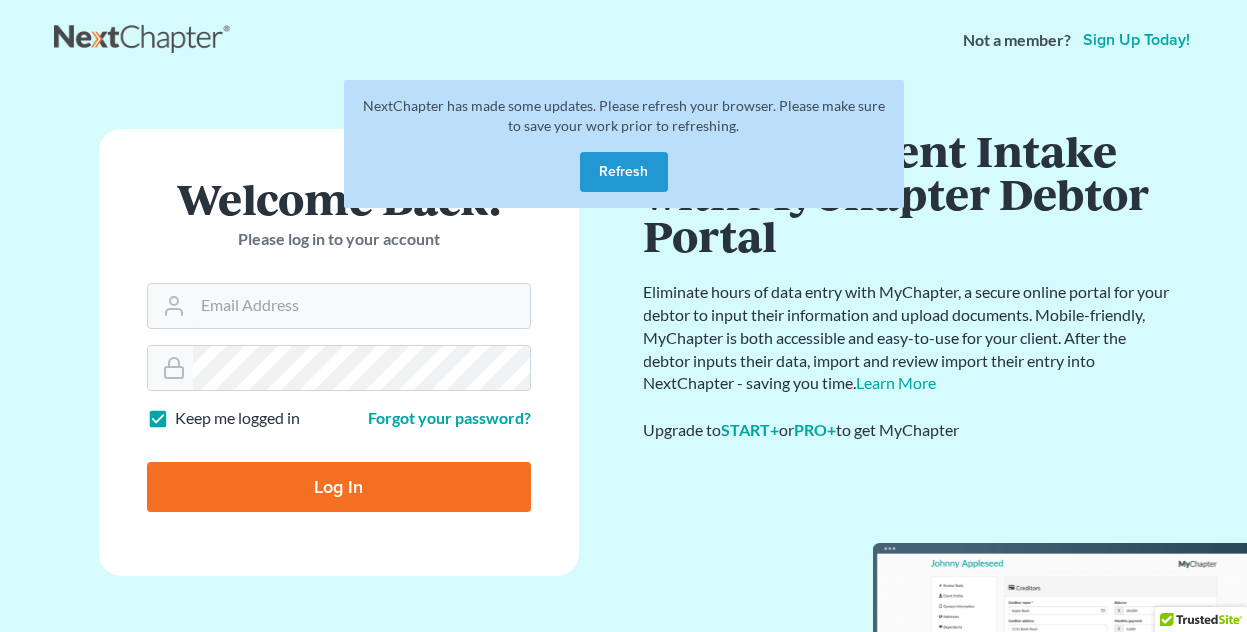 scroll, scrollTop: 0, scrollLeft: 0, axis: both 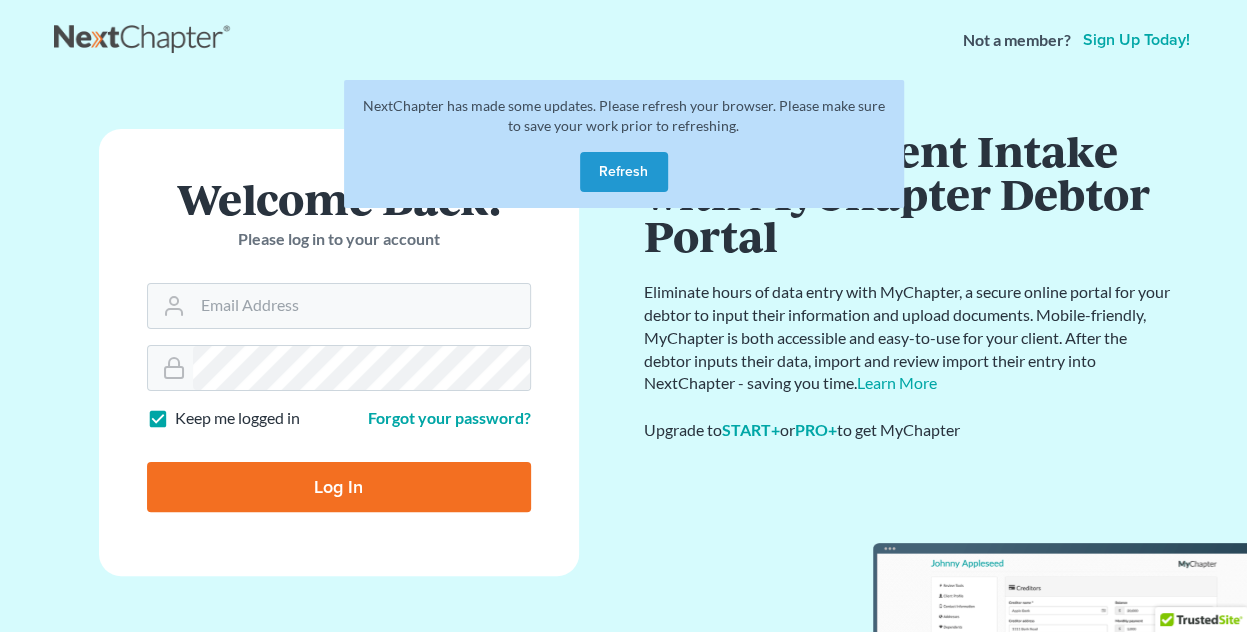click on "Refresh" at bounding box center (624, 172) 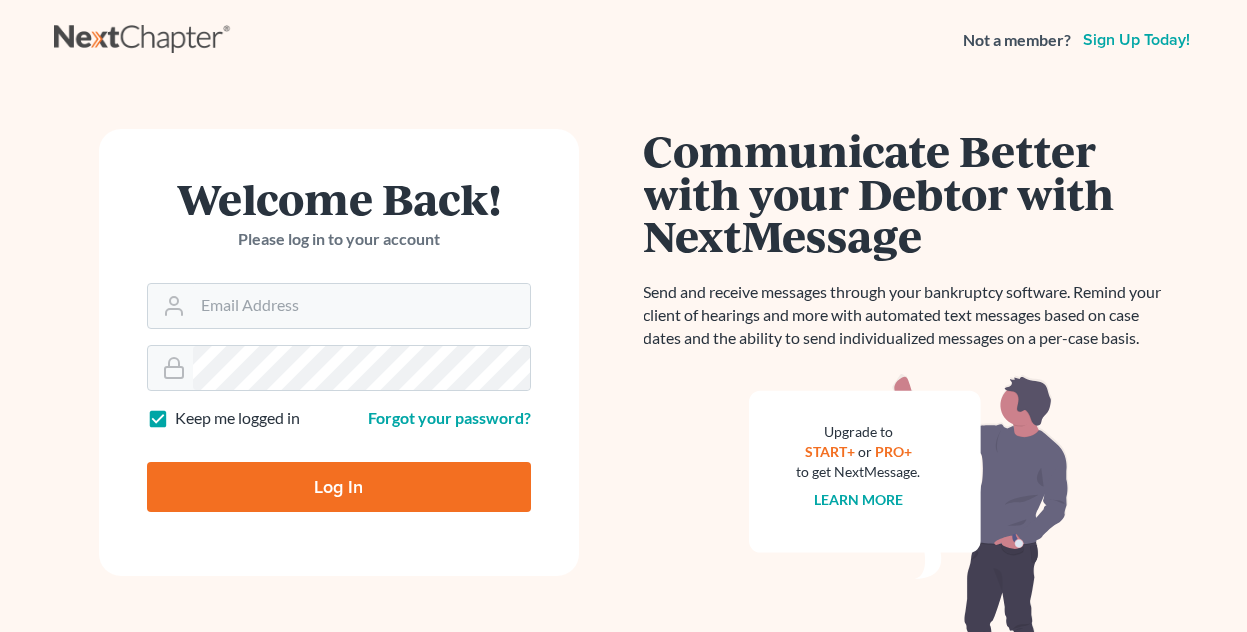 scroll, scrollTop: 0, scrollLeft: 0, axis: both 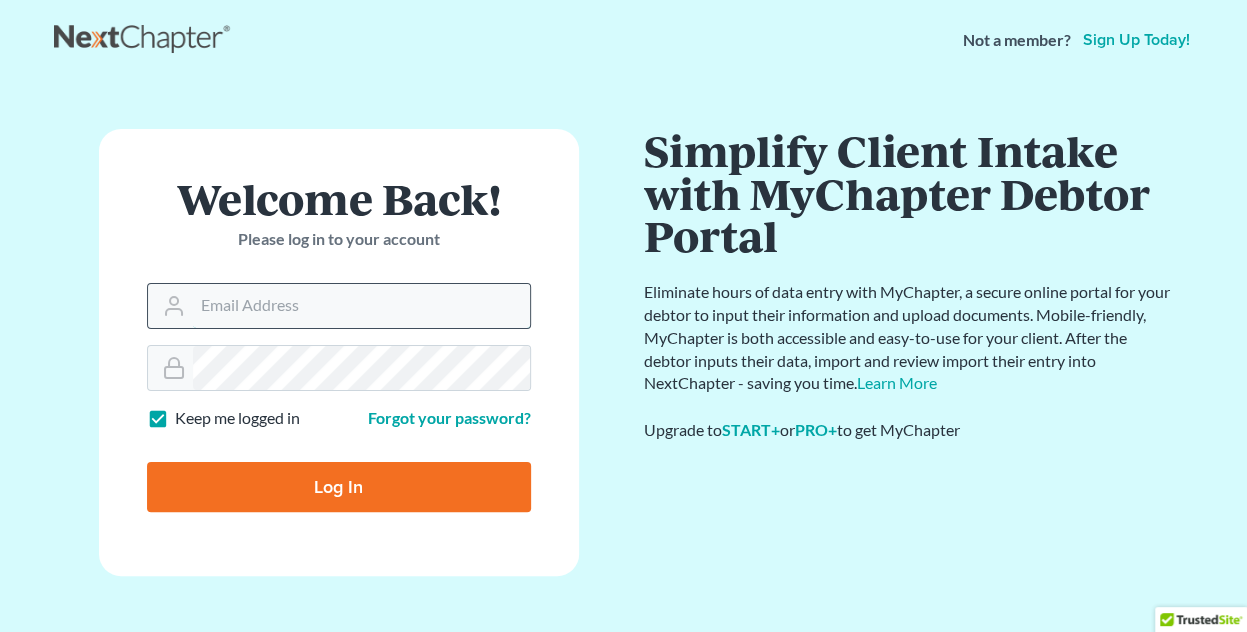 click on "Email Address" at bounding box center (361, 306) 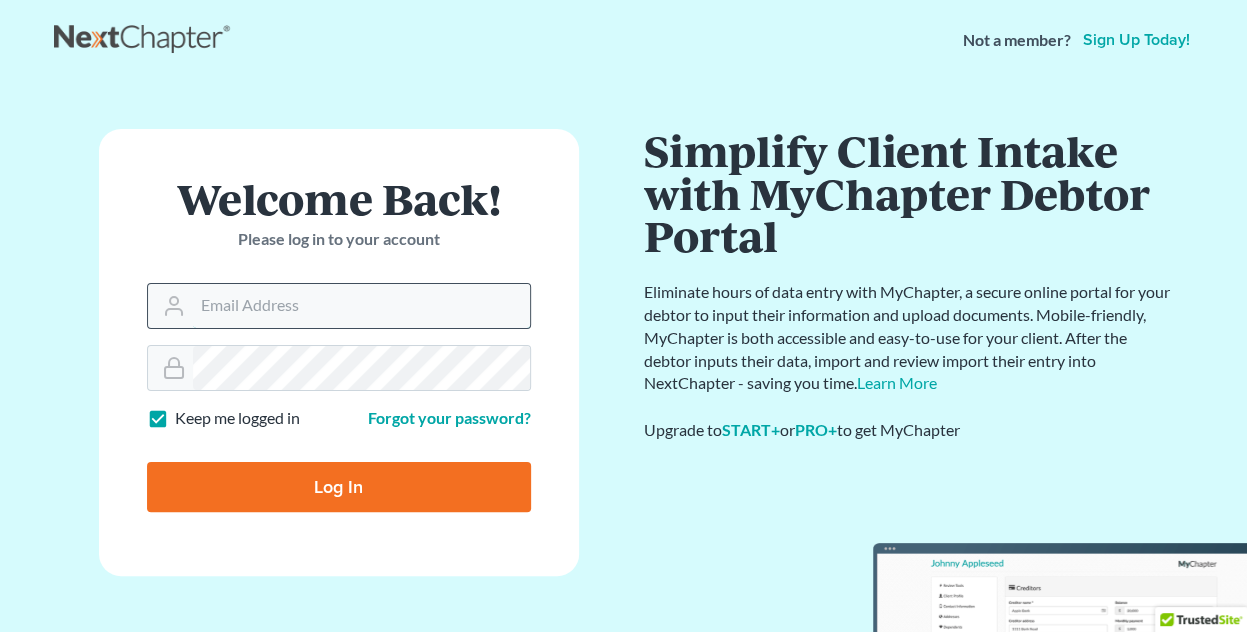 click on "Email Address" at bounding box center (361, 306) 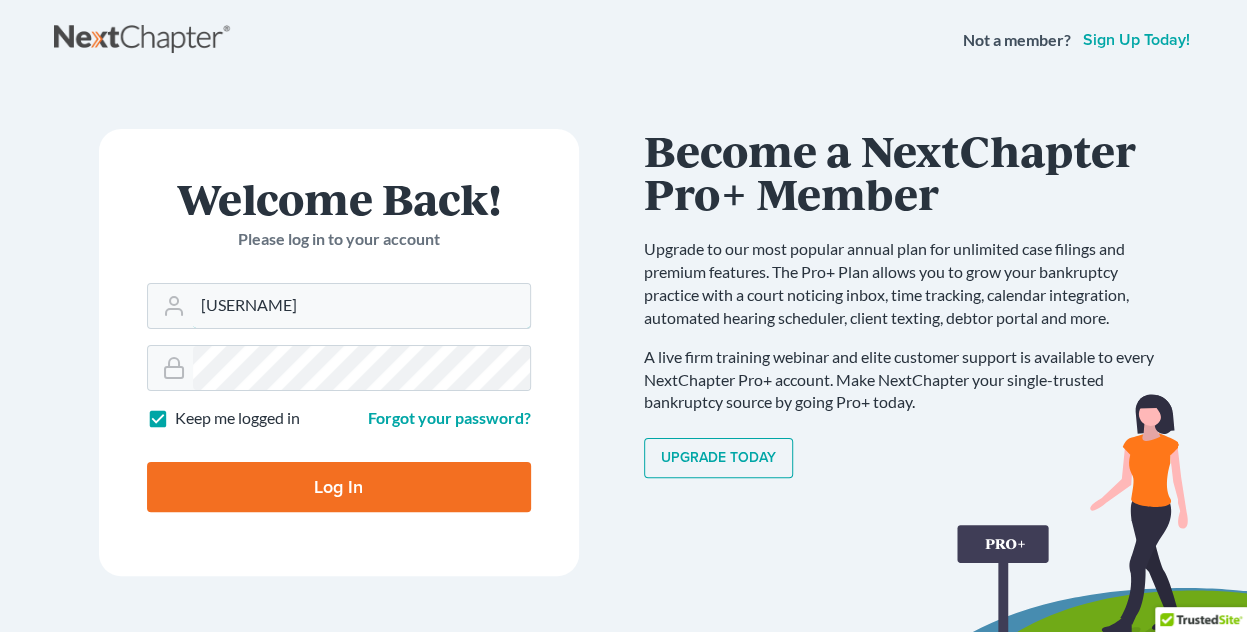 type on "[USERNAME]@[example.com]" 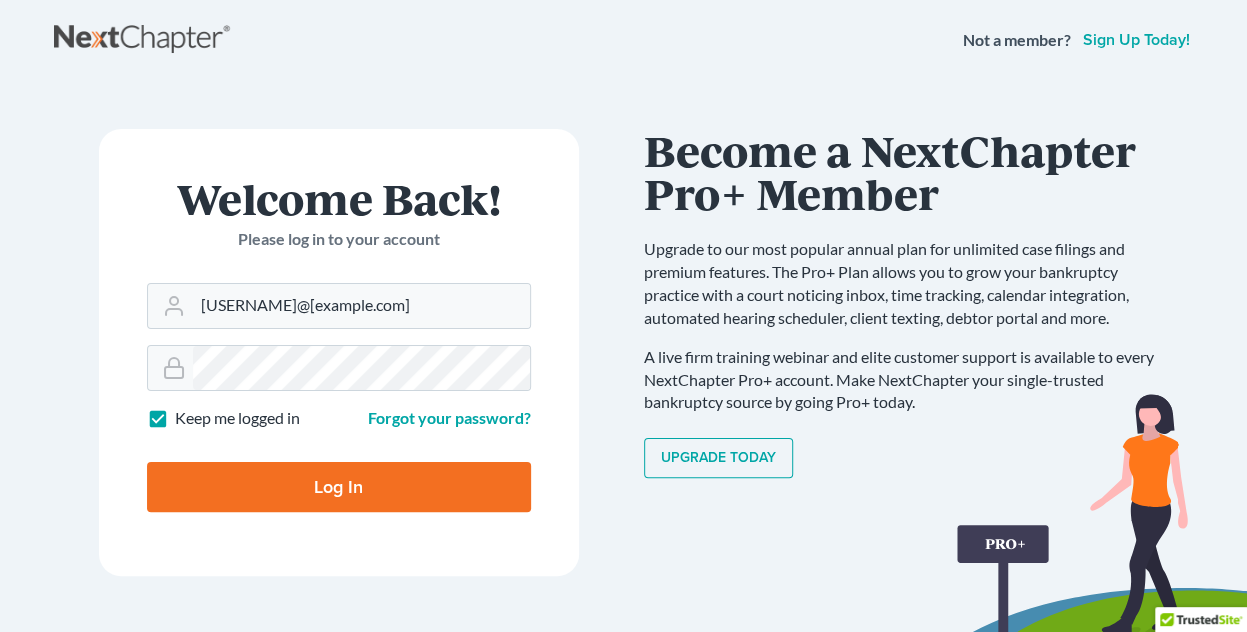 click on "Log In" at bounding box center (339, 487) 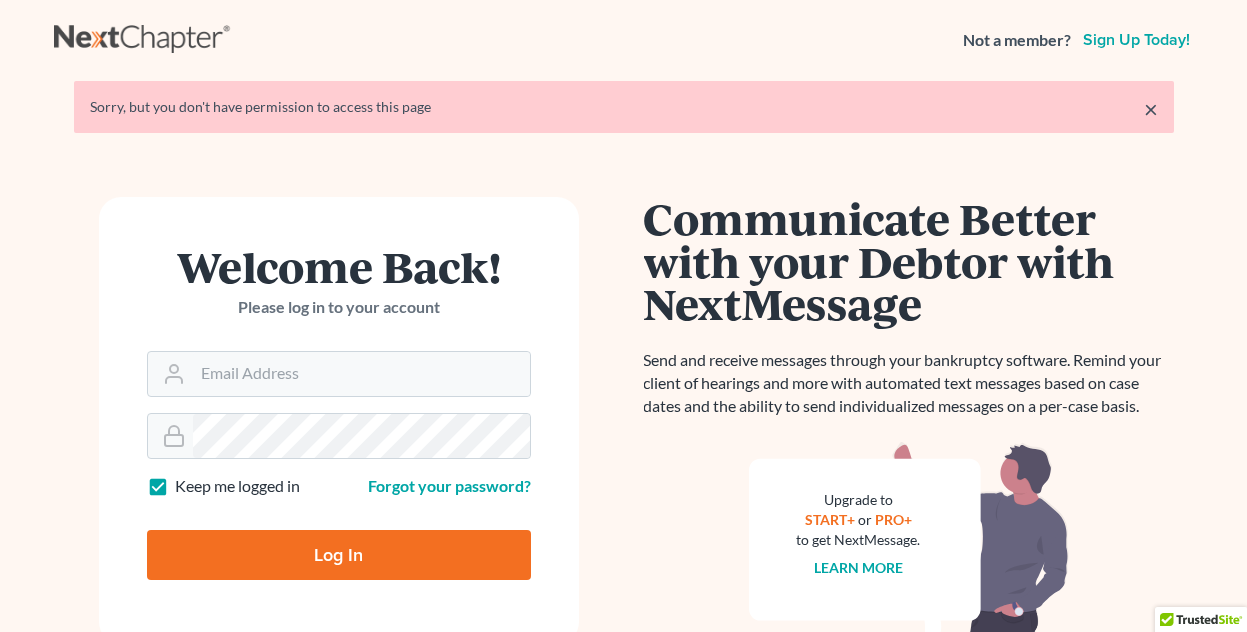 scroll, scrollTop: 0, scrollLeft: 0, axis: both 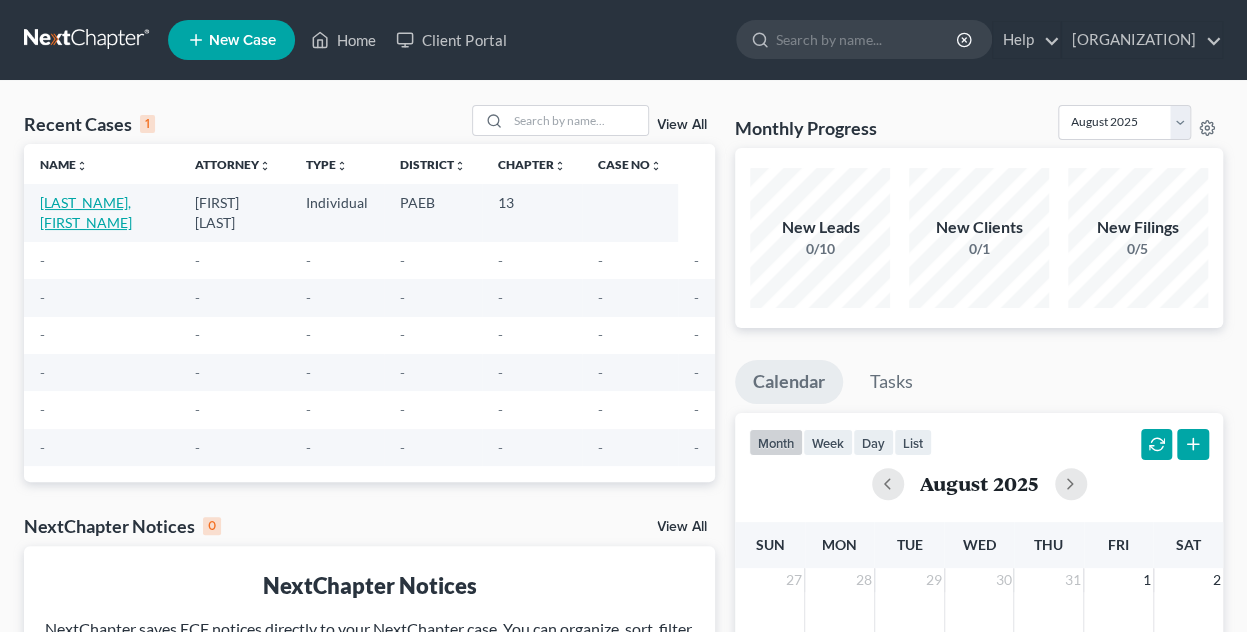 click on "[LAST_NAME], [FIRST_NAME]" at bounding box center (86, 212) 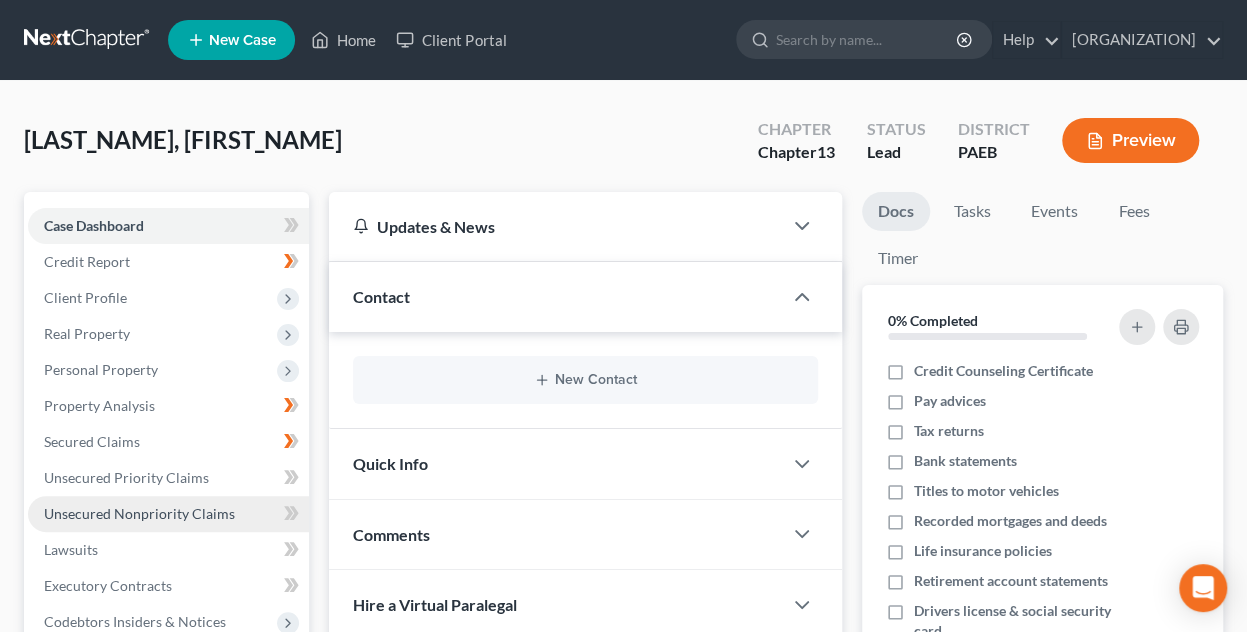 click on "Unsecured Nonpriority Claims" at bounding box center [139, 513] 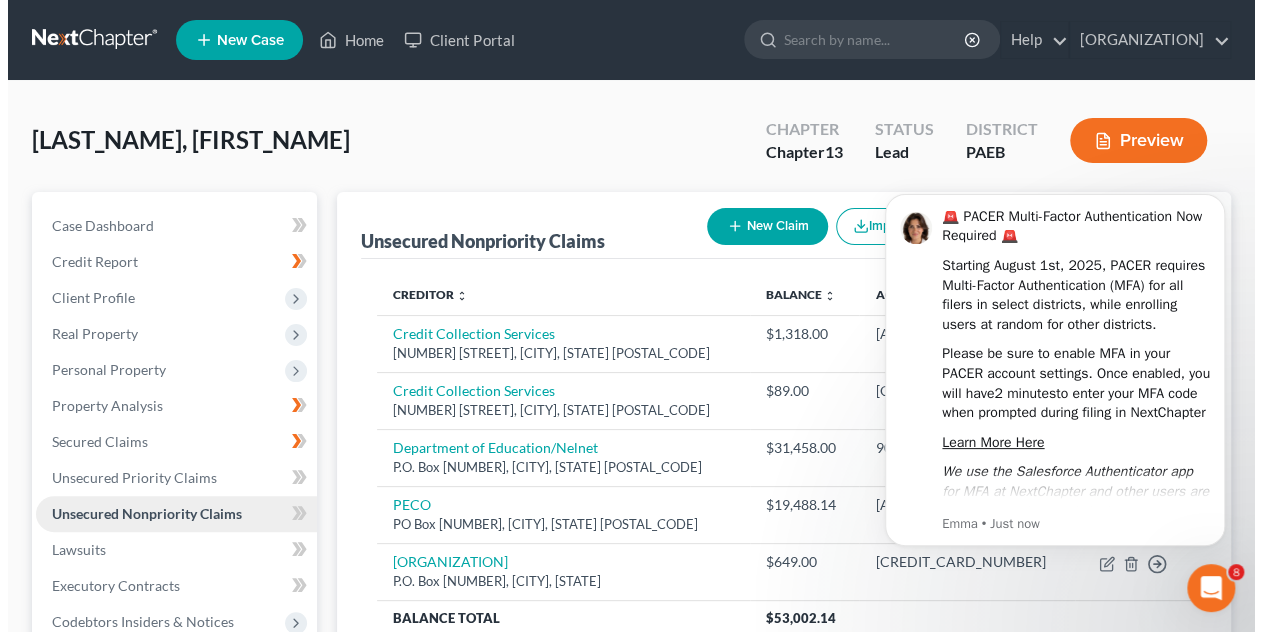 scroll, scrollTop: 0, scrollLeft: 0, axis: both 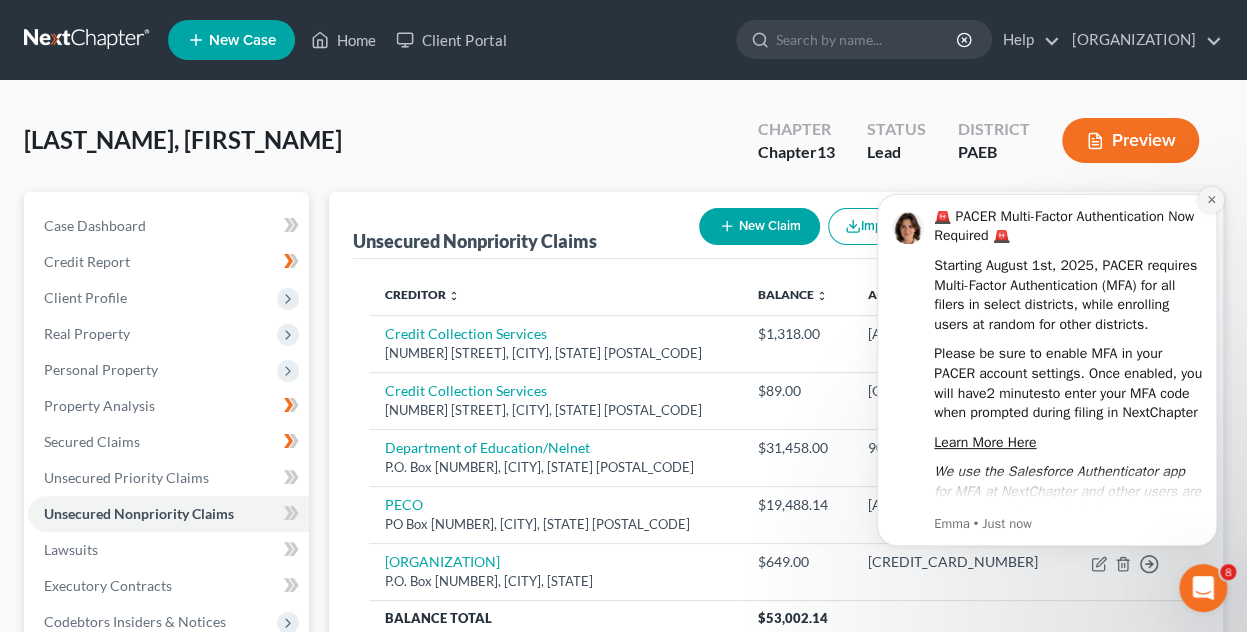 click 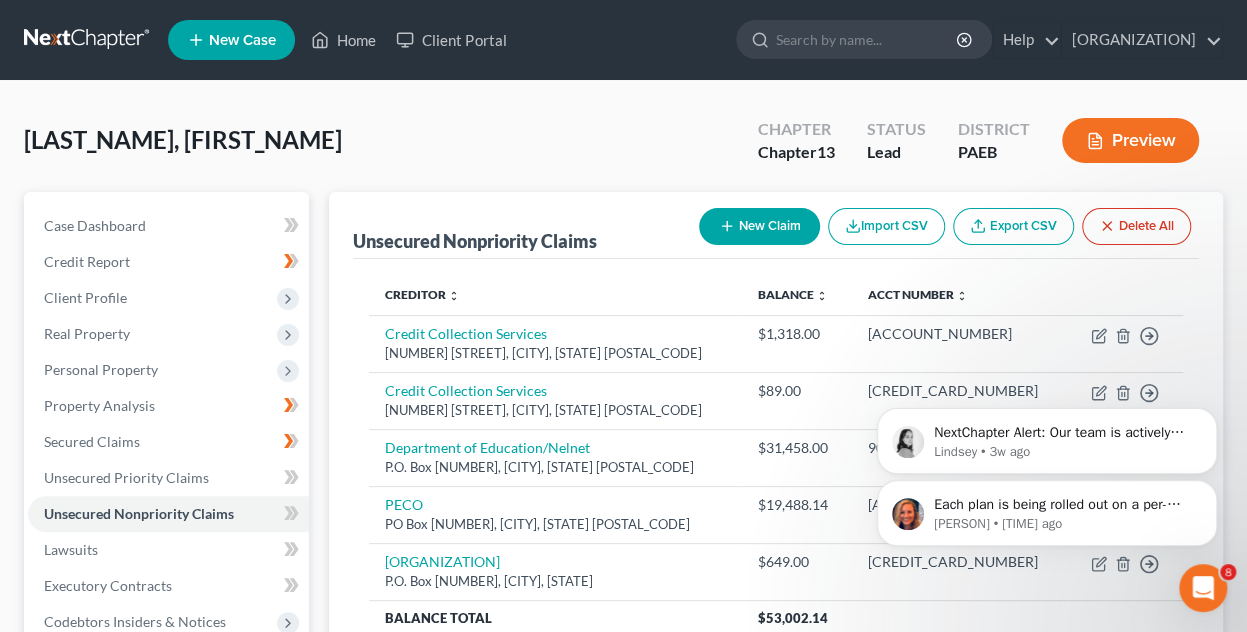 click on "New Claim" at bounding box center [759, 226] 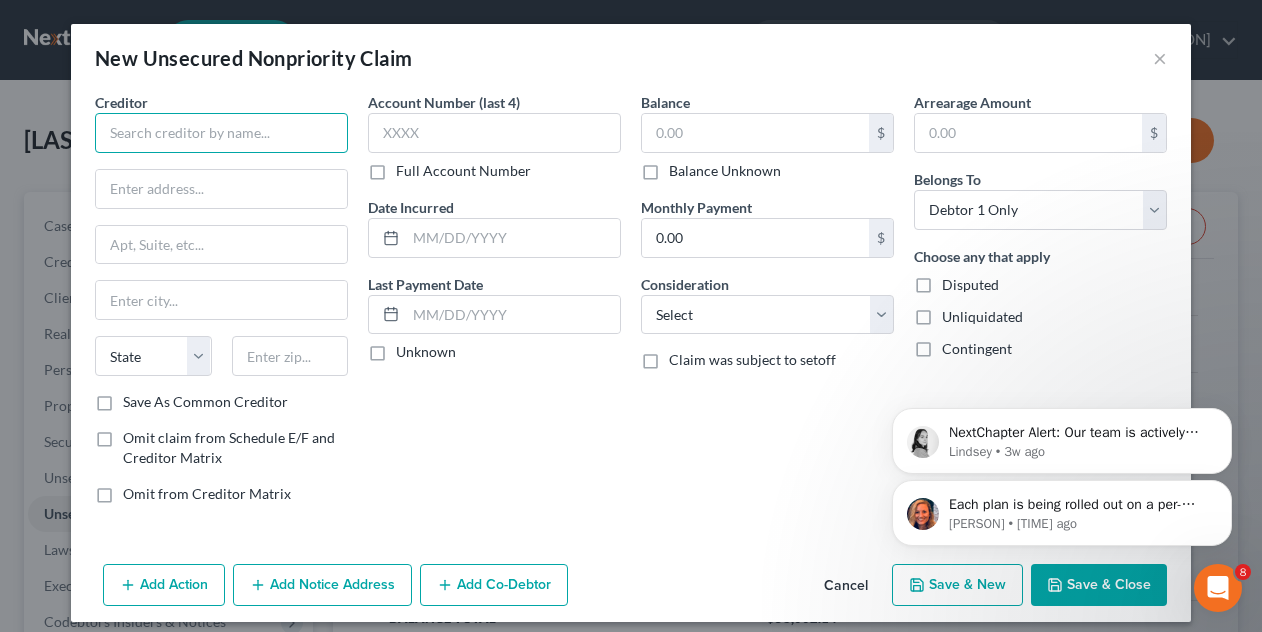 click at bounding box center (221, 133) 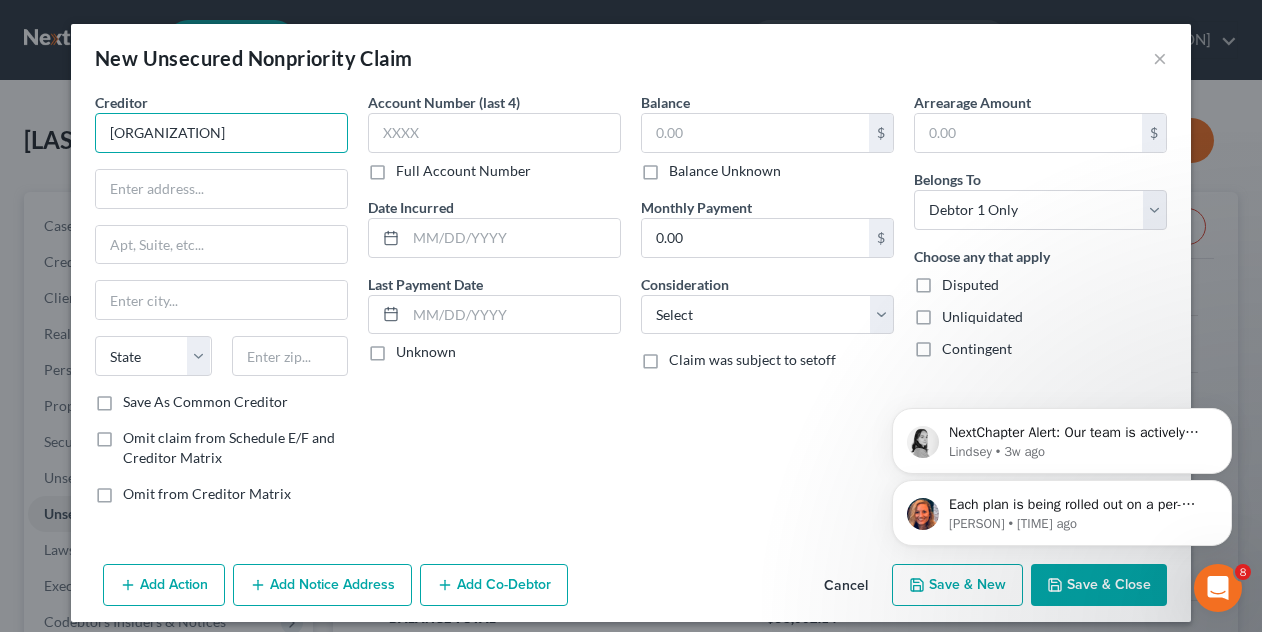 click on "[ORGANIZATION]" at bounding box center [221, 133] 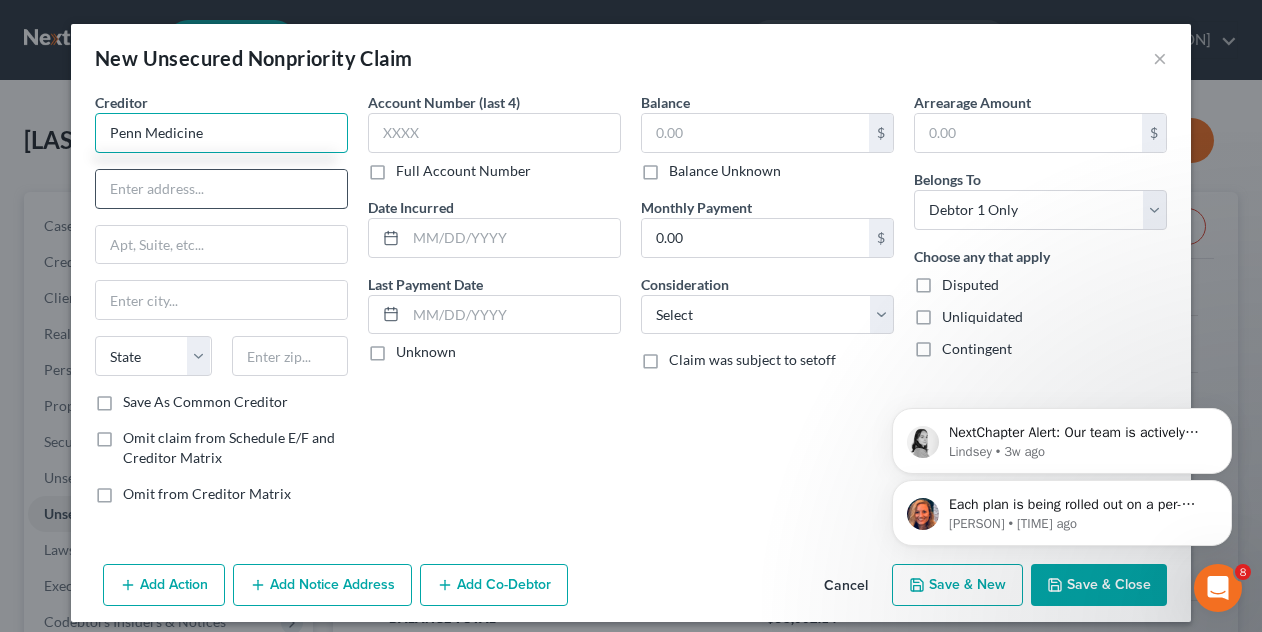 type on "Penn Medicine" 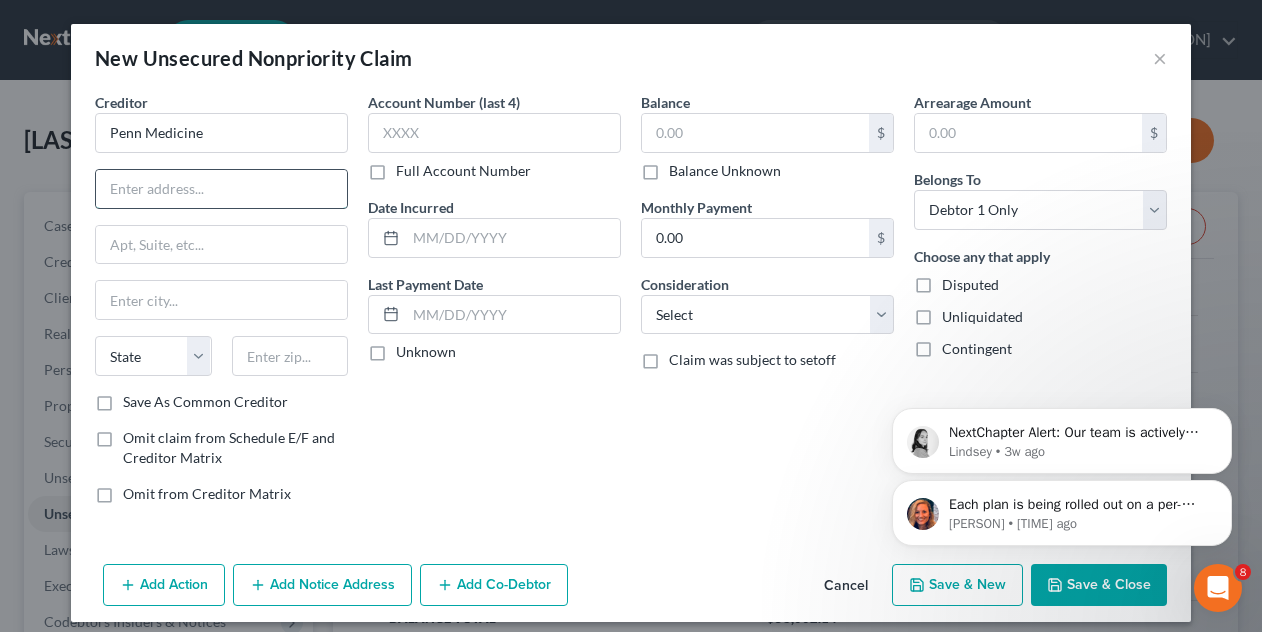 click at bounding box center [221, 189] 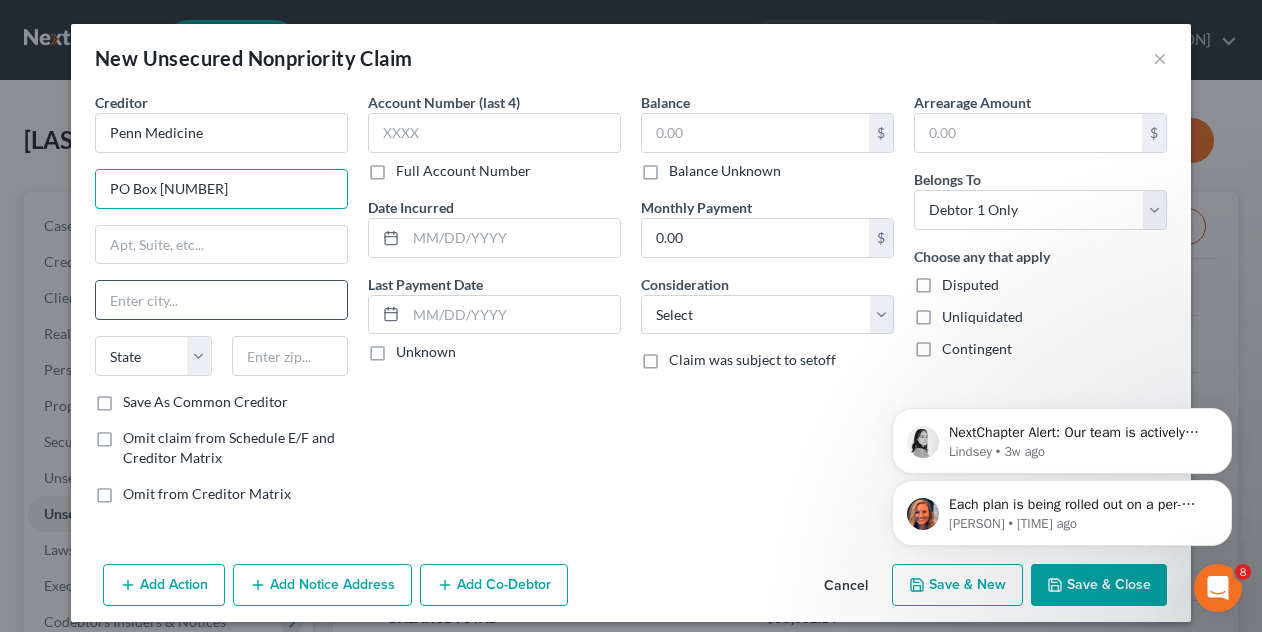 type on "PO Box [NUMBER]" 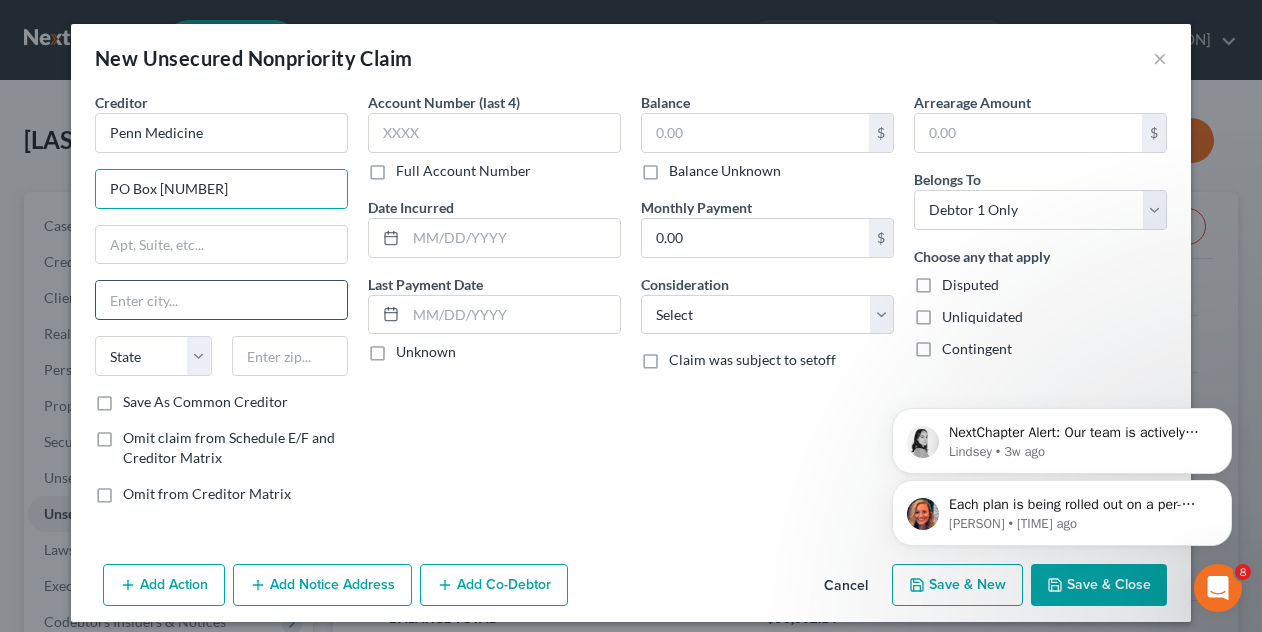 click at bounding box center [221, 300] 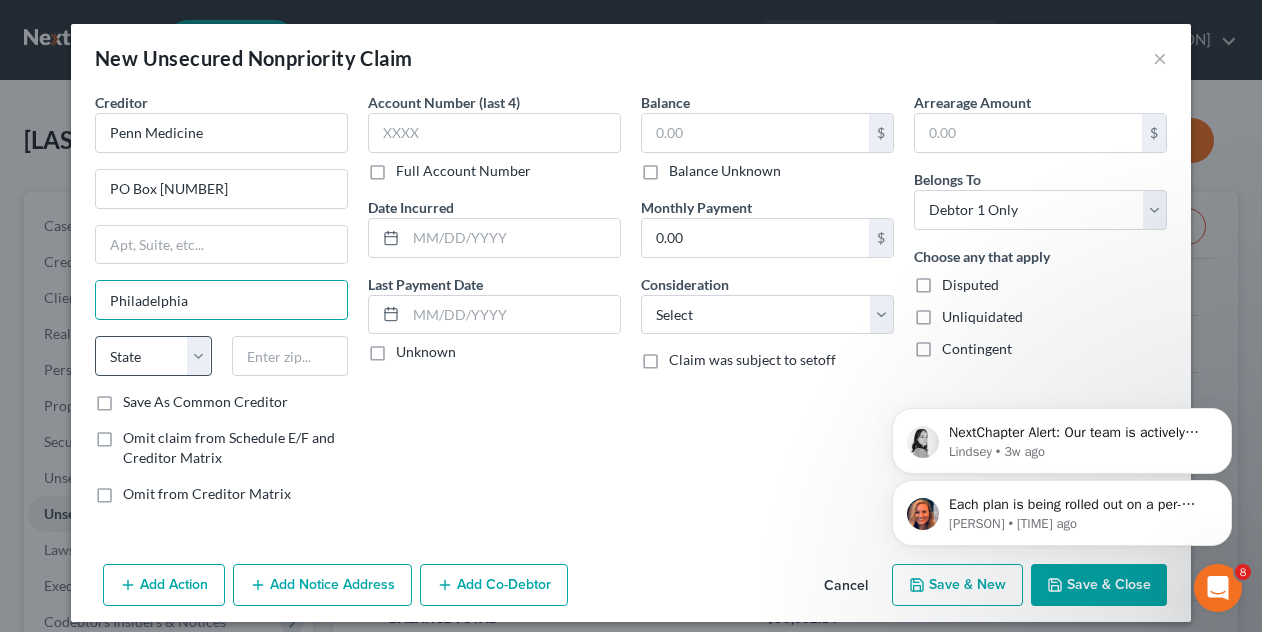 type on "Philadelphia" 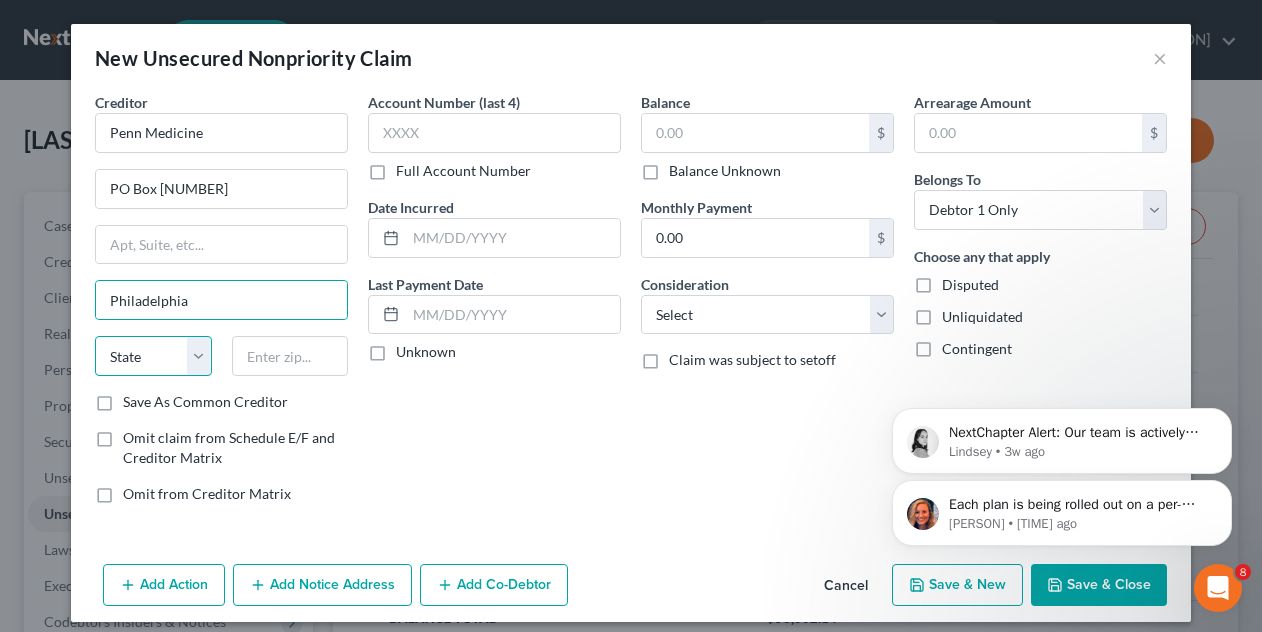 click on "State AL AK AR AZ CA CO CT DE DC FL GA GU HI ID IL IN IA KS KY LA ME MD MA MI MN MS MO MT NC ND NE NV NH NJ NM NY OH OK OR PA PR RI SC SD TN TX UT VI VA VT WA WV WI WY" at bounding box center [153, 356] 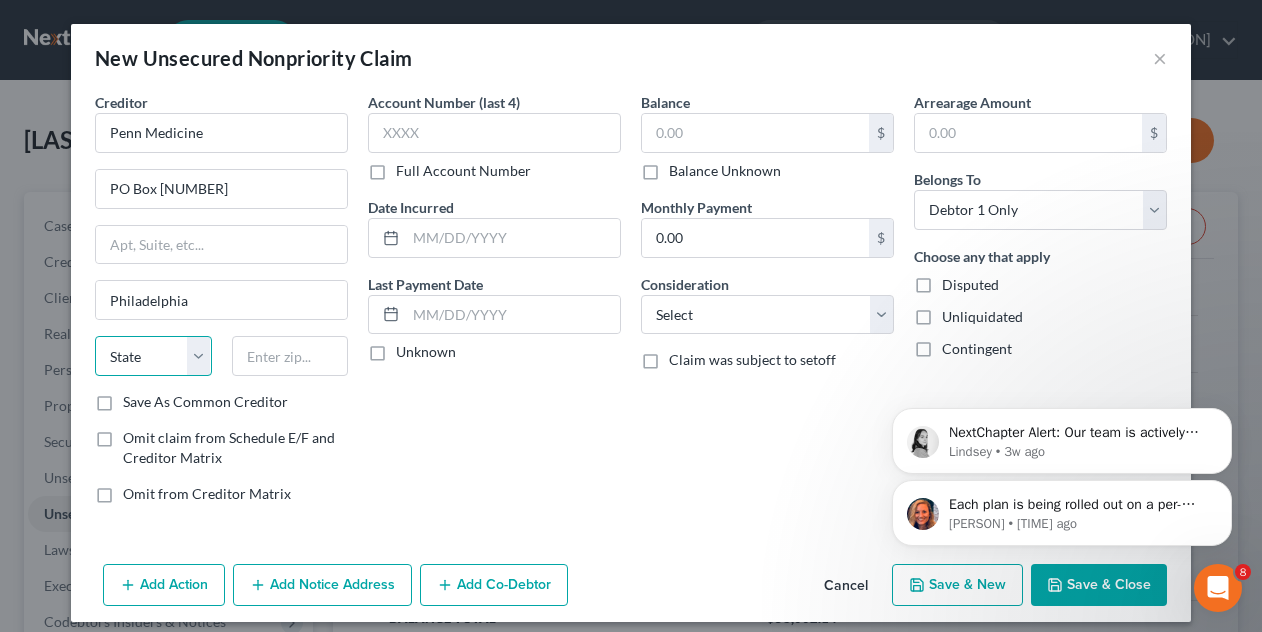 select on "39" 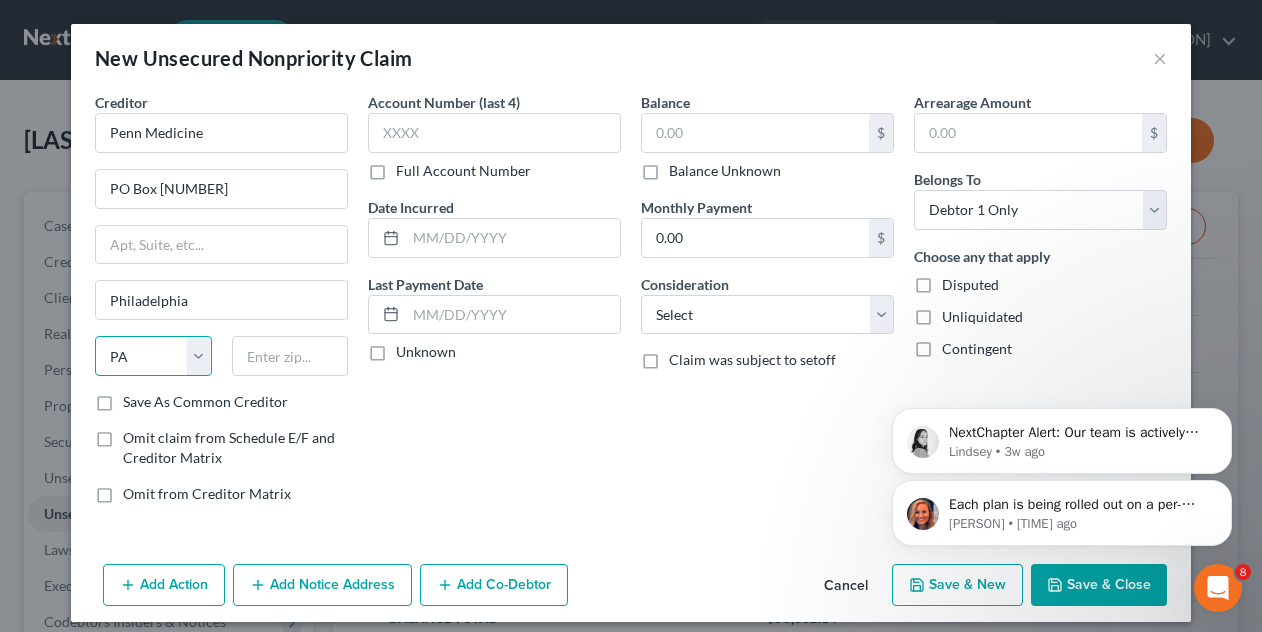 click on "State AL AK AR AZ CA CO CT DE DC FL GA GU HI ID IL IN IA KS KY LA ME MD MA MI MN MS MO MT NC ND NE NV NH NJ NM NY OH OK OR PA PR RI SC SD TN TX UT VI VA VT WA WV WI WY" at bounding box center [153, 356] 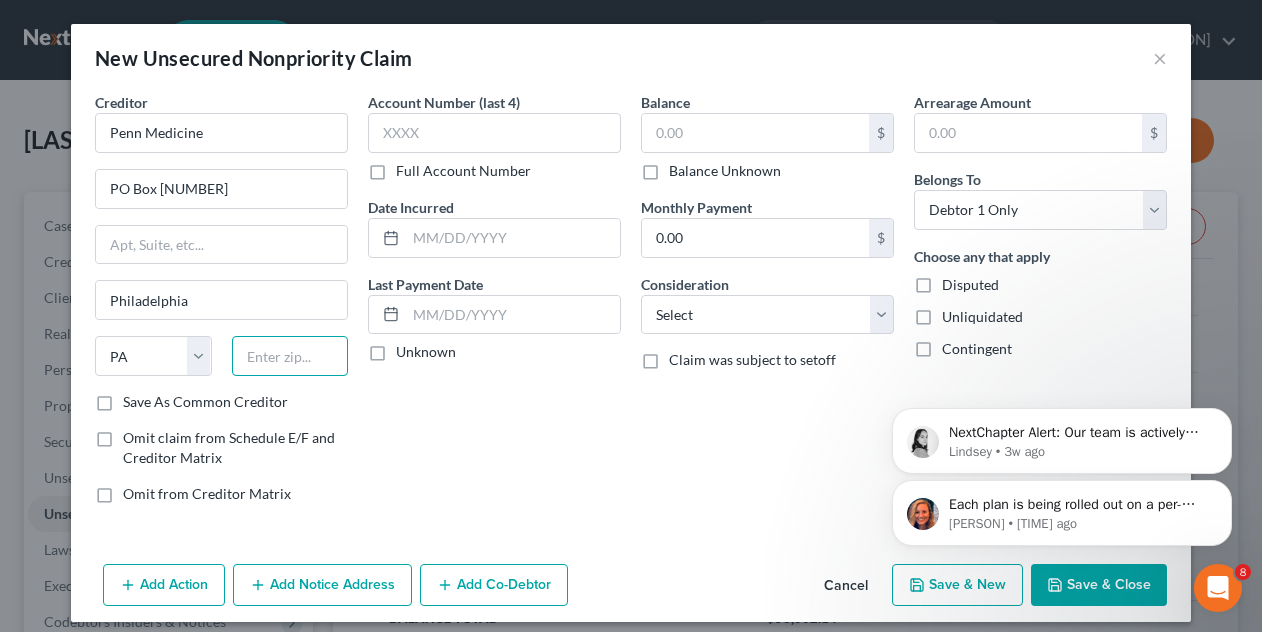 click at bounding box center [290, 356] 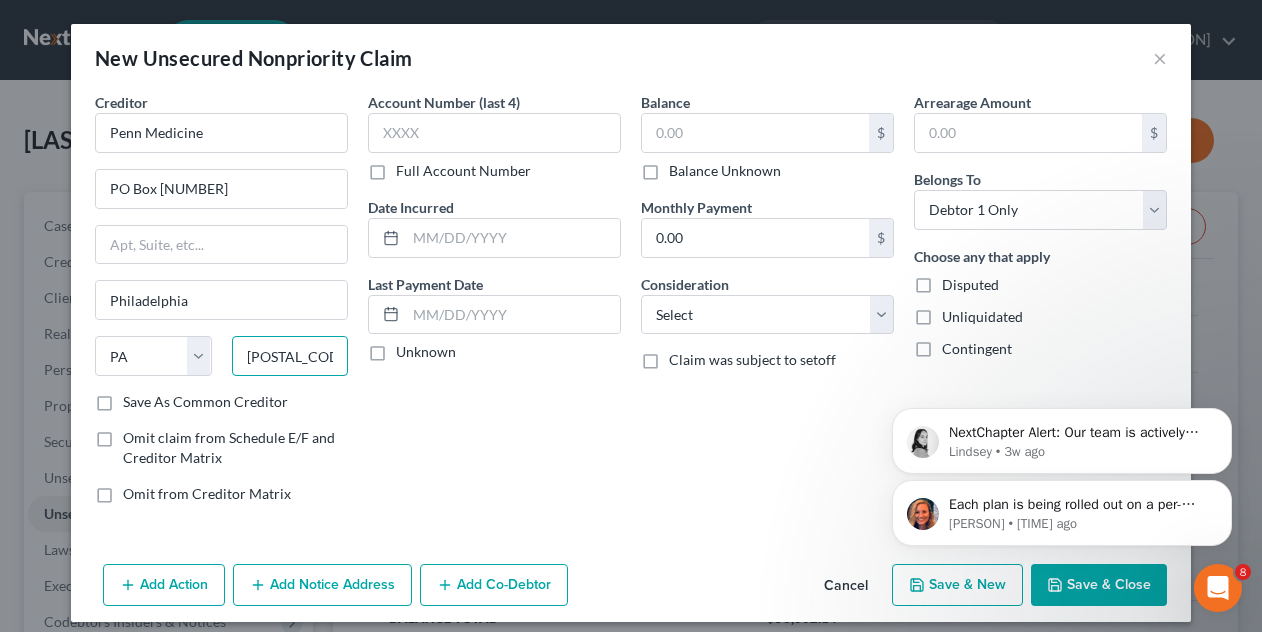 type on "[POSTAL_CODE]" 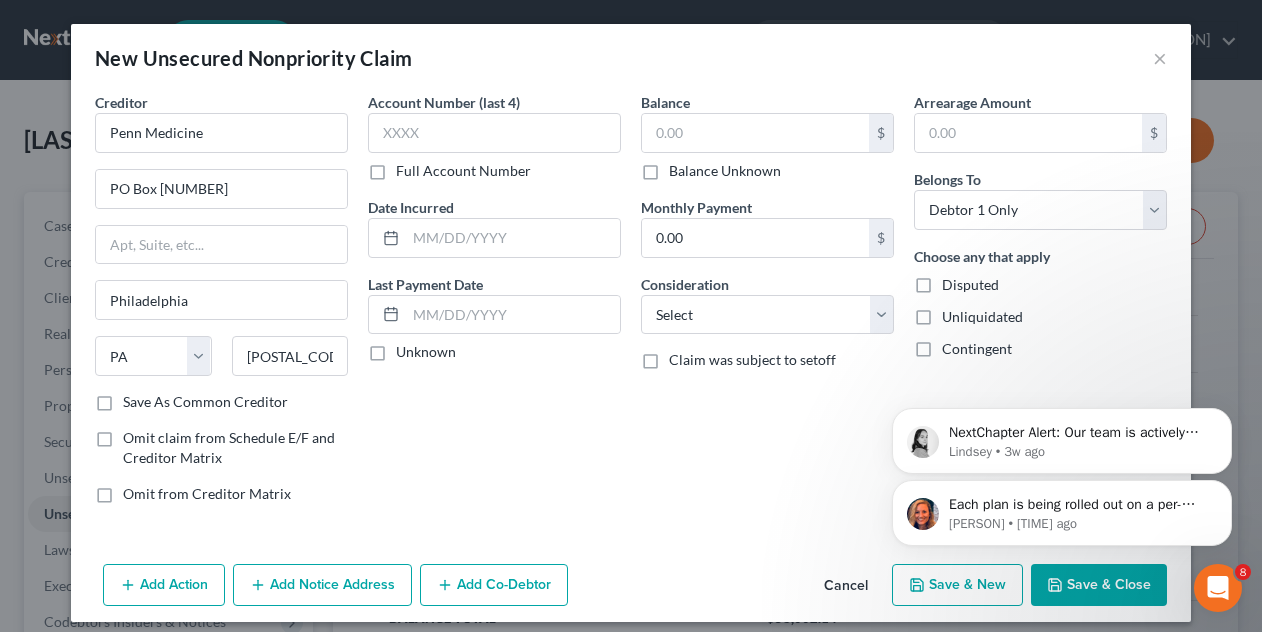 click on "Save As Common Creditor" at bounding box center [205, 402] 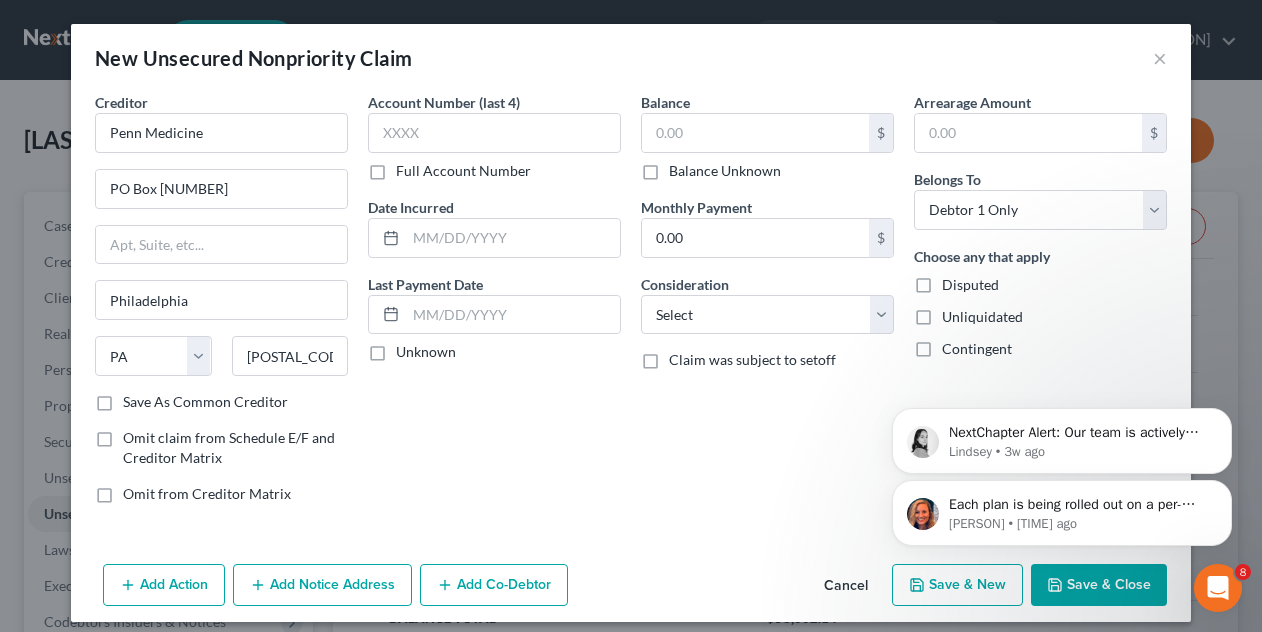 click on "Save As Common Creditor" at bounding box center (137, 398) 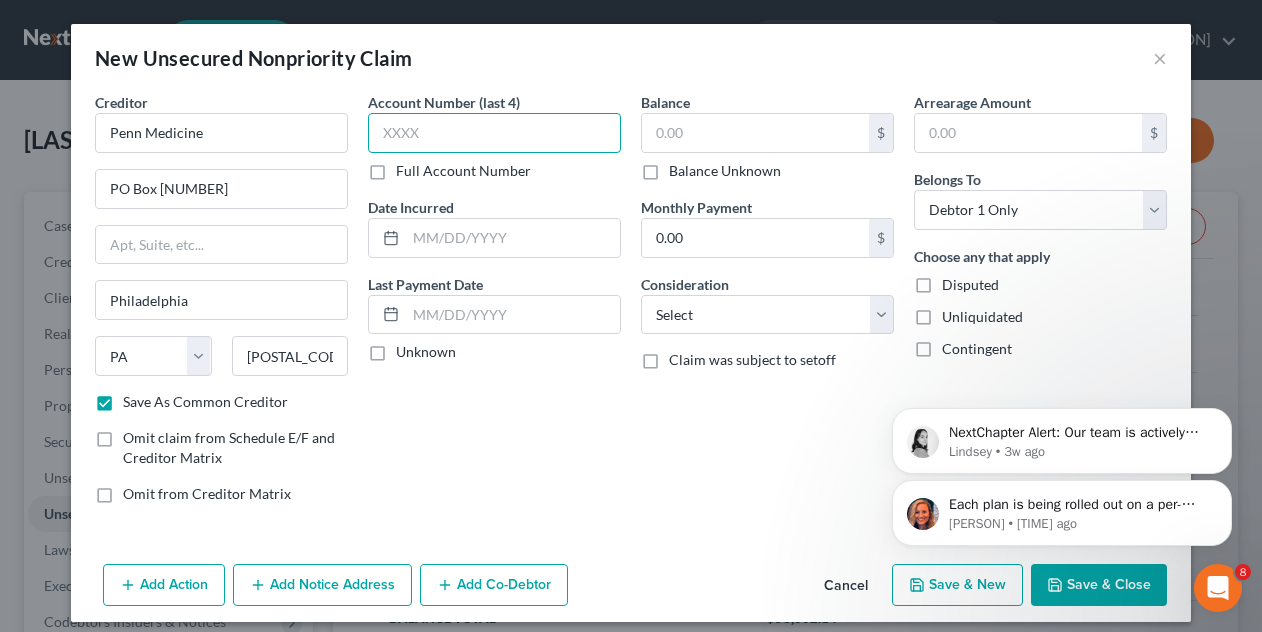 click at bounding box center [494, 133] 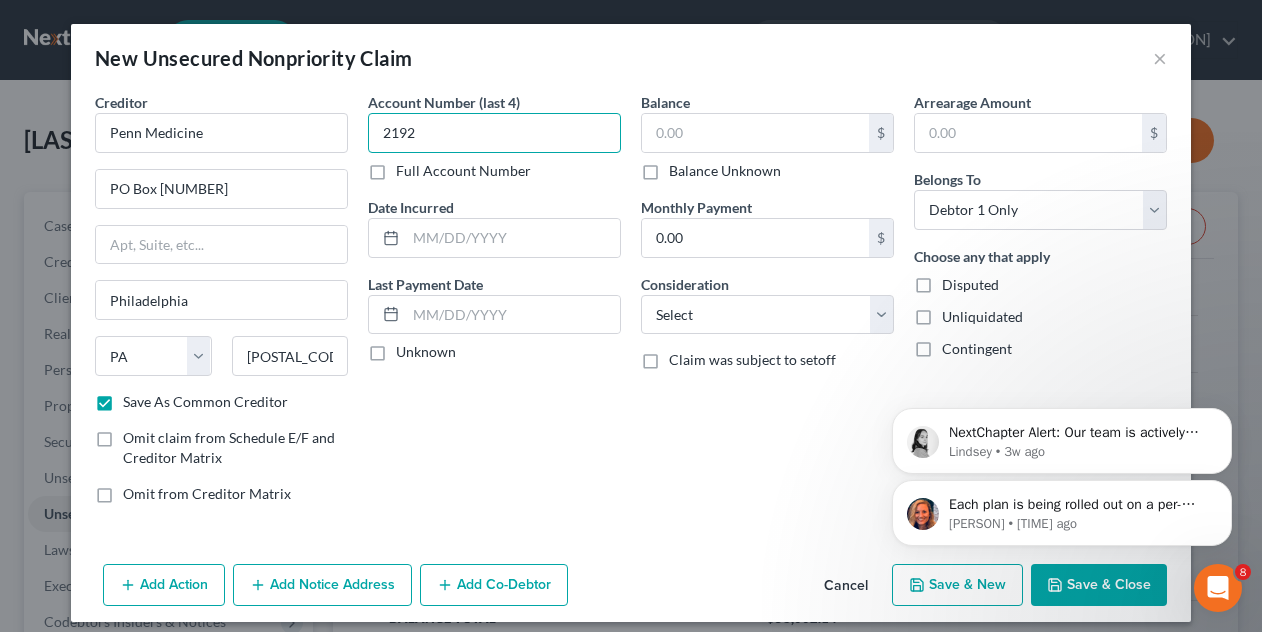 type on "2192" 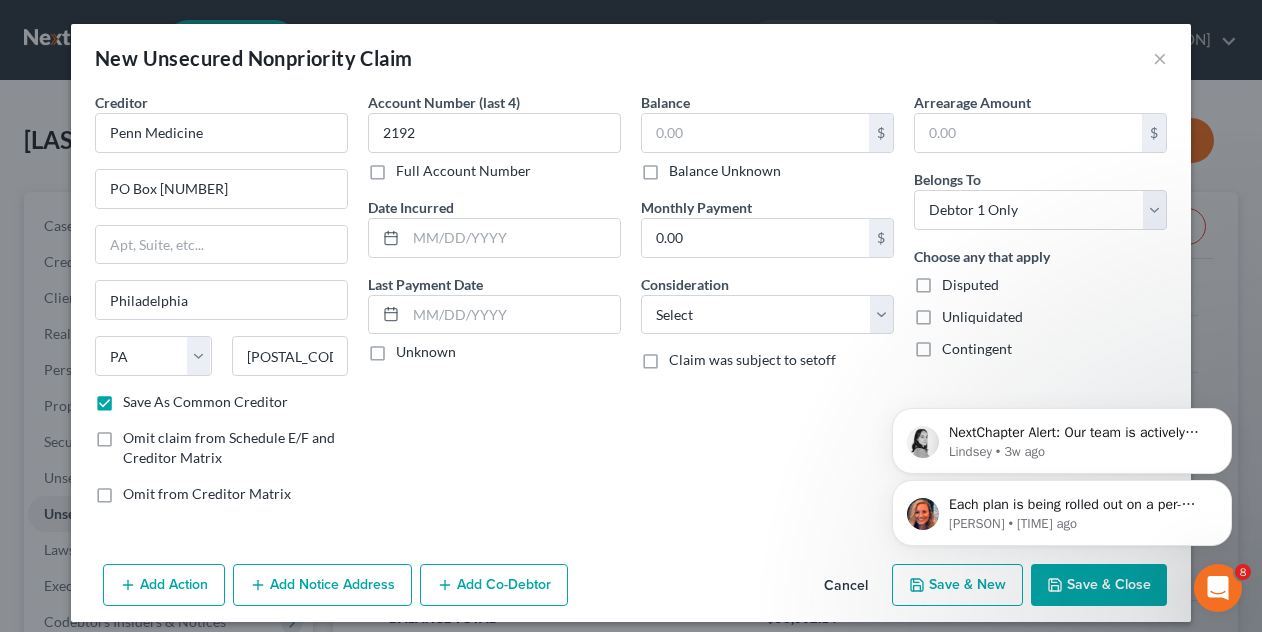click on "Full Account Number" at bounding box center [463, 171] 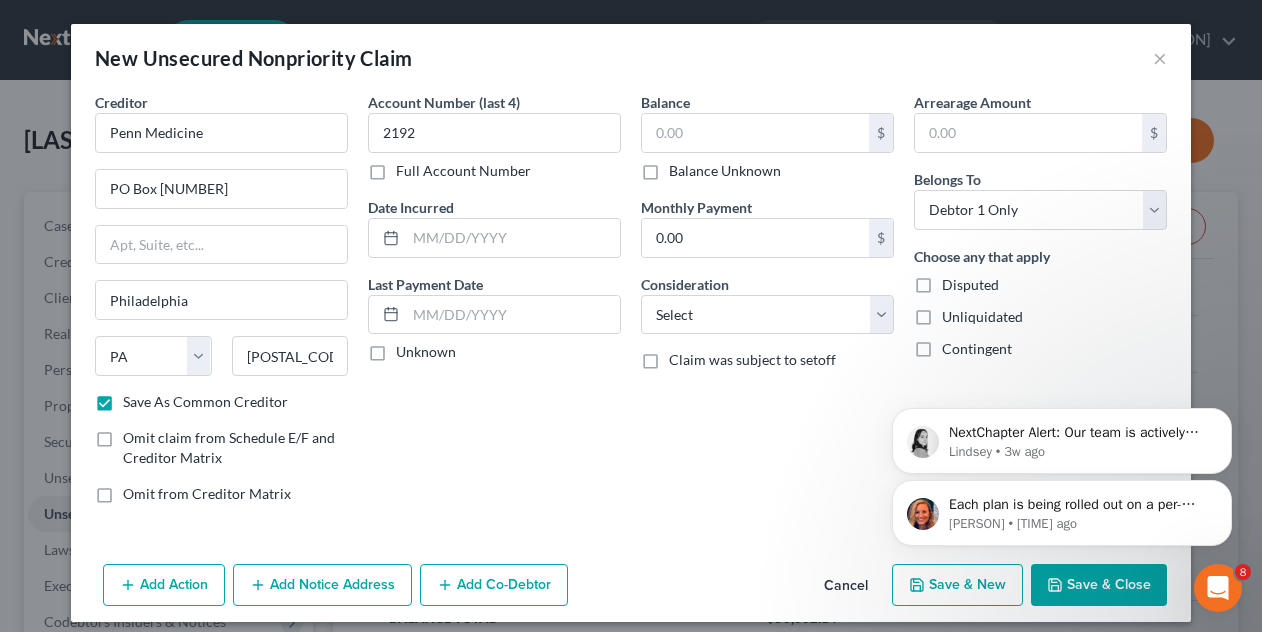 click on "Full Account Number" at bounding box center [410, 167] 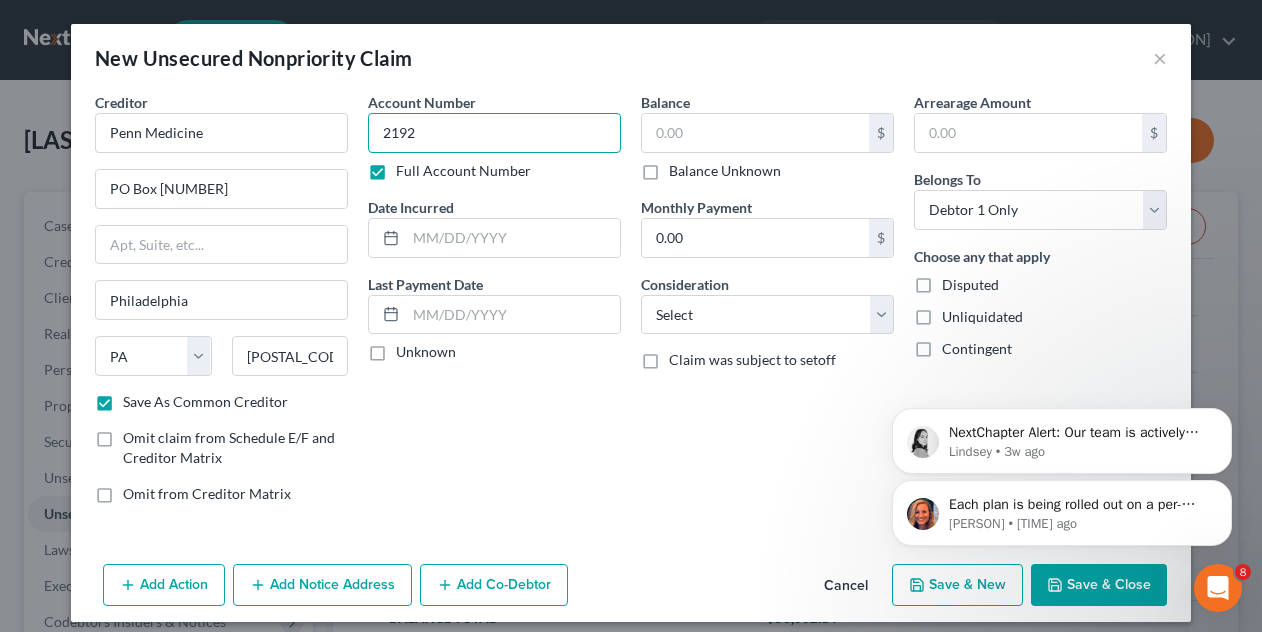 click on "2192" at bounding box center [494, 133] 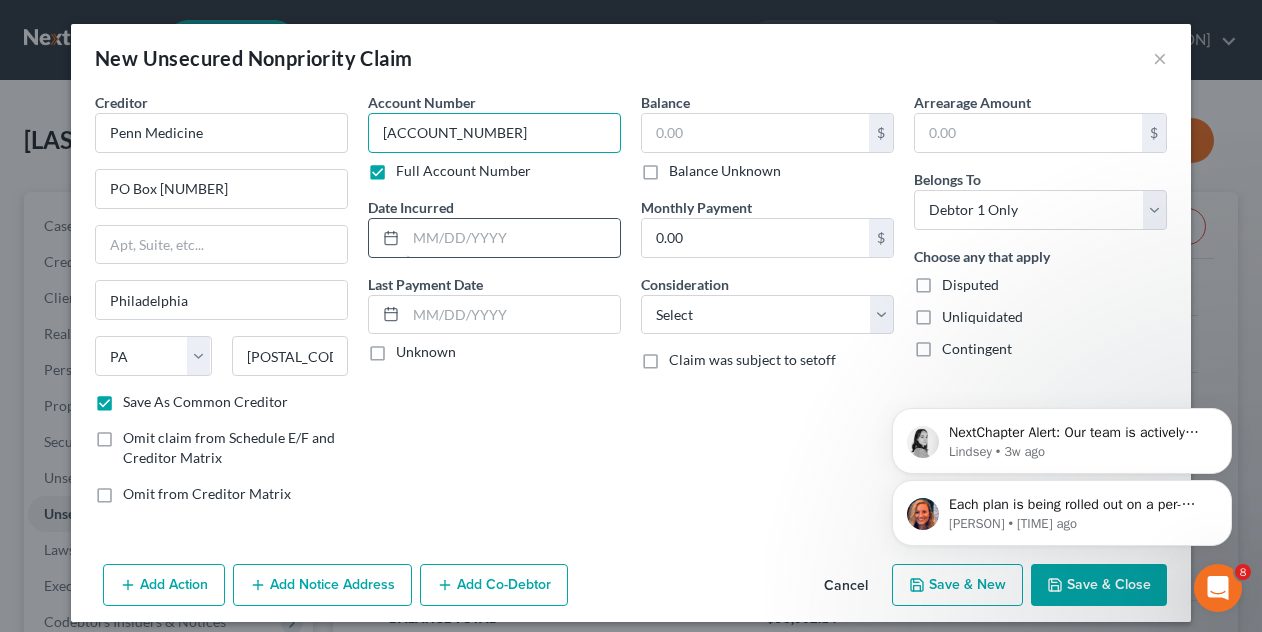 type on "[ACCOUNT_NUMBER]" 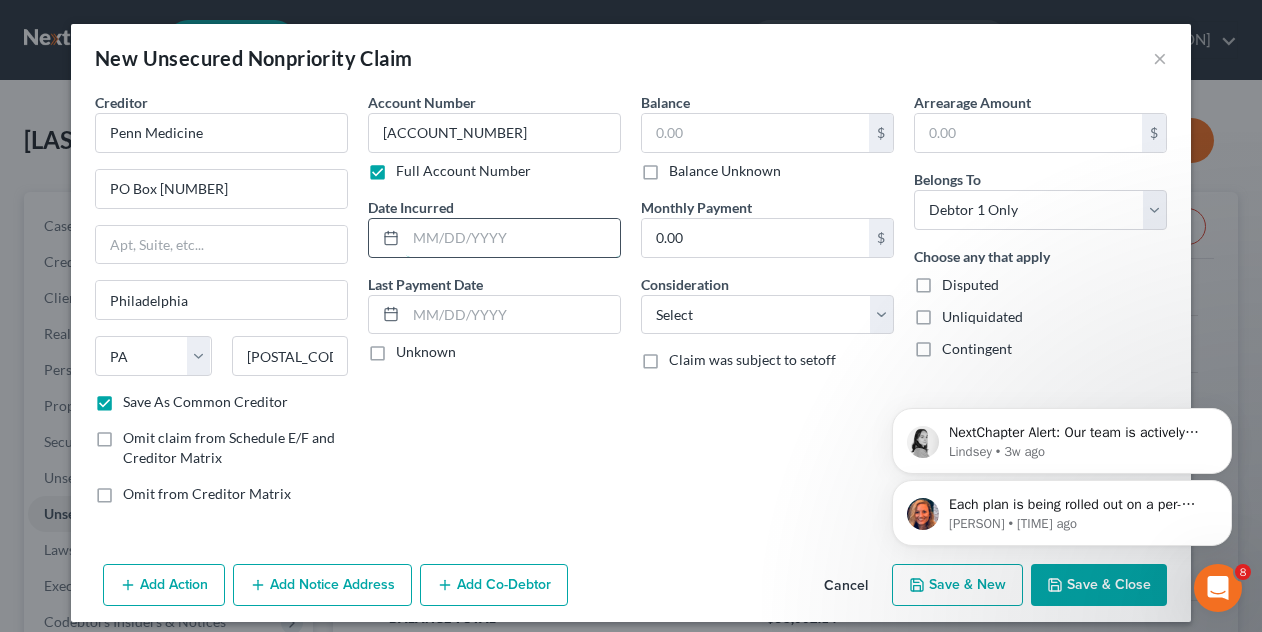 click at bounding box center (513, 238) 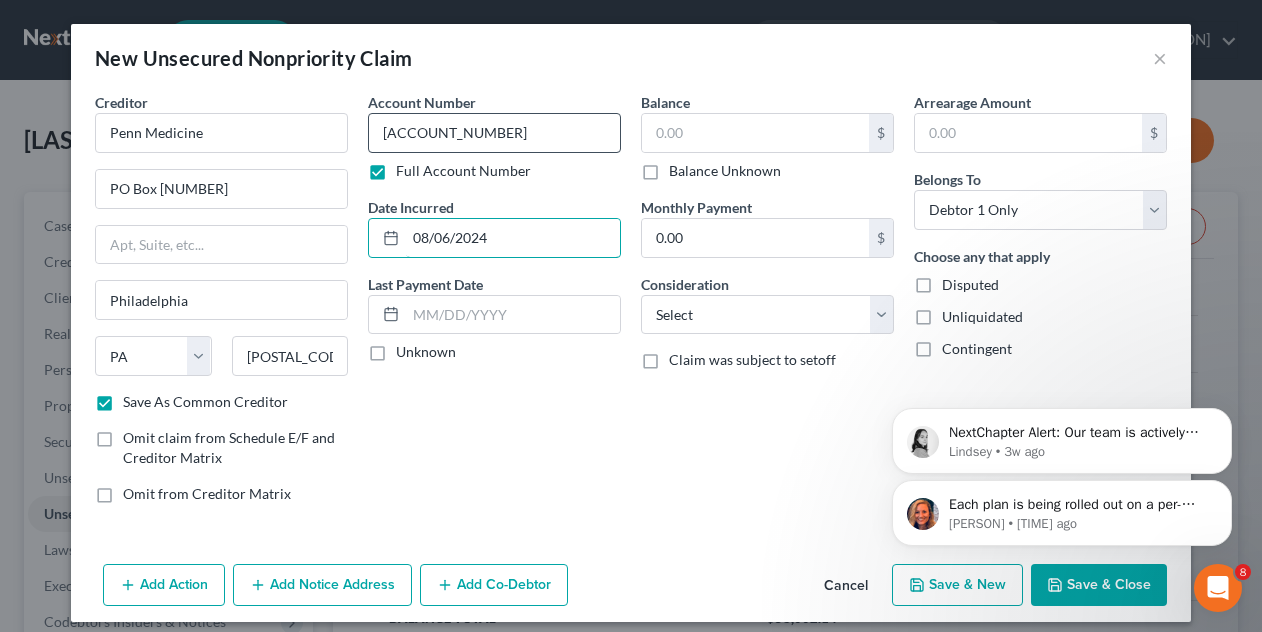 type on "08/06/2024" 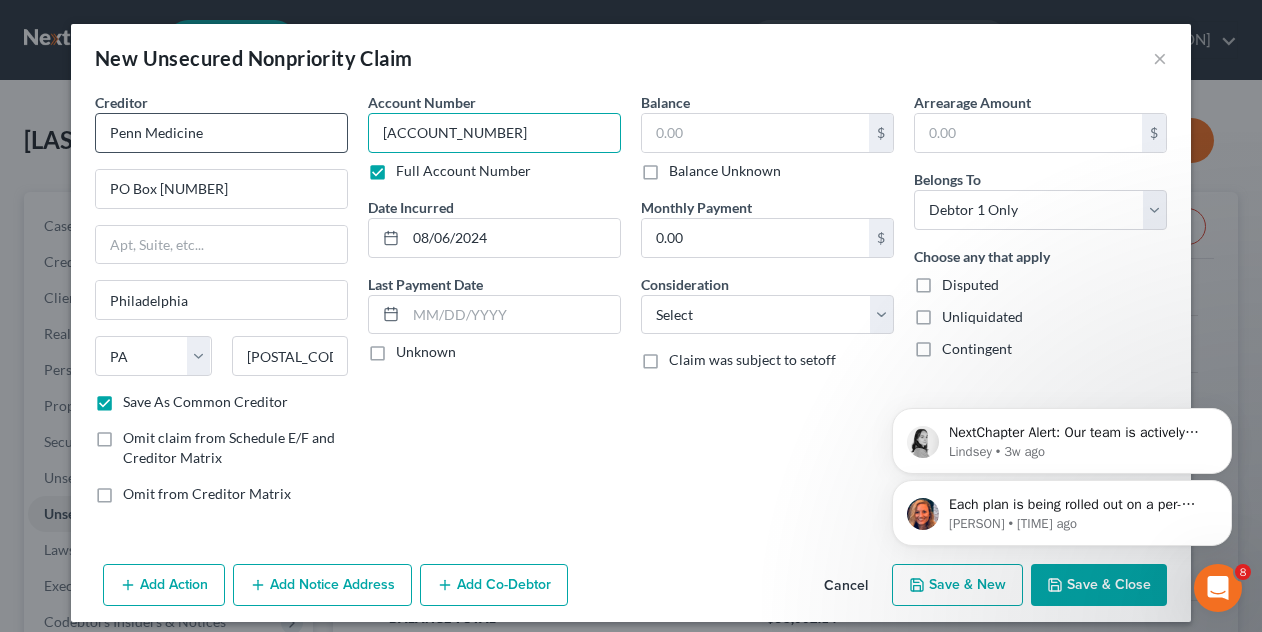 drag, startPoint x: 444, startPoint y: 134, endPoint x: 282, endPoint y: 137, distance: 162.02777 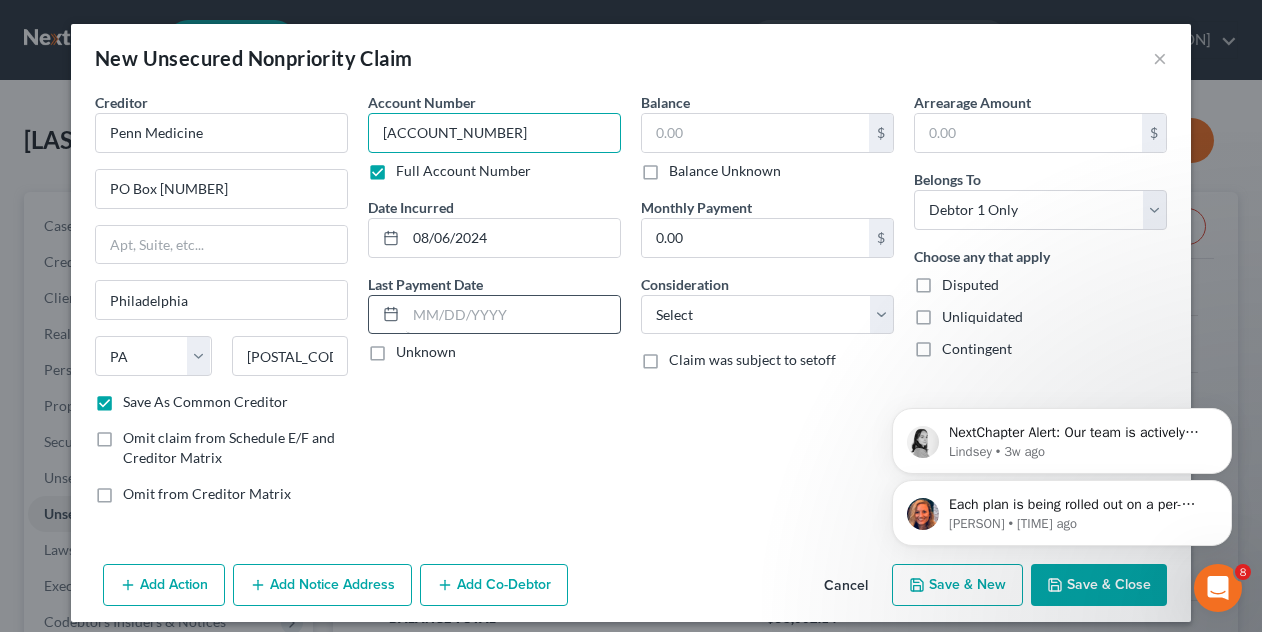 type on "[ACCOUNT_NUMBER]" 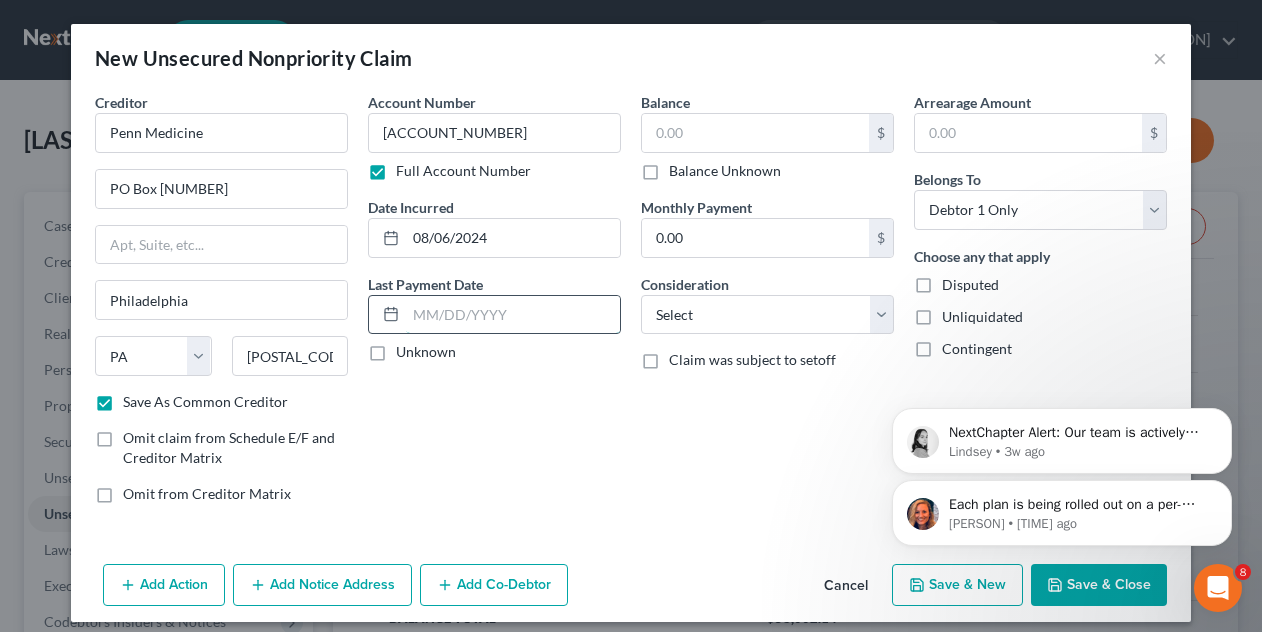 click at bounding box center (513, 315) 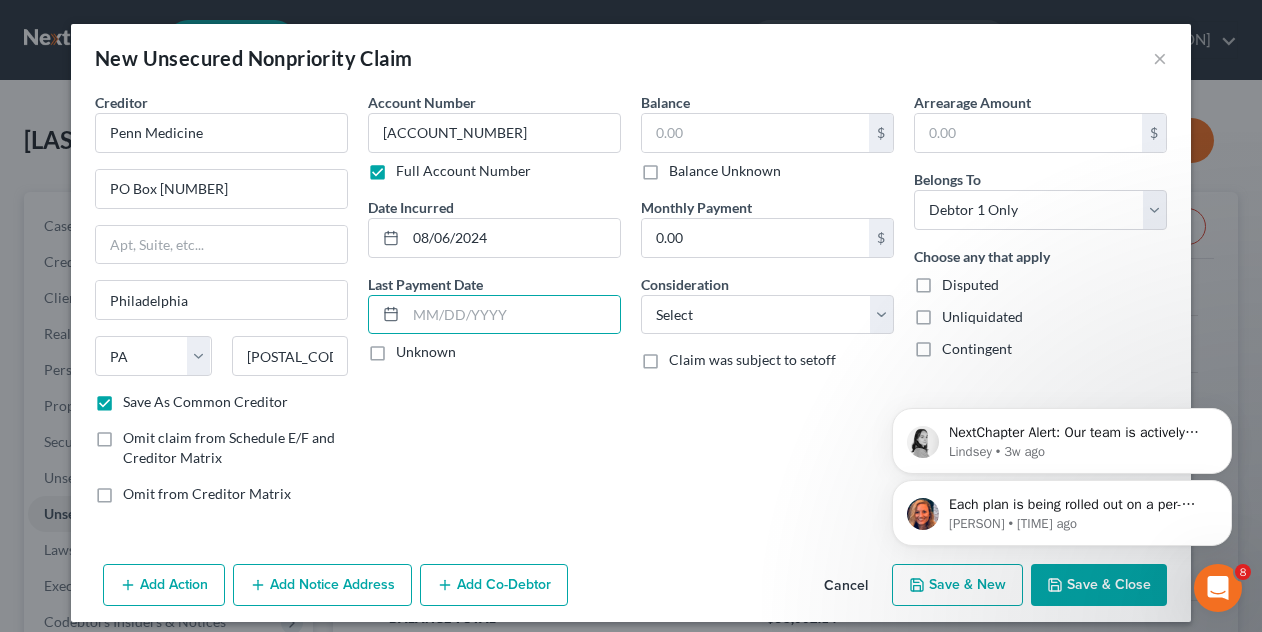 click on "Unknown" at bounding box center [426, 352] 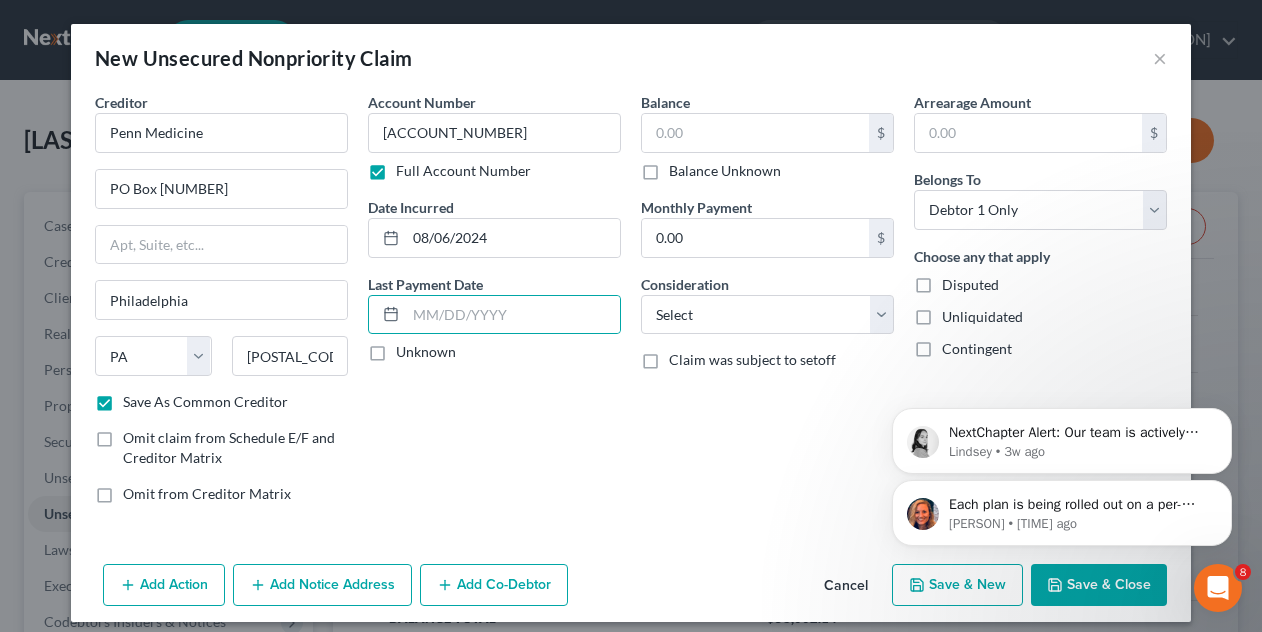 click on "Unknown" at bounding box center [410, 348] 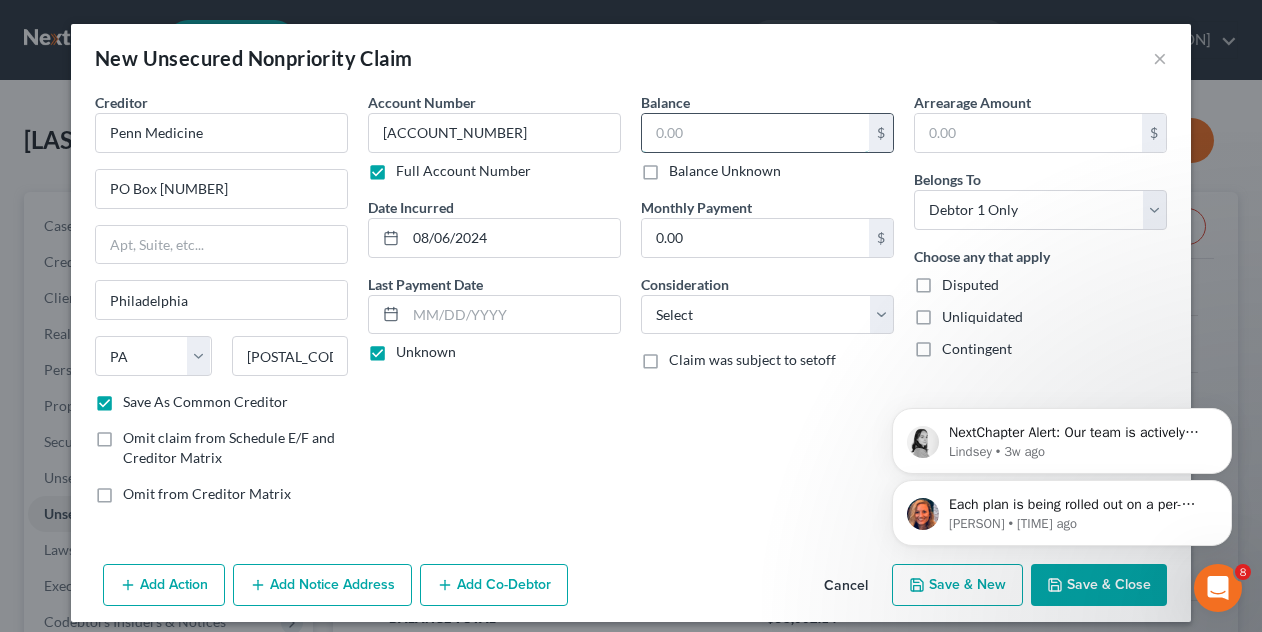 click at bounding box center (755, 133) 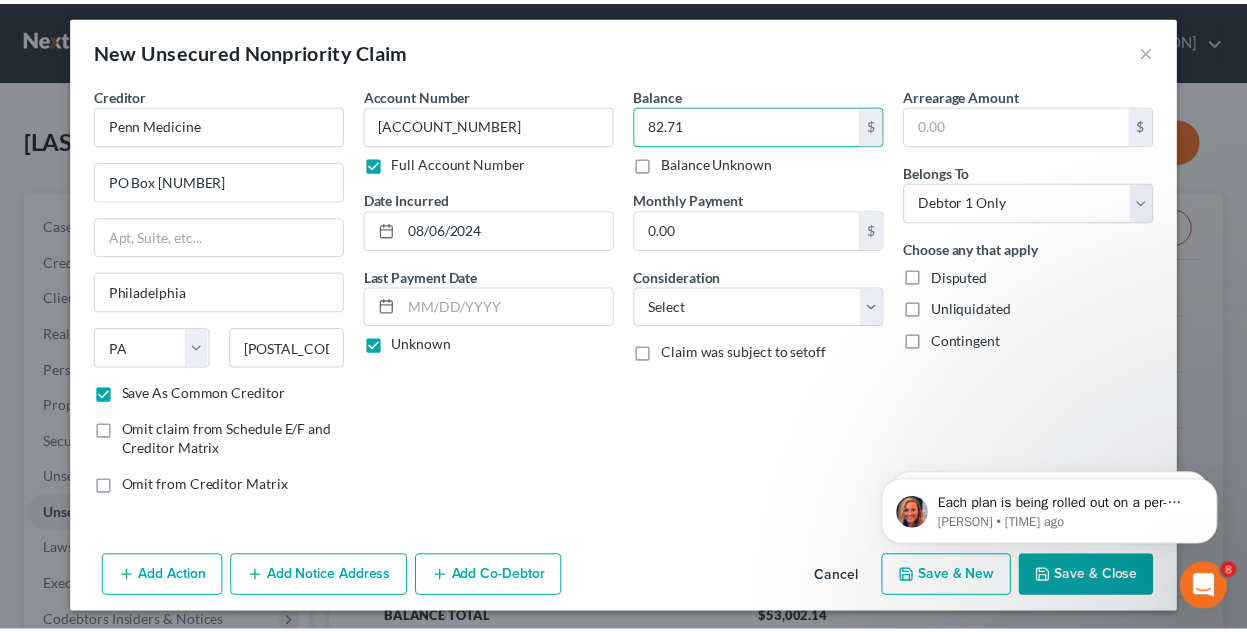 scroll, scrollTop: 10, scrollLeft: 0, axis: vertical 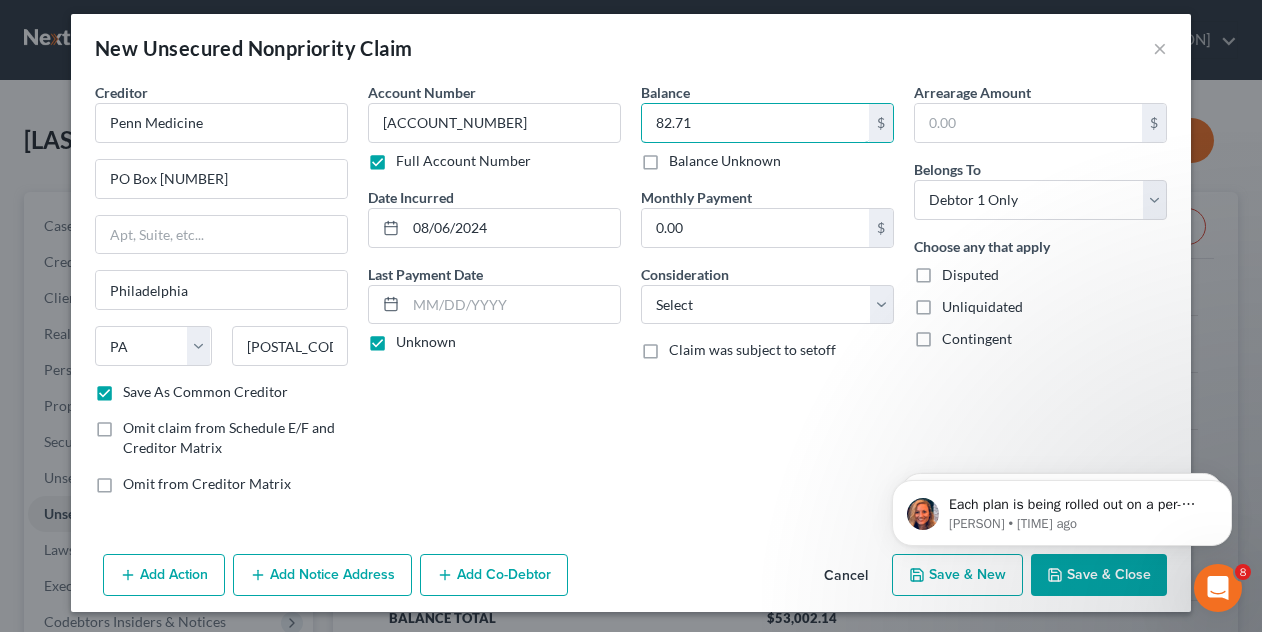 type on "82.71" 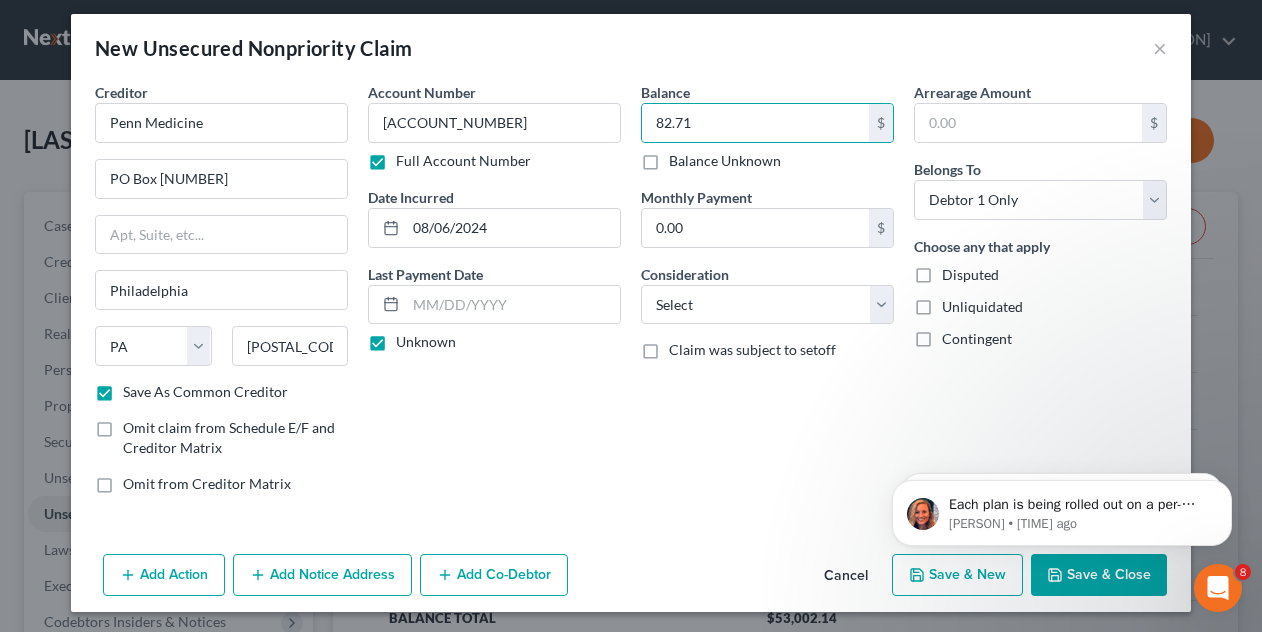 click on "Save & Close" at bounding box center (1099, 575) 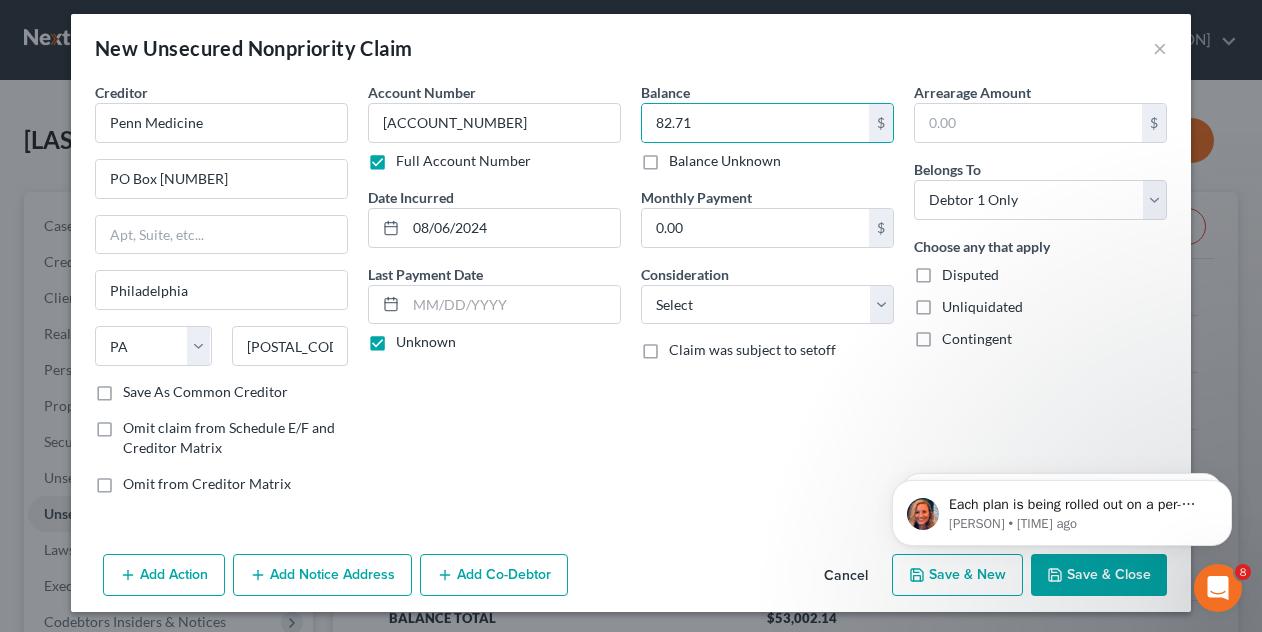 checkbox on "false" 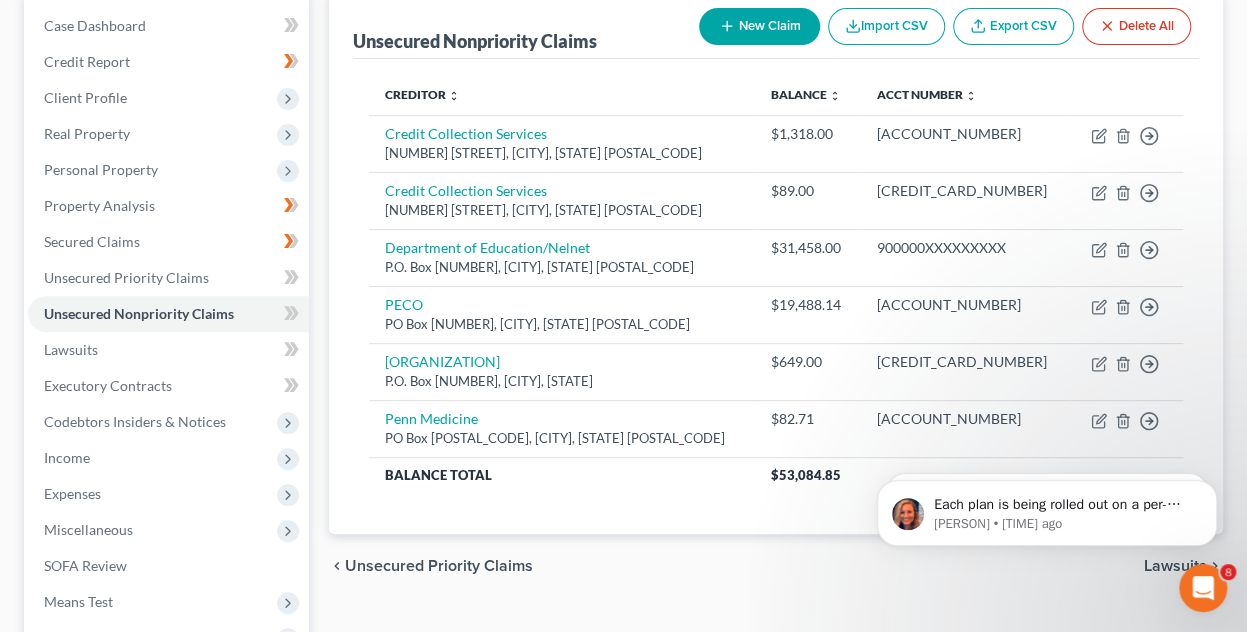 scroll, scrollTop: 100, scrollLeft: 0, axis: vertical 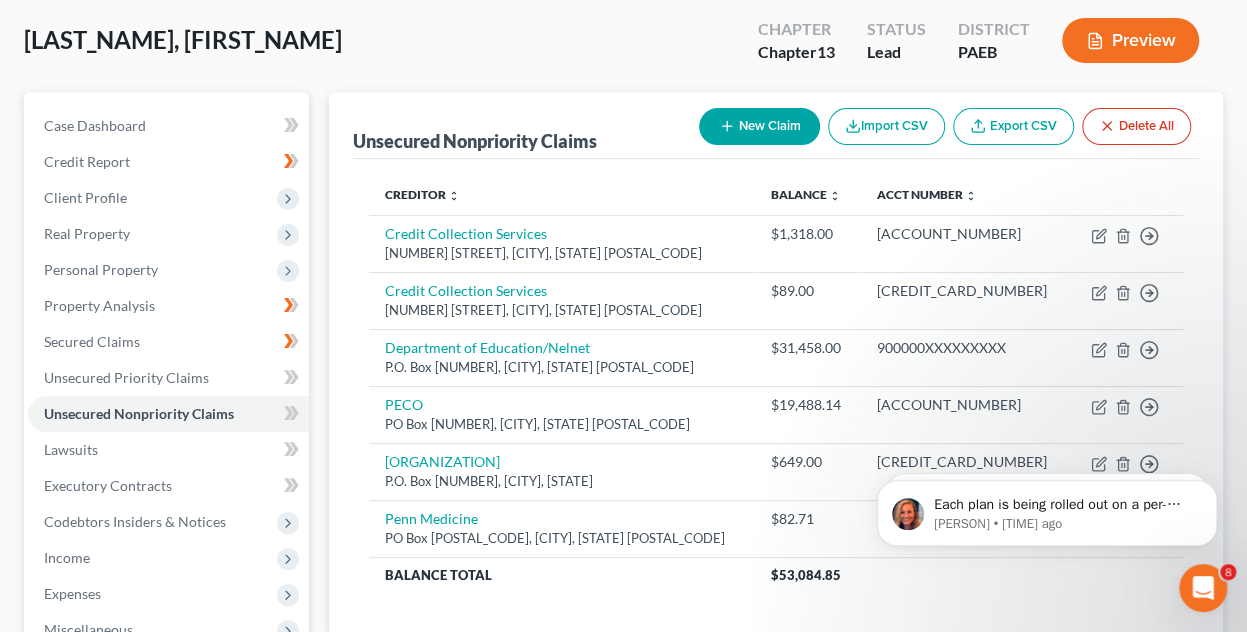 click on "New Claim" at bounding box center [759, 126] 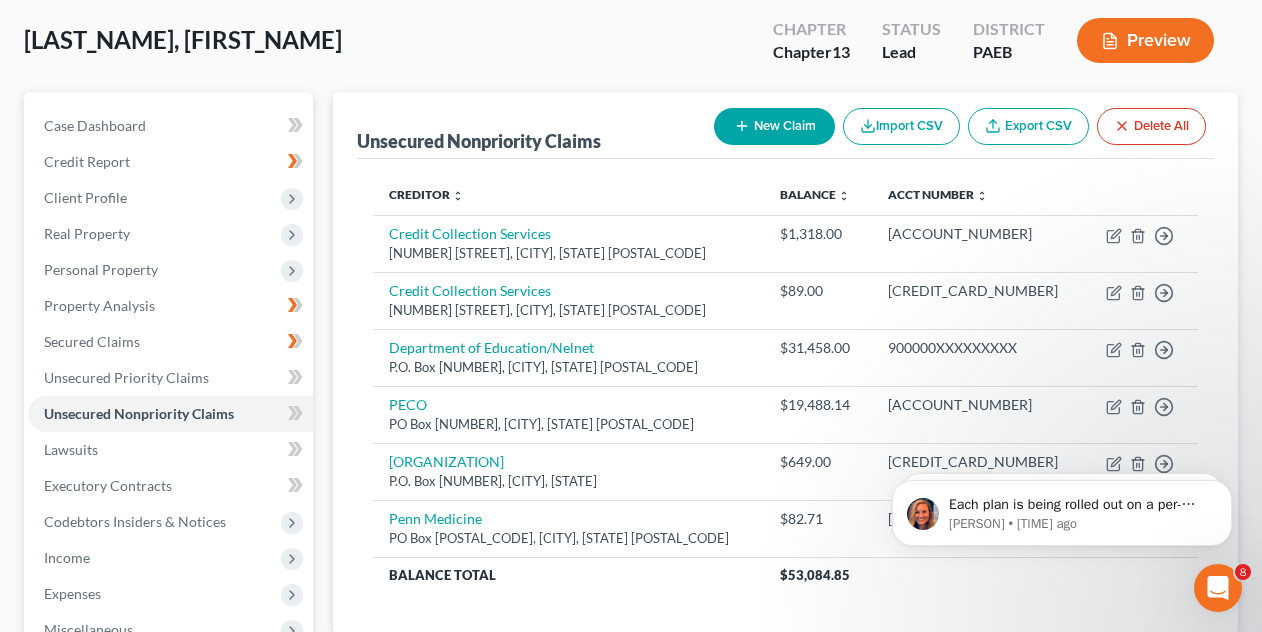 select on "0" 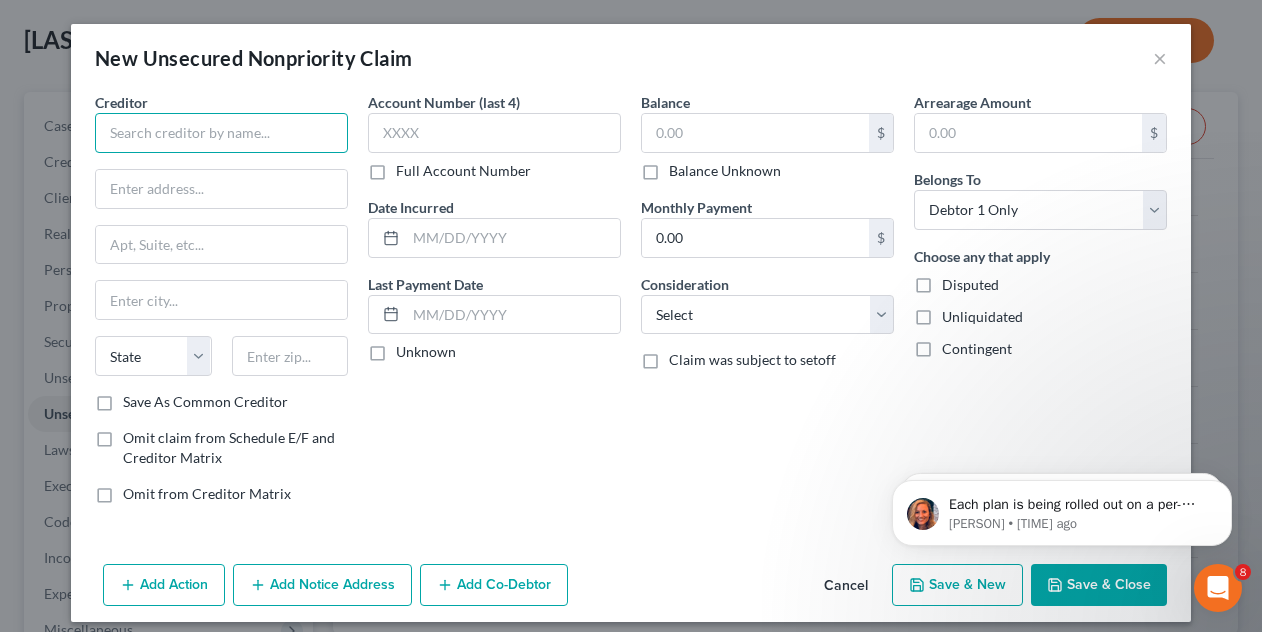 click at bounding box center [221, 133] 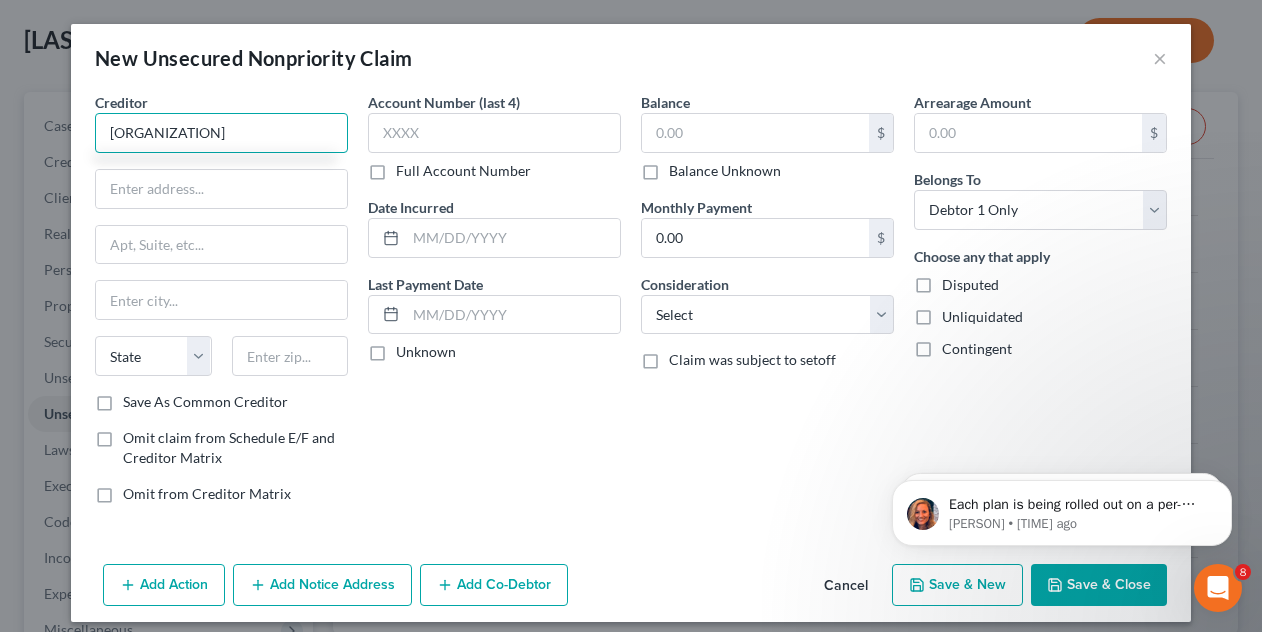 type on "[ORGANIZATION]" 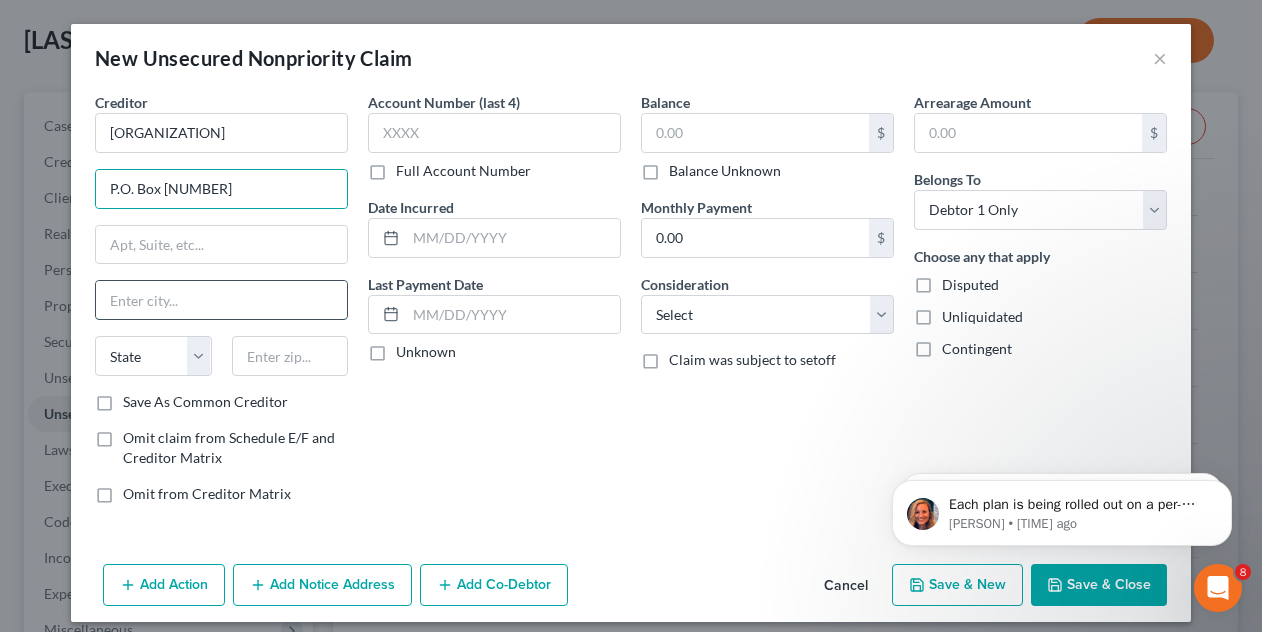 click at bounding box center [221, 300] 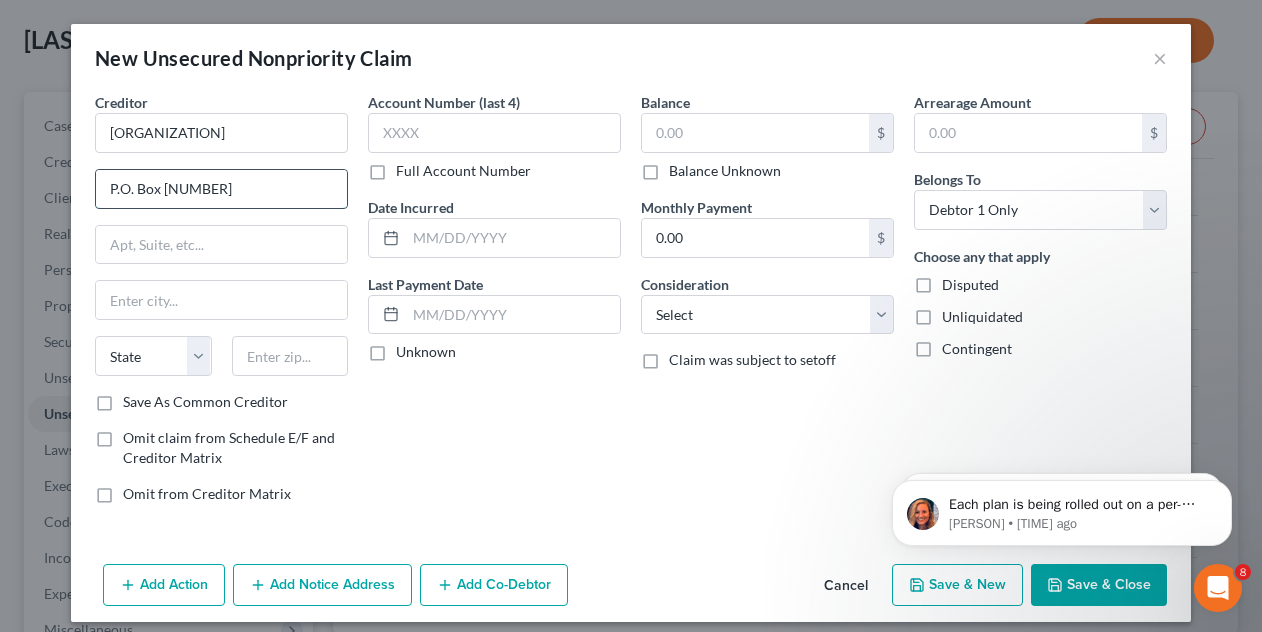 drag, startPoint x: 225, startPoint y: 194, endPoint x: 157, endPoint y: 194, distance: 68 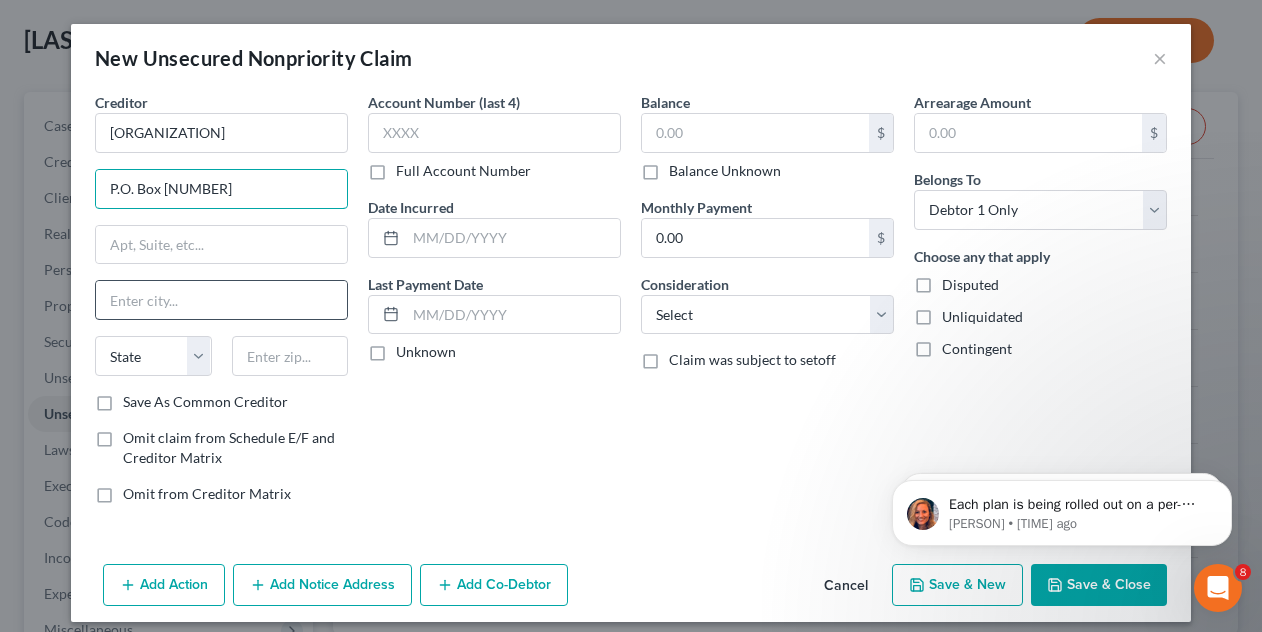 type on "P.O. Box [NUMBER]" 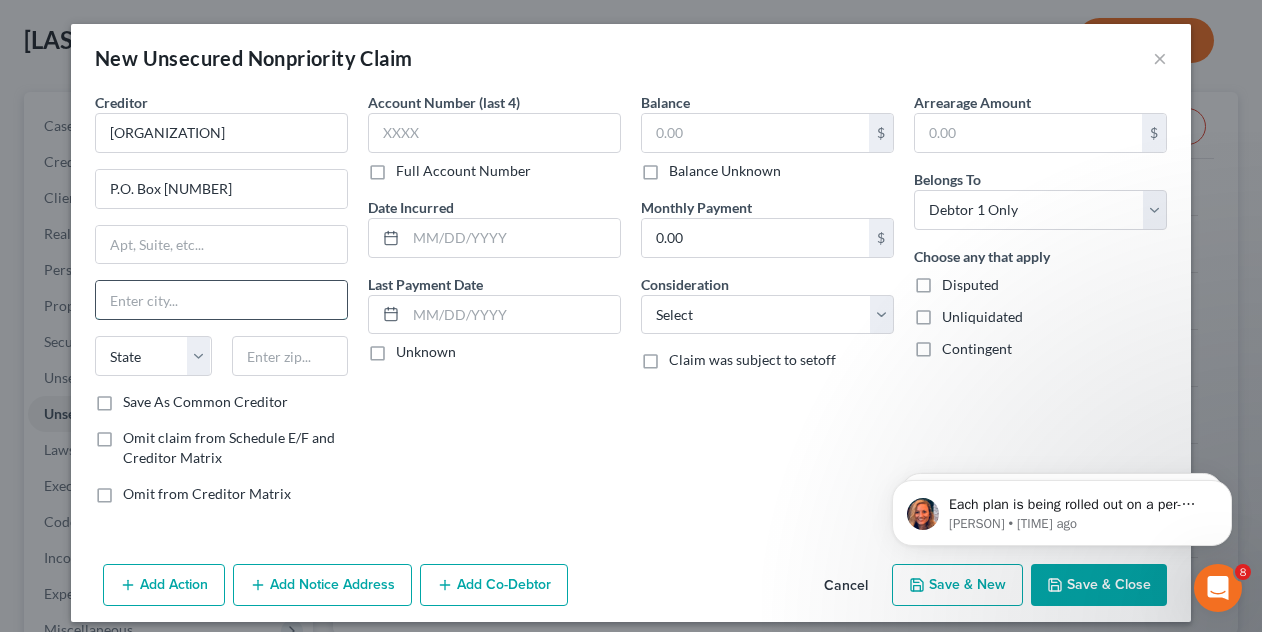 click at bounding box center [221, 300] 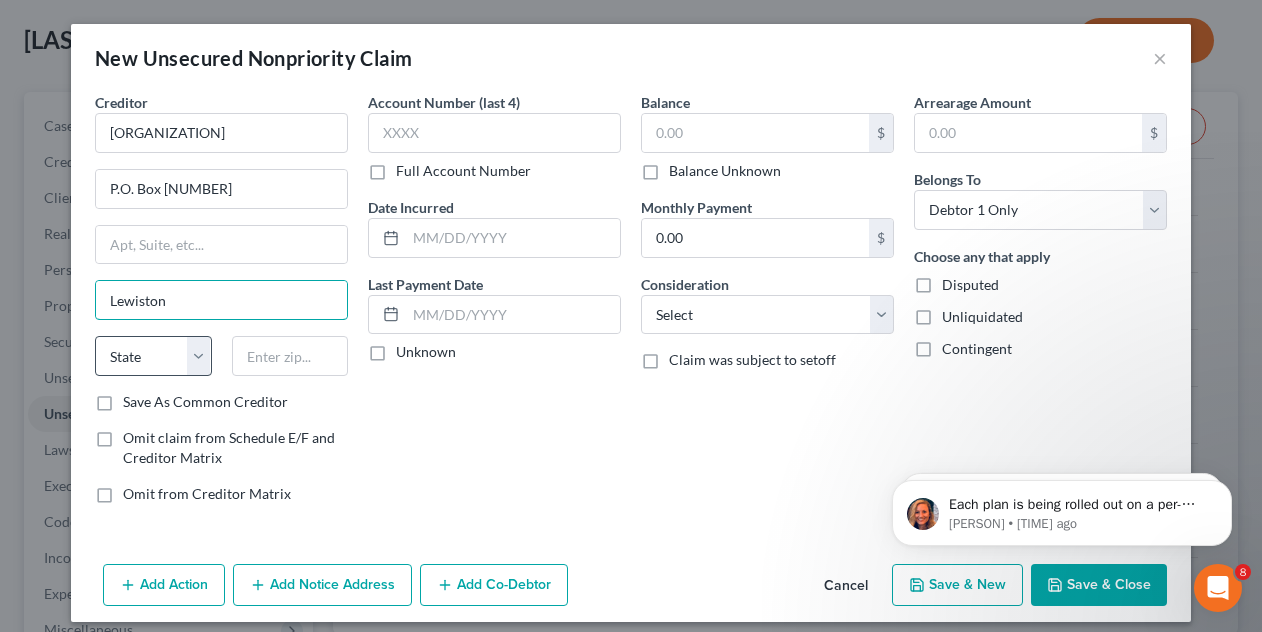 type on "Lewiston" 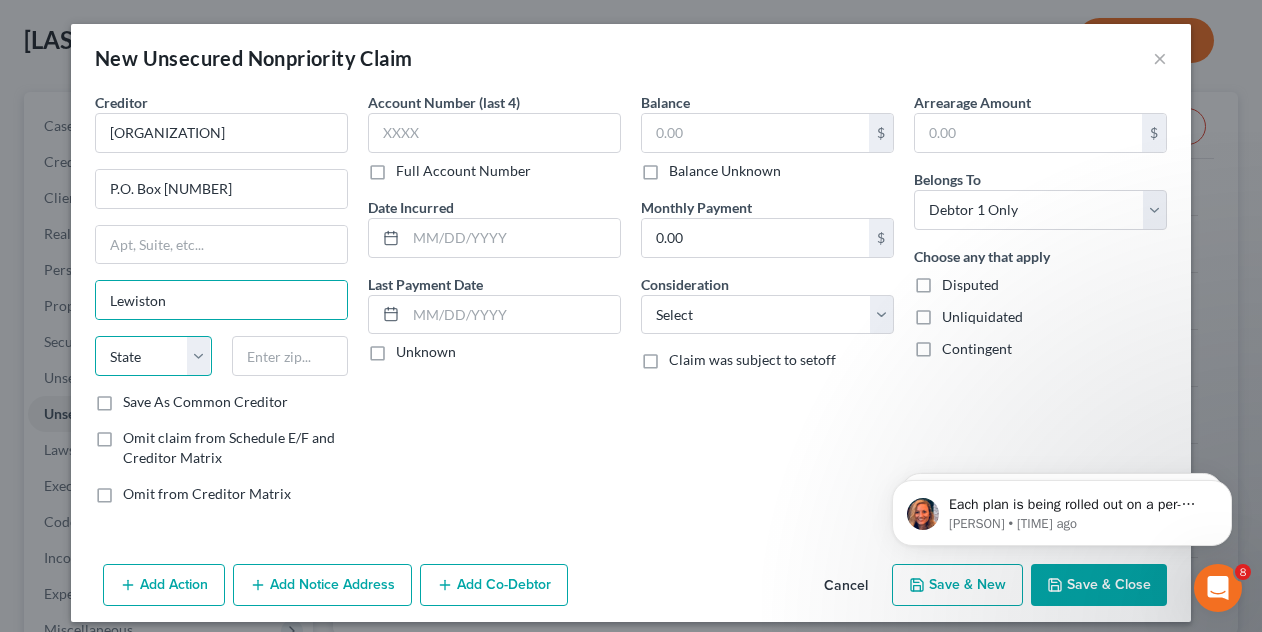 click on "State AL AK AR AZ CA CO CT DE DC FL GA GU HI ID IL IN IA KS KY LA ME MD MA MI MN MS MO MT NC ND NE NV NH NJ NM NY OH OK OR PA PR RI SC SD TN TX UT VI VA VT WA WV WI WY" at bounding box center (153, 356) 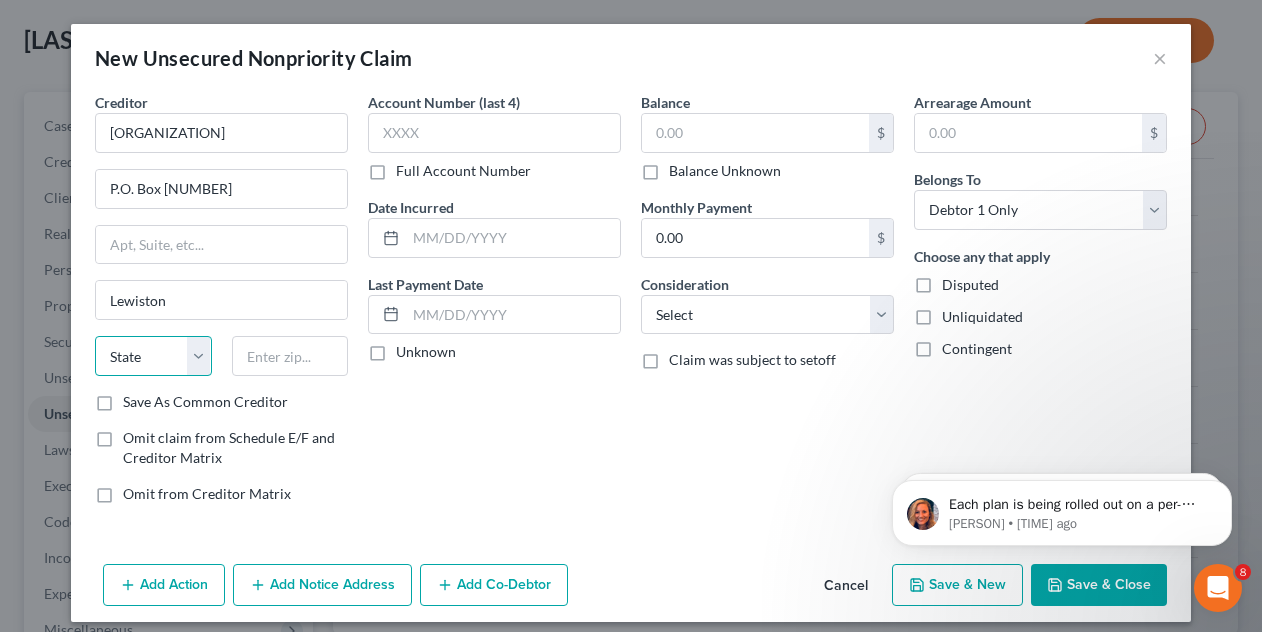 select on "20" 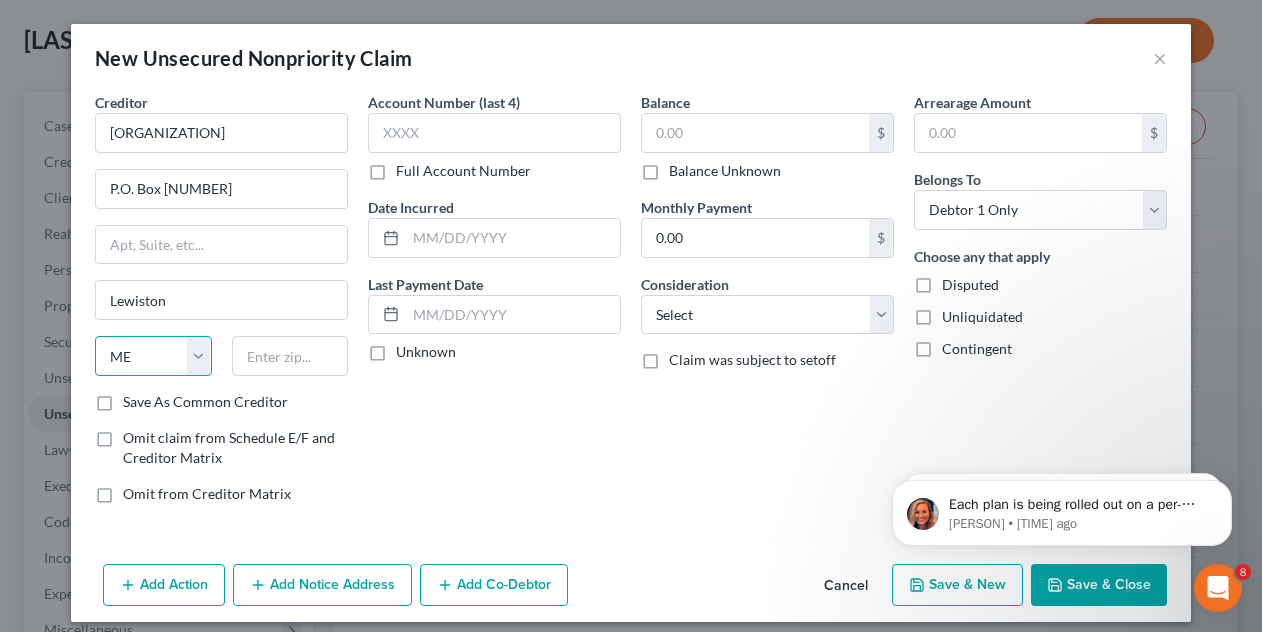 click on "State AL AK AR AZ CA CO CT DE DC FL GA GU HI ID IL IN IA KS KY LA ME MD MA MI MN MS MO MT NC ND NE NV NH NJ NM NY OH OK OR PA PR RI SC SD TN TX UT VI VA VT WA WV WI WY" at bounding box center [153, 356] 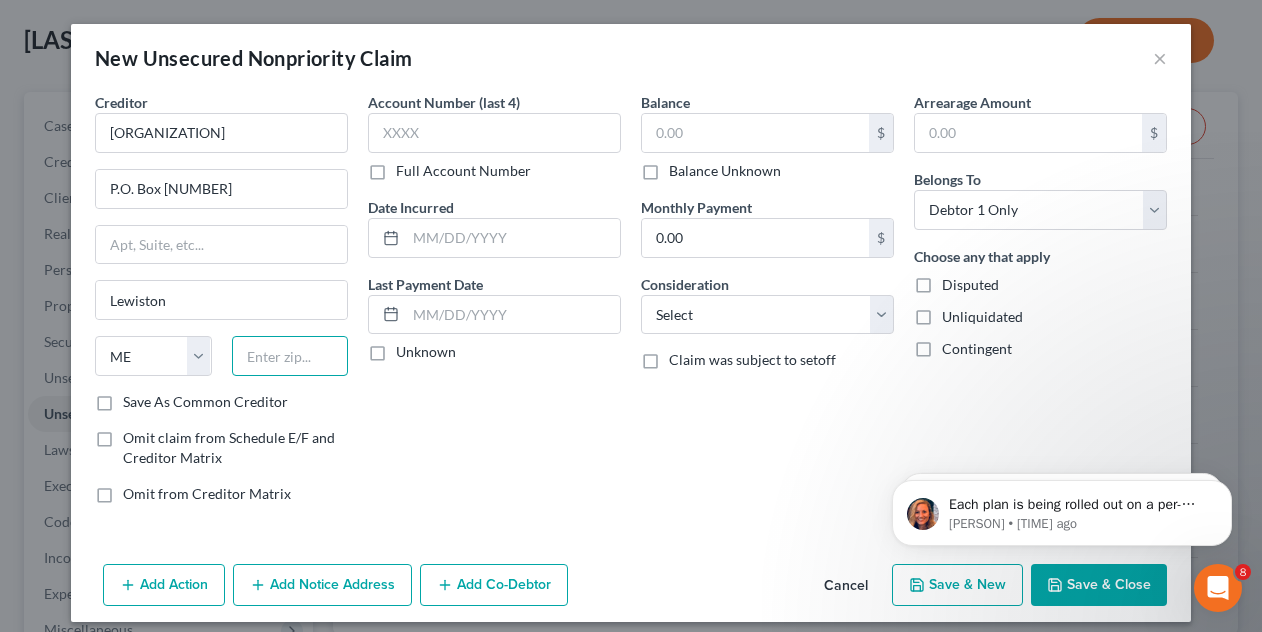 click at bounding box center (290, 356) 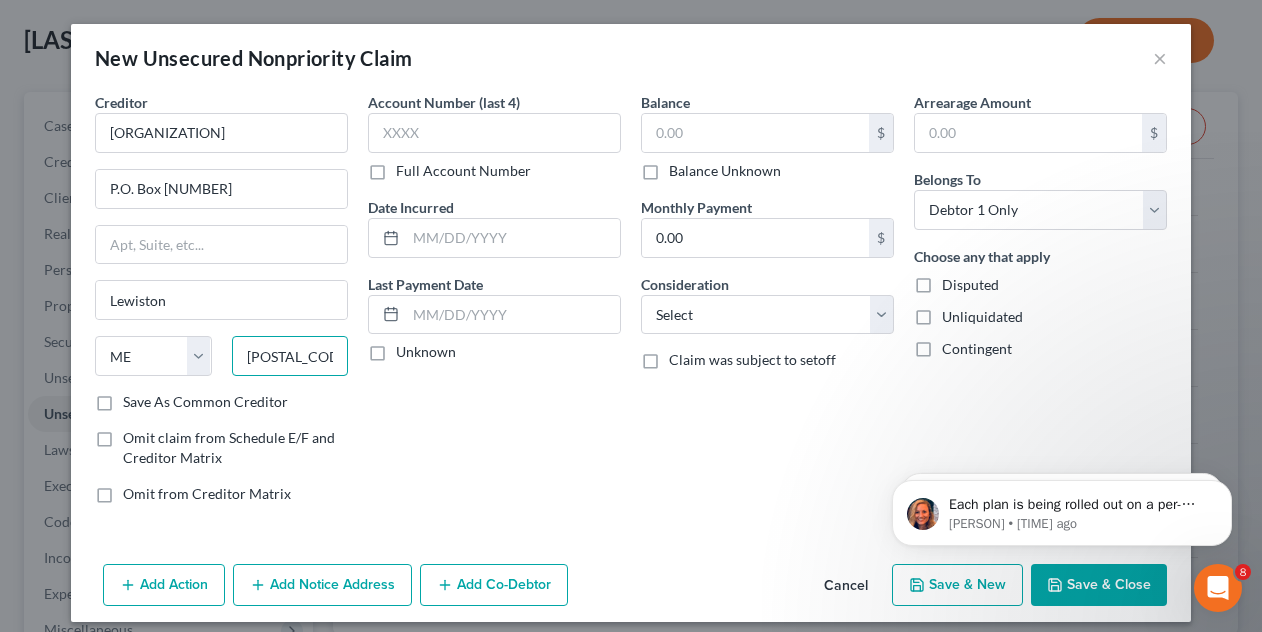 type on "[POSTAL_CODE]" 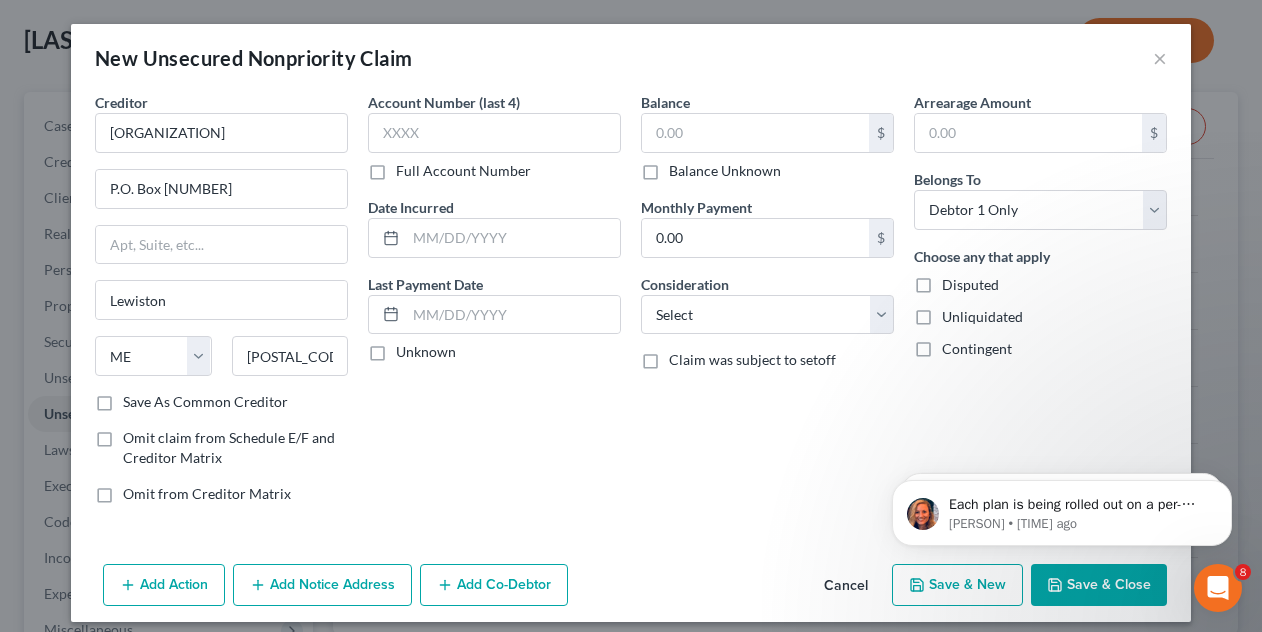 click on "Save As Common Creditor" at bounding box center (205, 402) 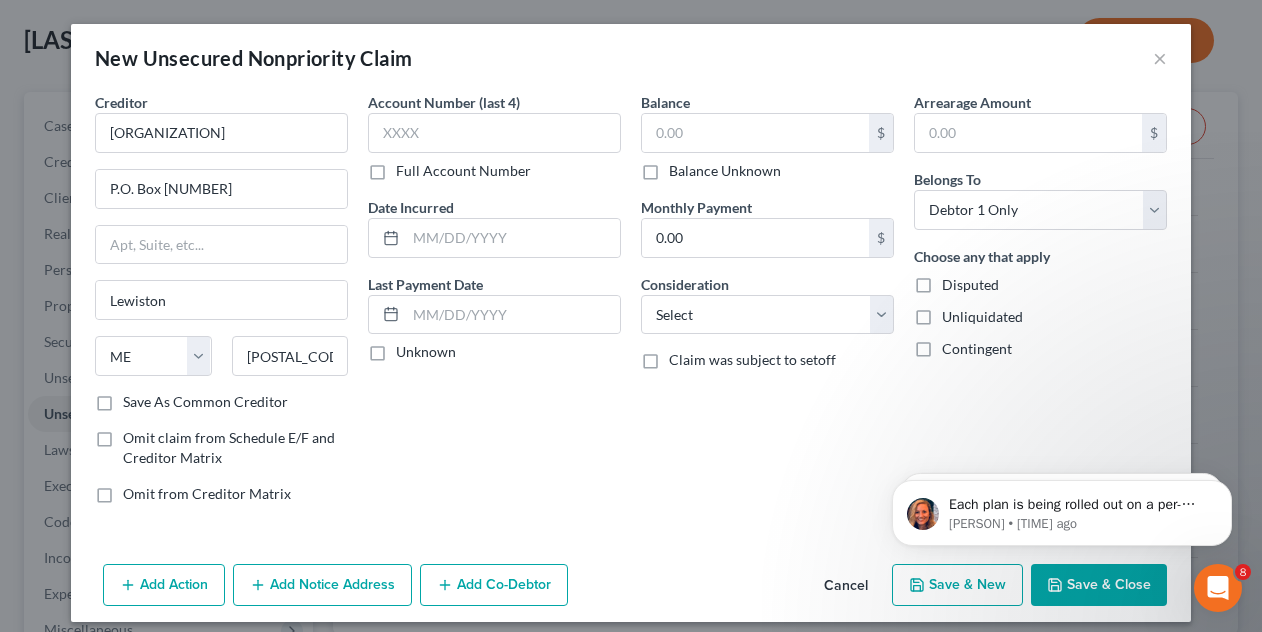 click on "Save As Common Creditor" at bounding box center [137, 398] 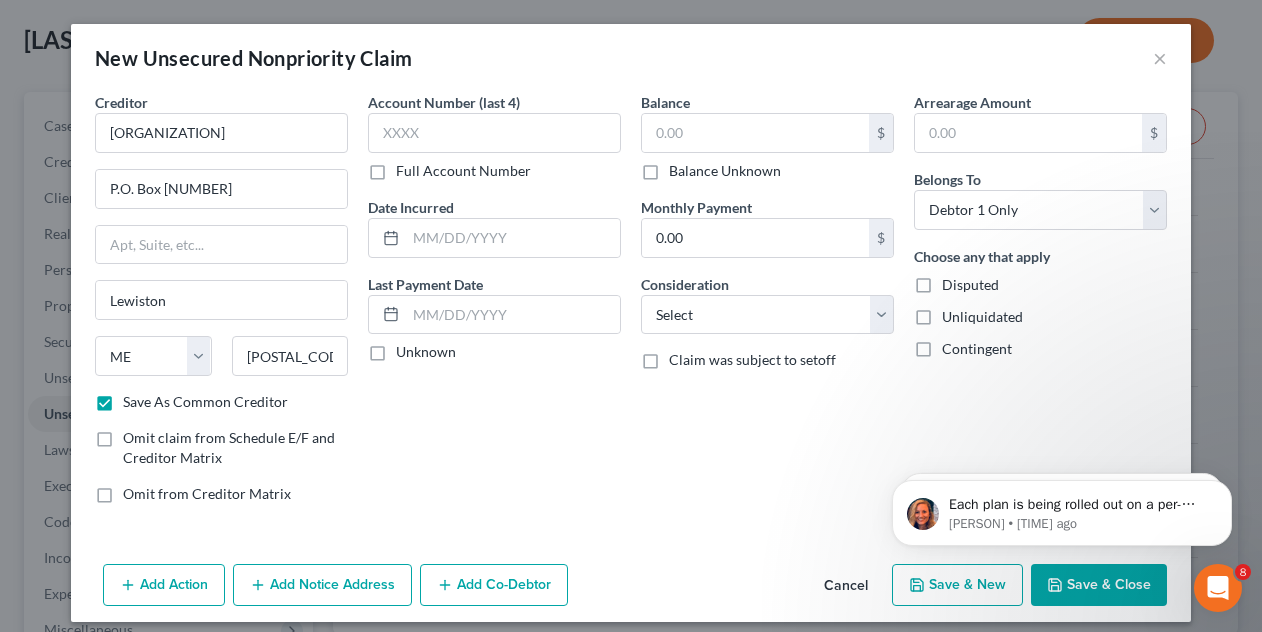 click on "Full Account Number" at bounding box center [463, 171] 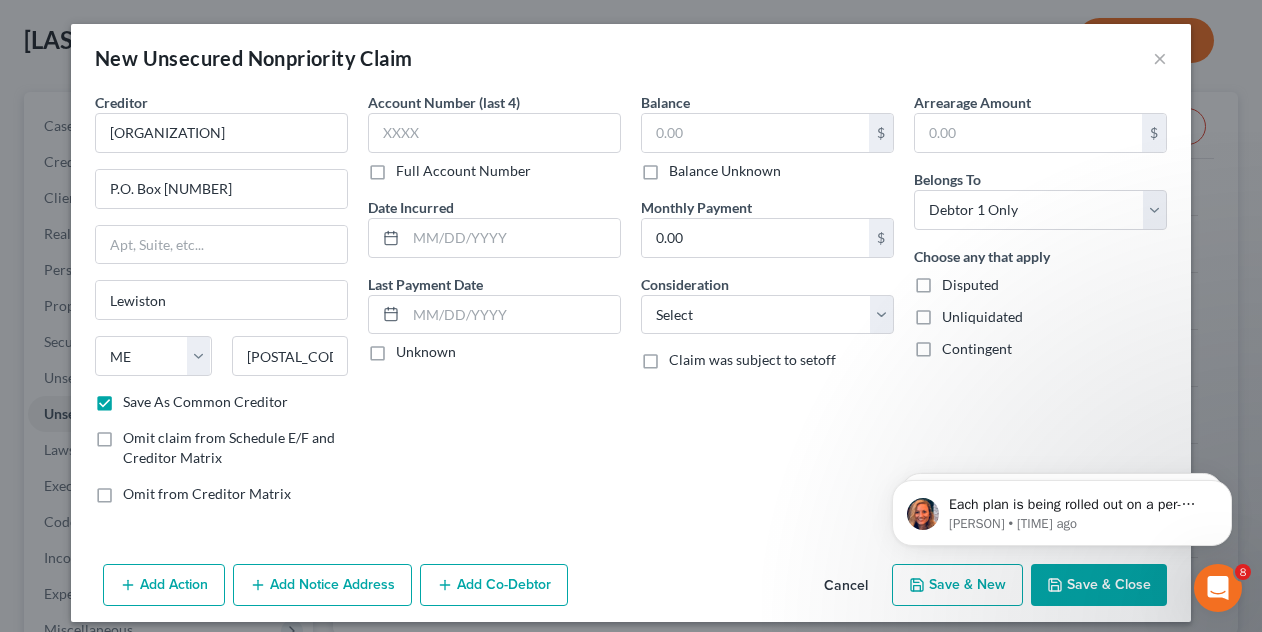 click on "Full Account Number" at bounding box center (410, 167) 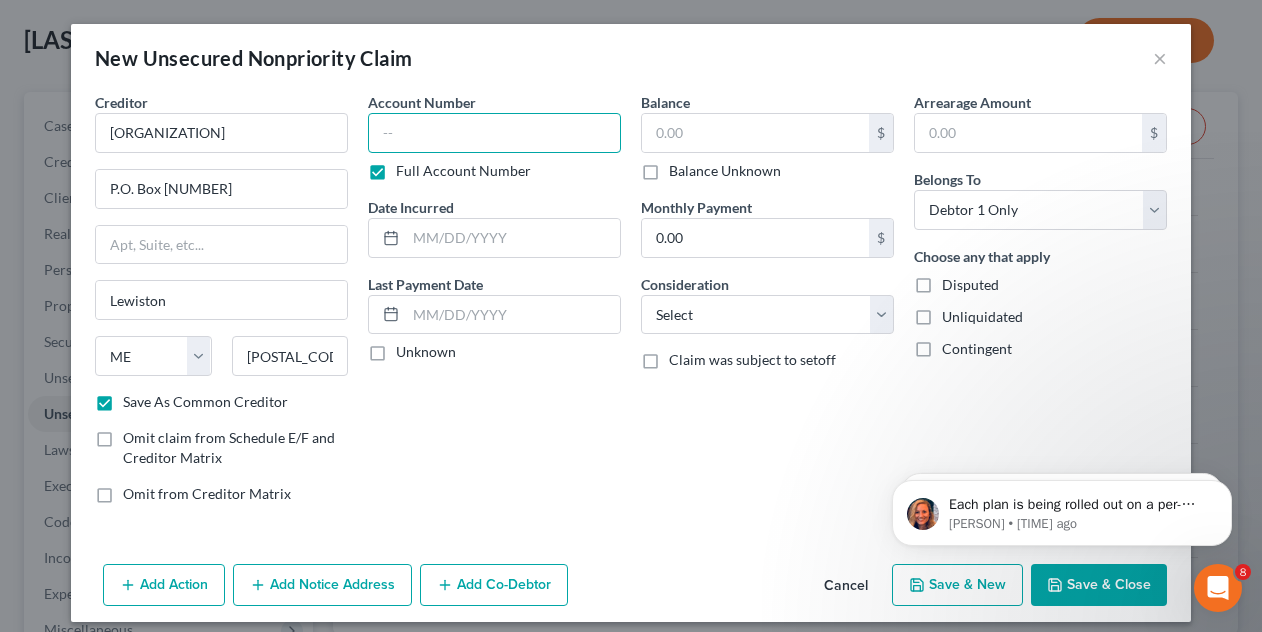 click at bounding box center [494, 133] 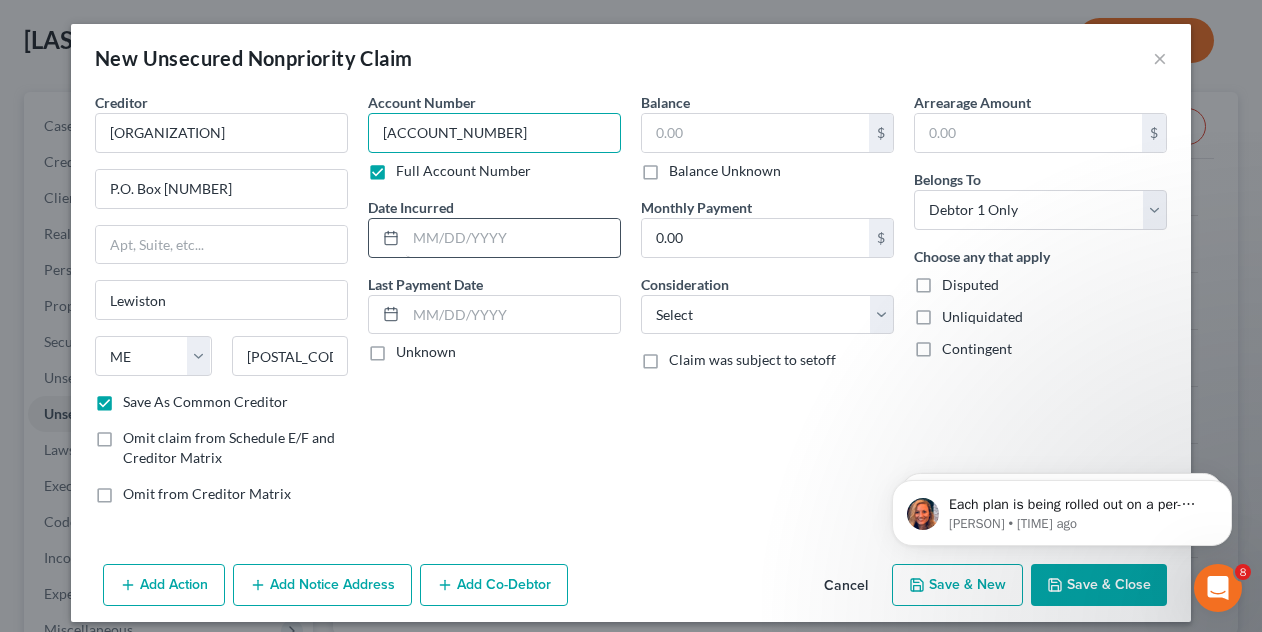 type on "[ACCOUNT_NUMBER]" 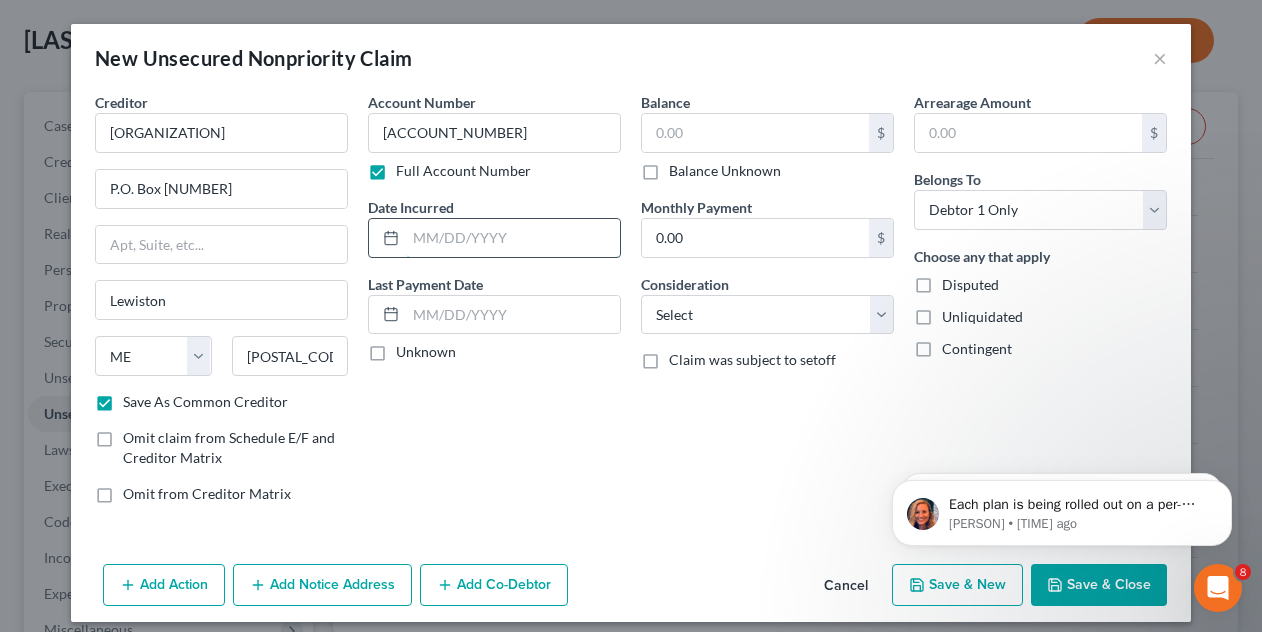 click at bounding box center [513, 238] 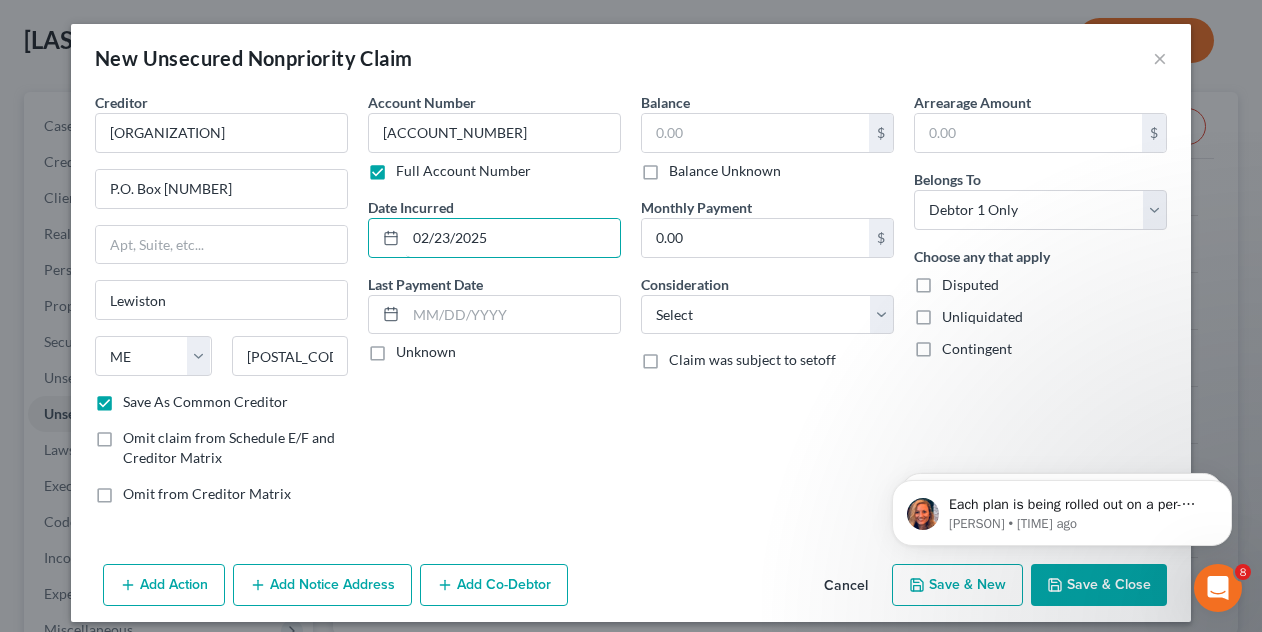 type on "02/23/2025" 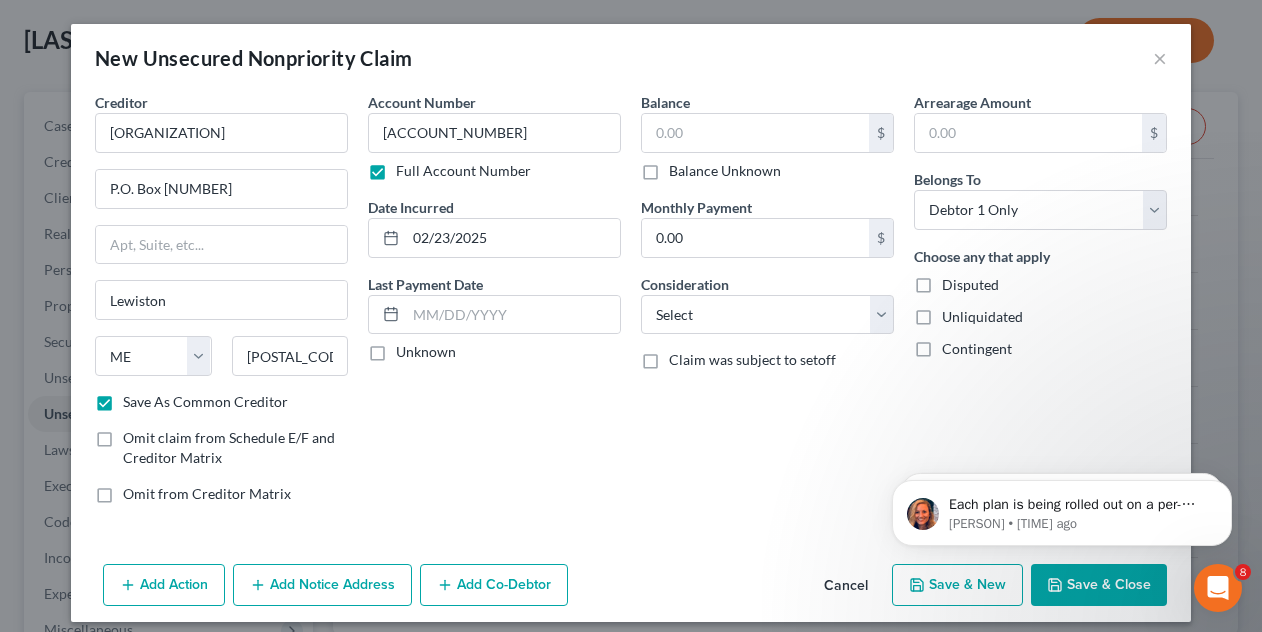 click on "Unknown" at bounding box center (426, 352) 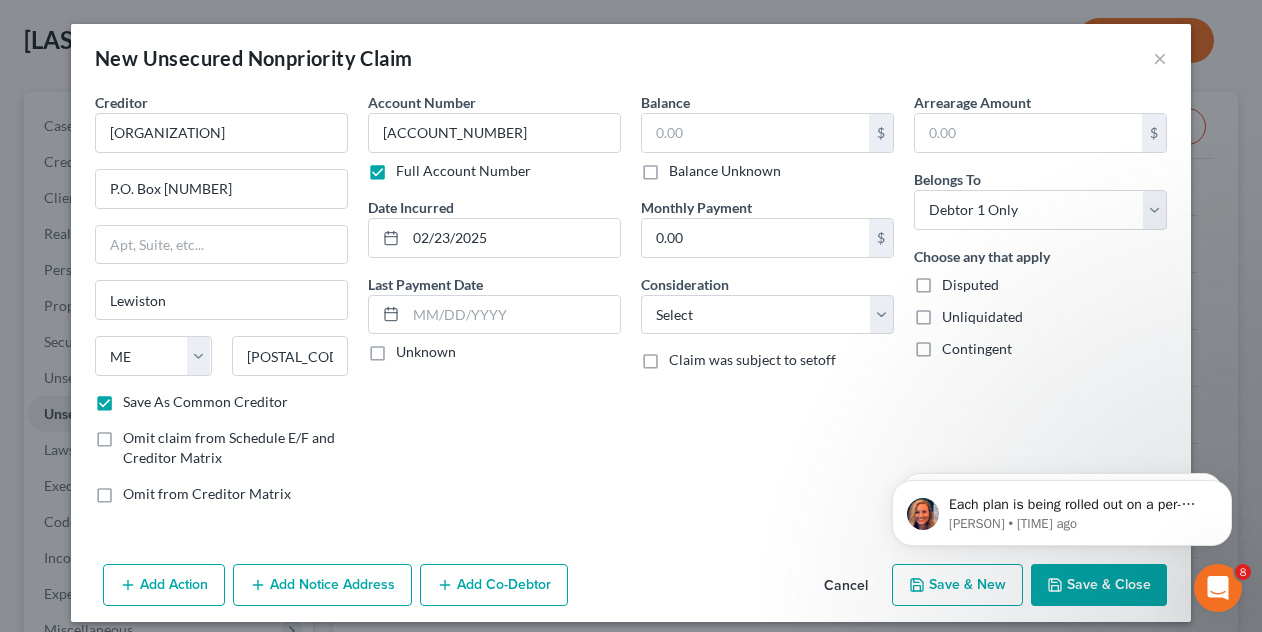 click on "Unknown" at bounding box center [410, 348] 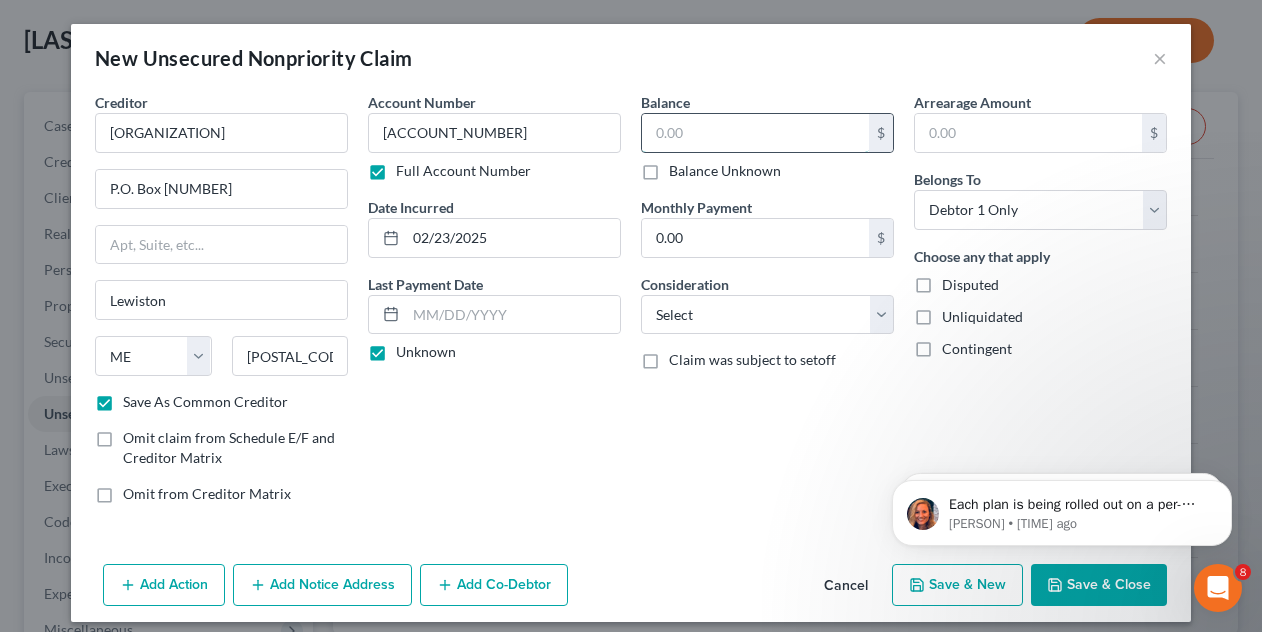 click at bounding box center (755, 133) 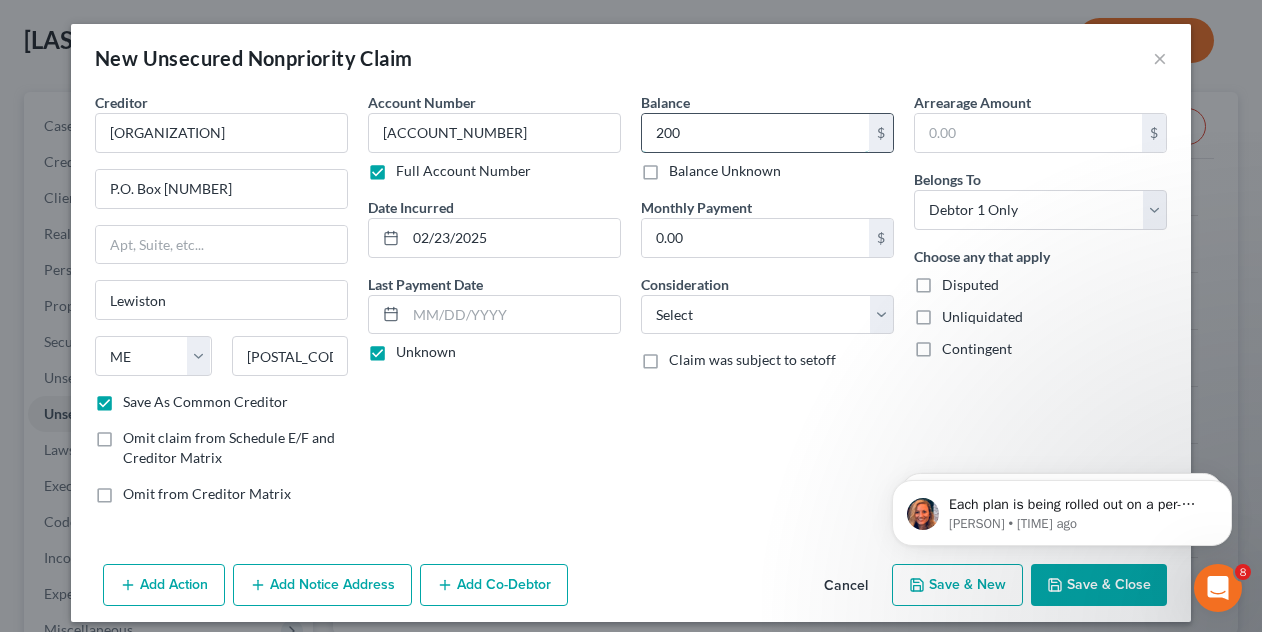 click on "200" at bounding box center [755, 133] 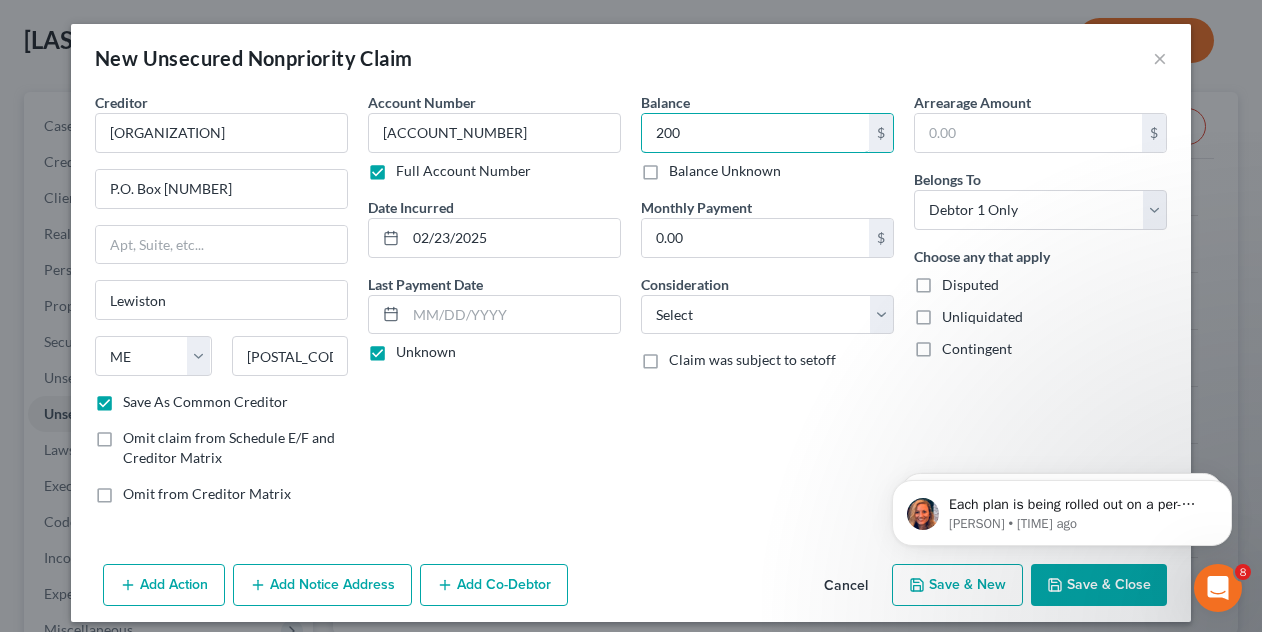 type on "200" 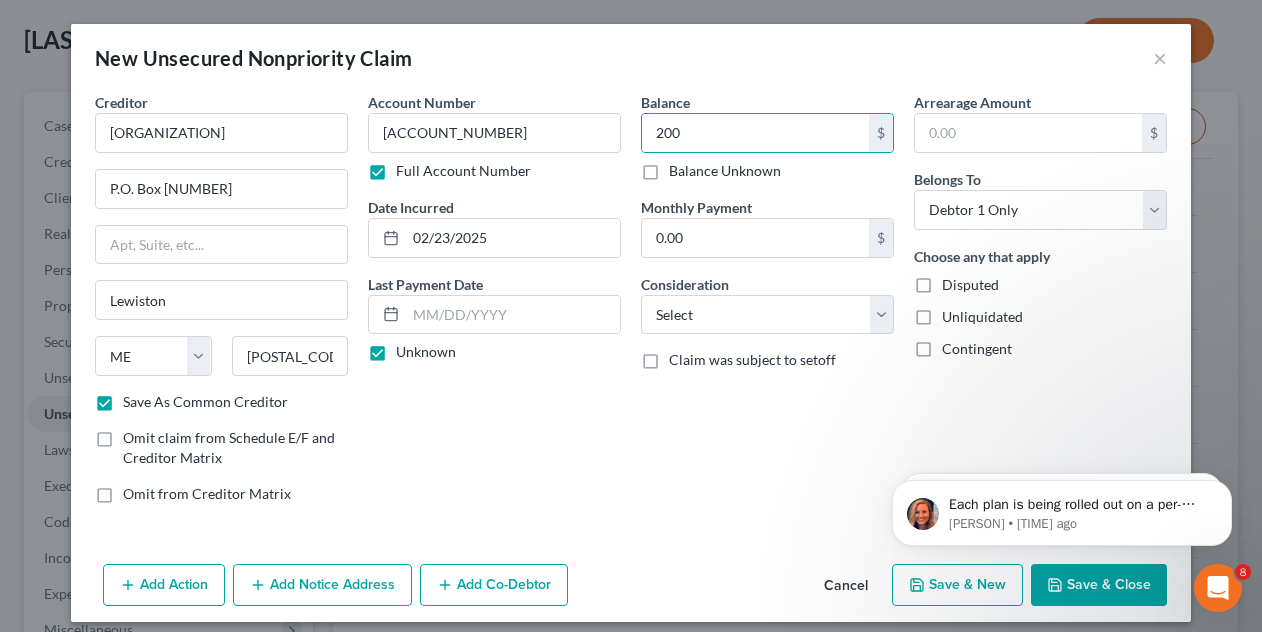 click on "Disputed" at bounding box center [970, 285] 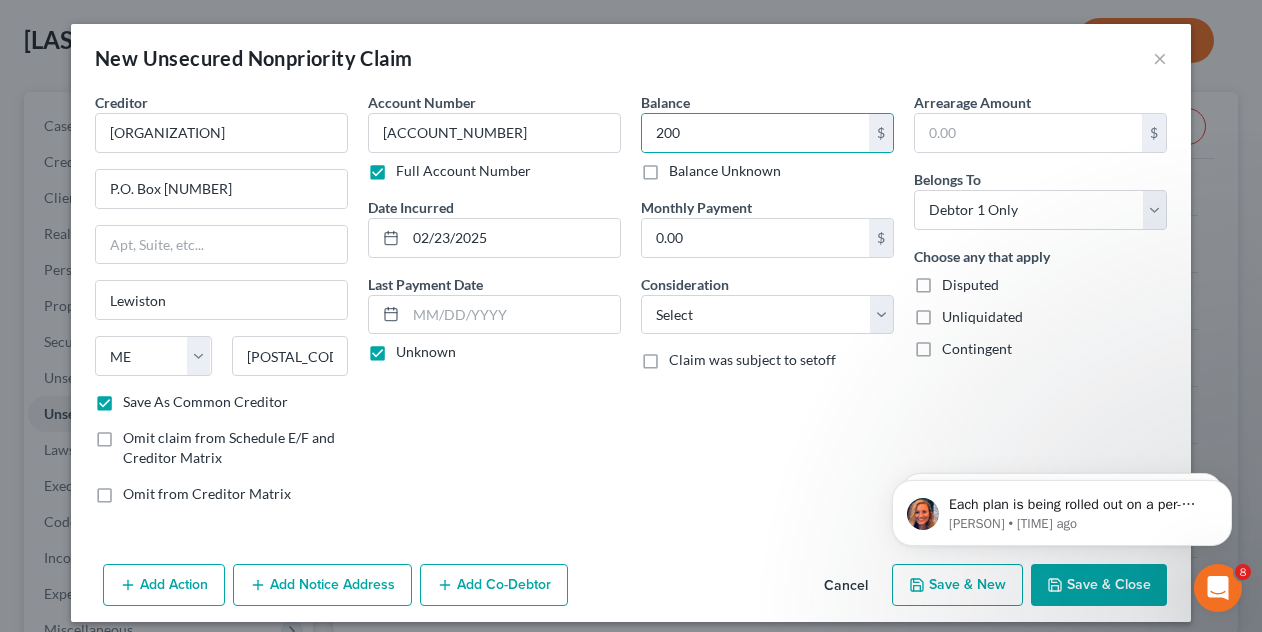 click on "Disputed" at bounding box center [956, 281] 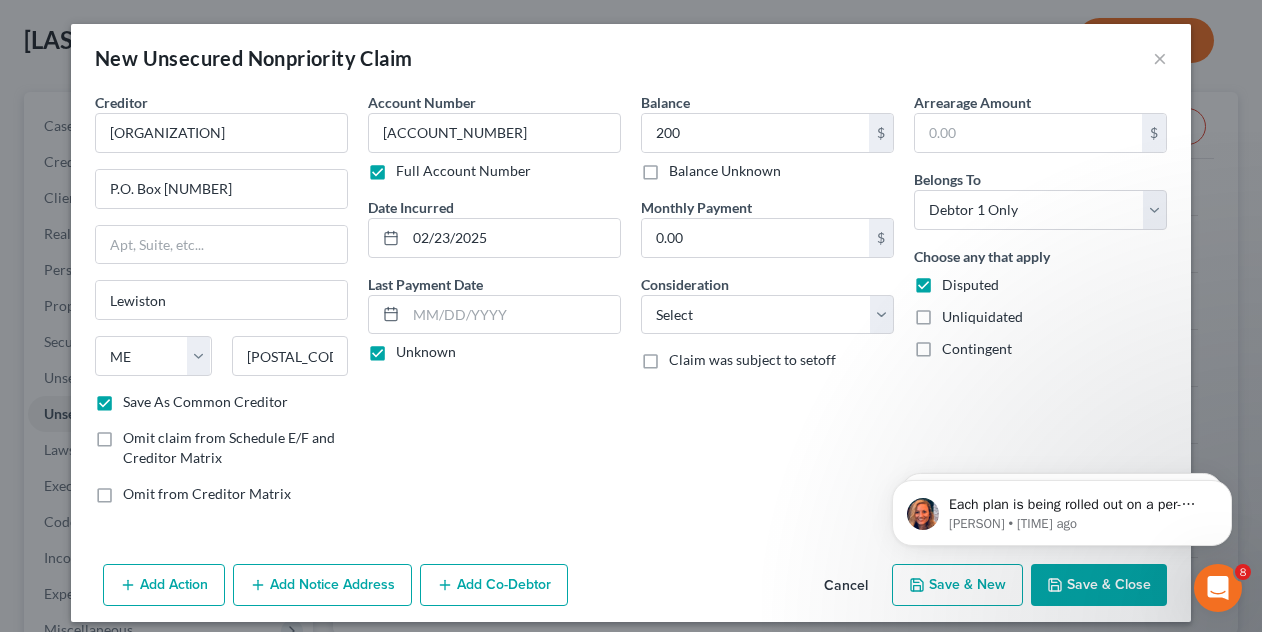 click on "Save & Close" at bounding box center (1099, 585) 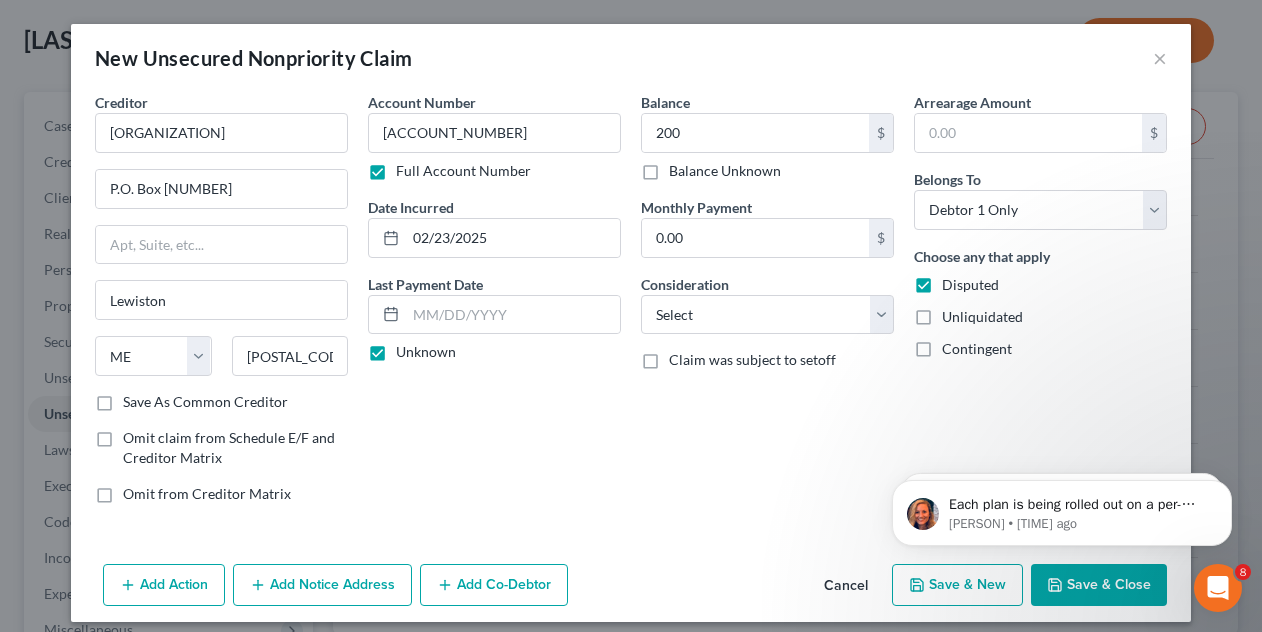 checkbox on "false" 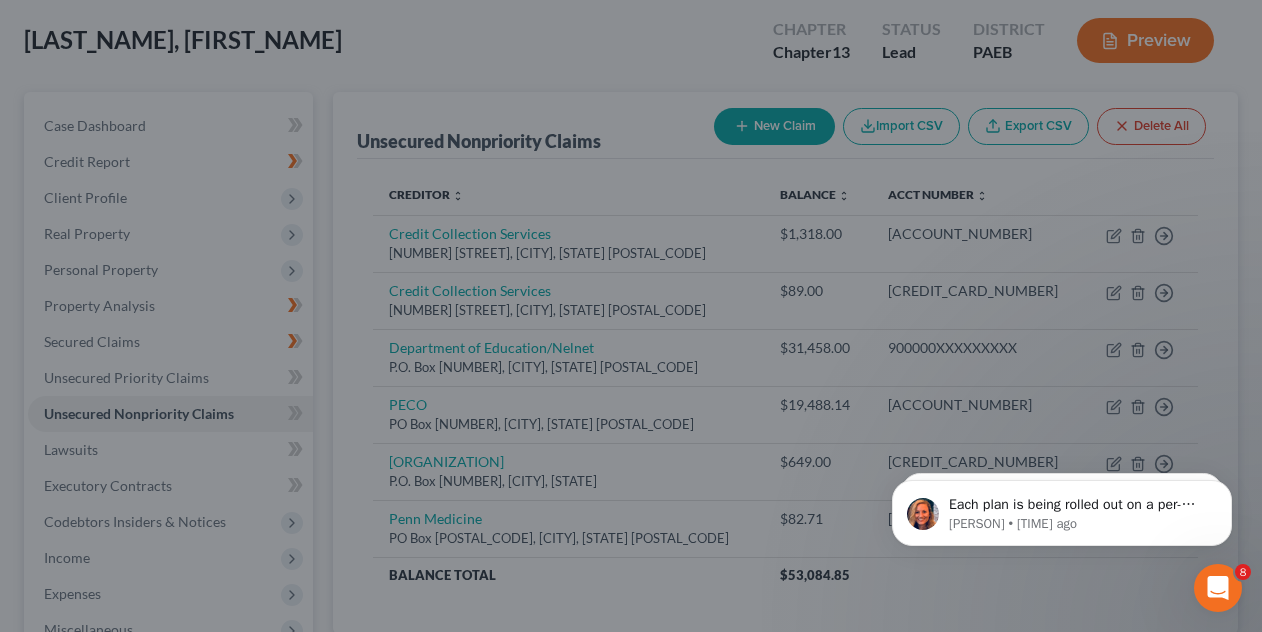 type on "200.00" 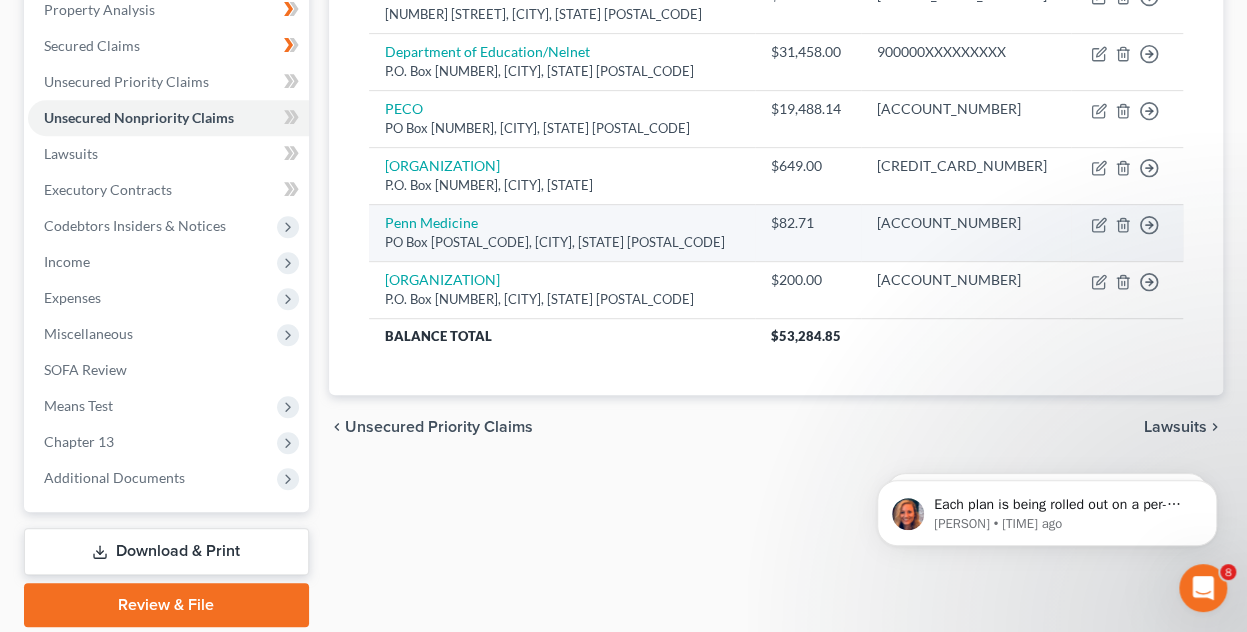 scroll, scrollTop: 364, scrollLeft: 0, axis: vertical 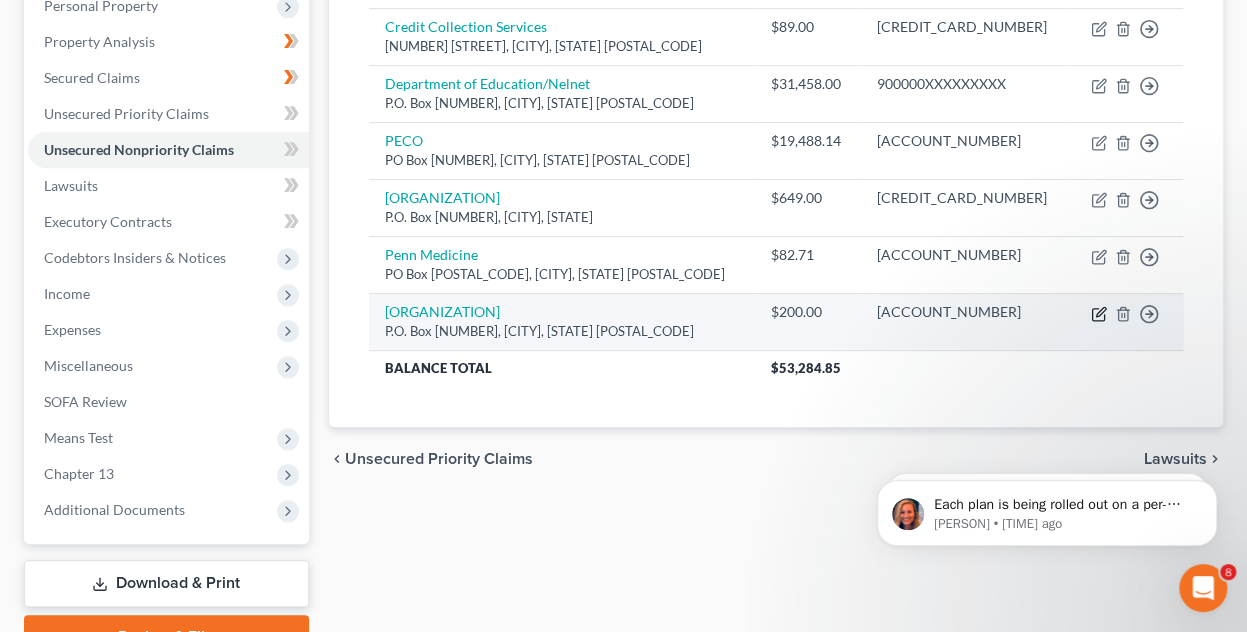 click 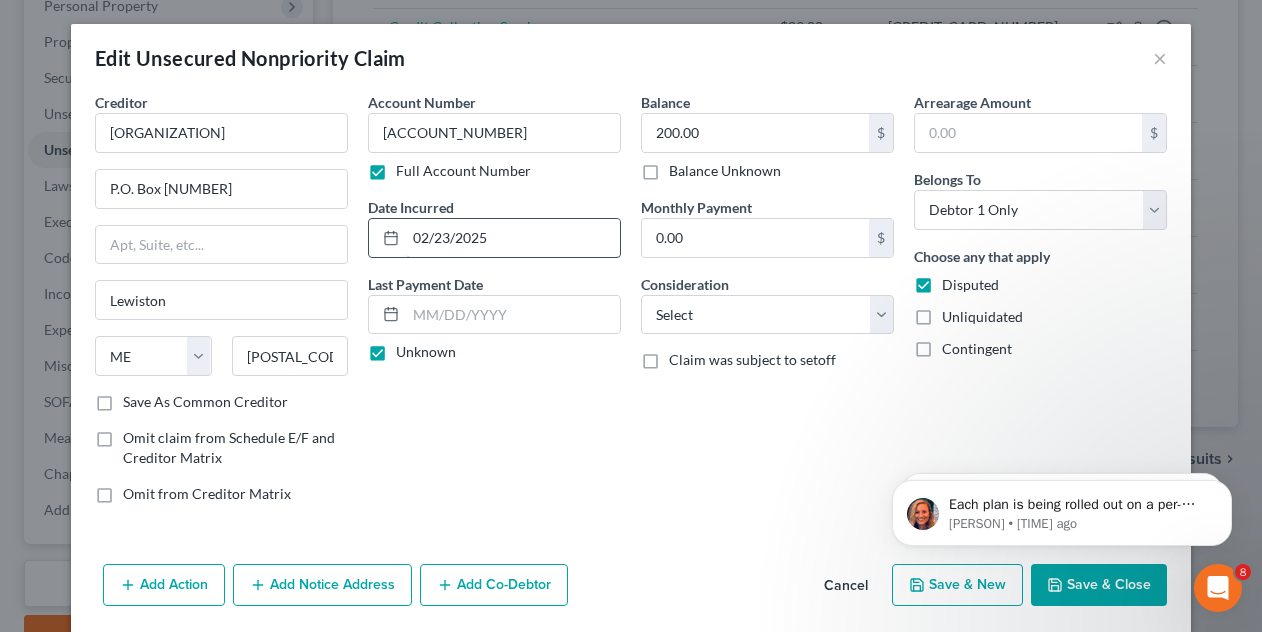 click on "02/23/2025" at bounding box center [513, 238] 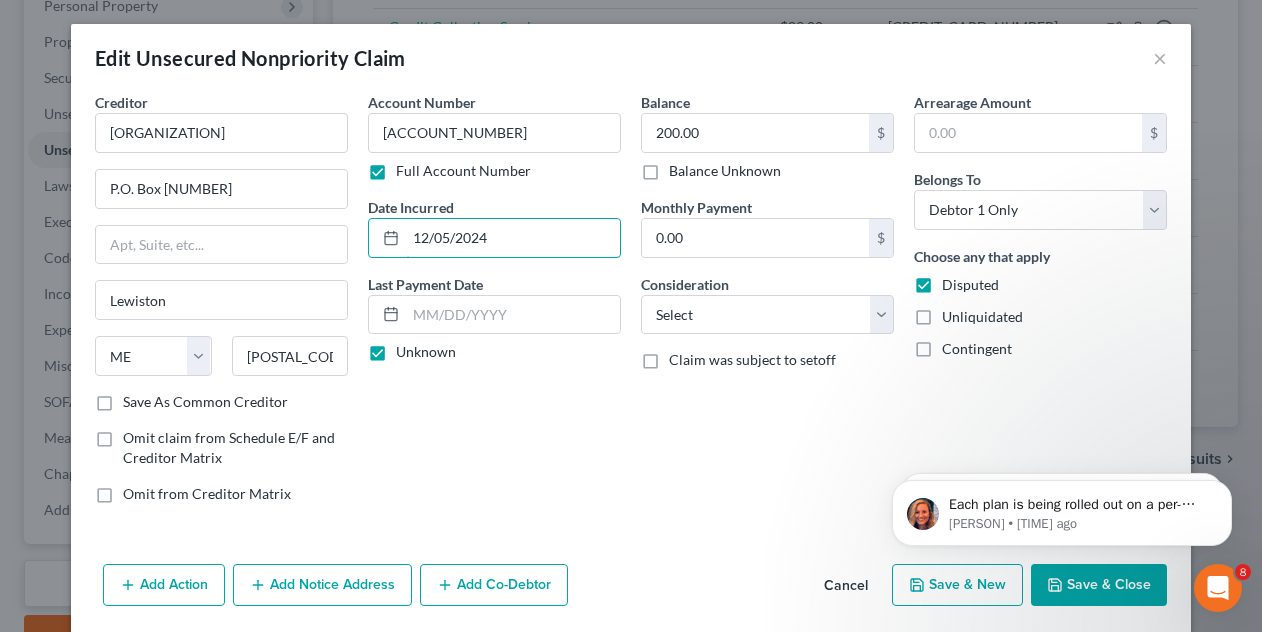 type on "12/05/2024" 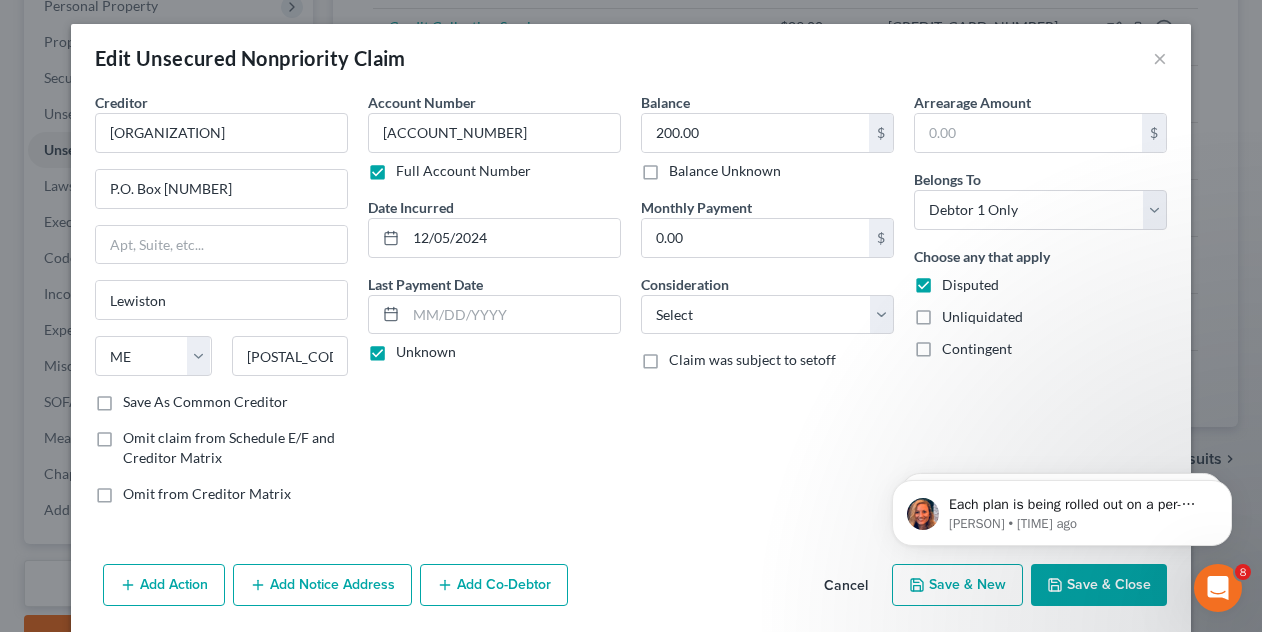 click 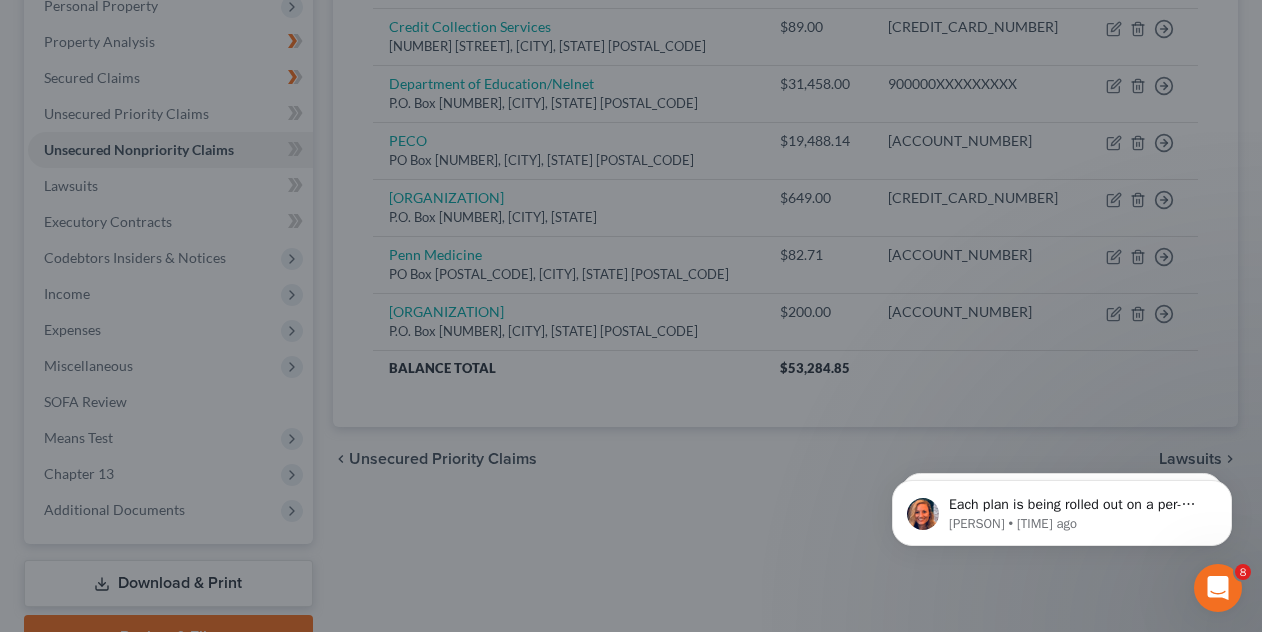 type on "0" 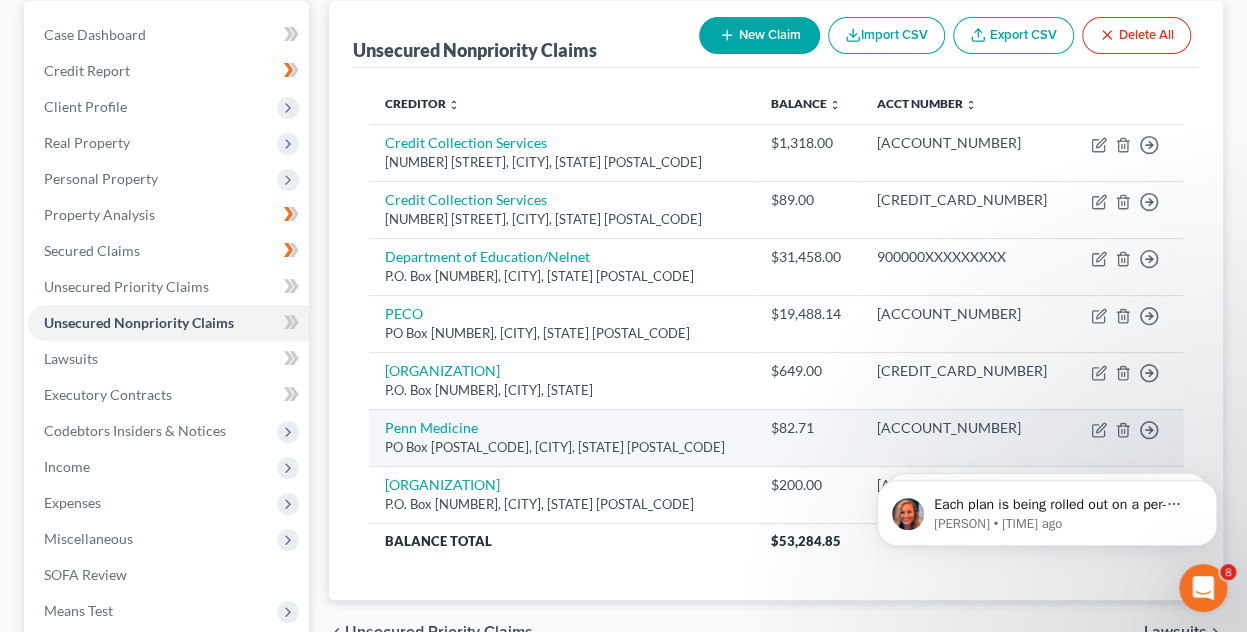 scroll, scrollTop: 0, scrollLeft: 0, axis: both 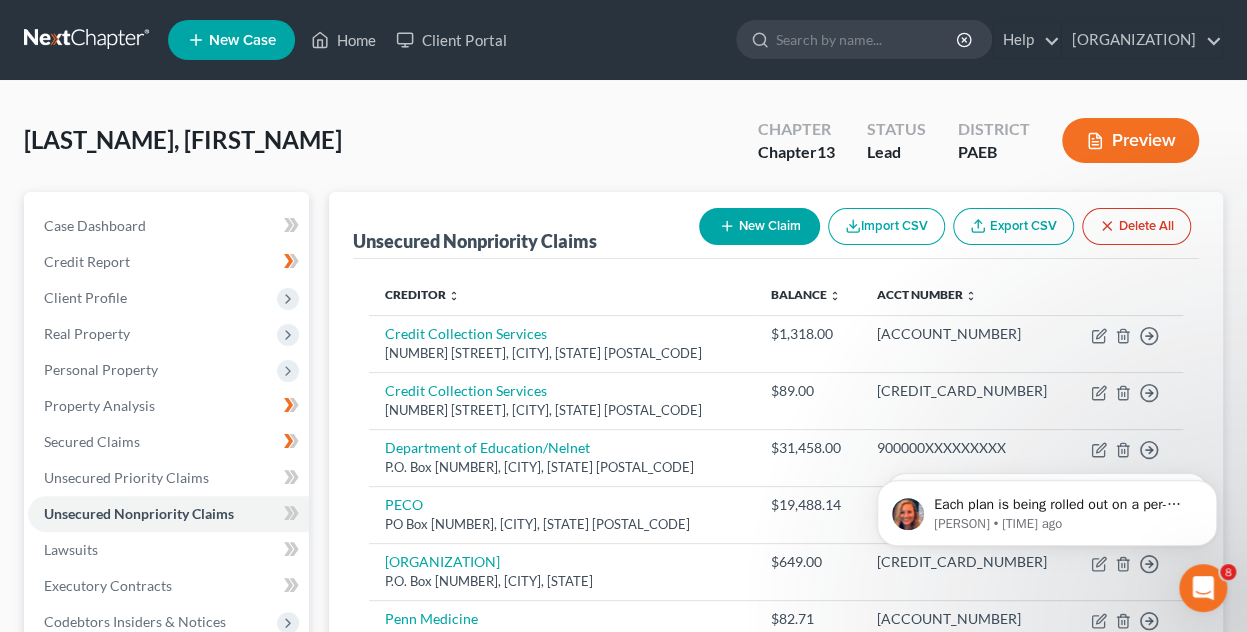 click on "New Claim" at bounding box center [759, 226] 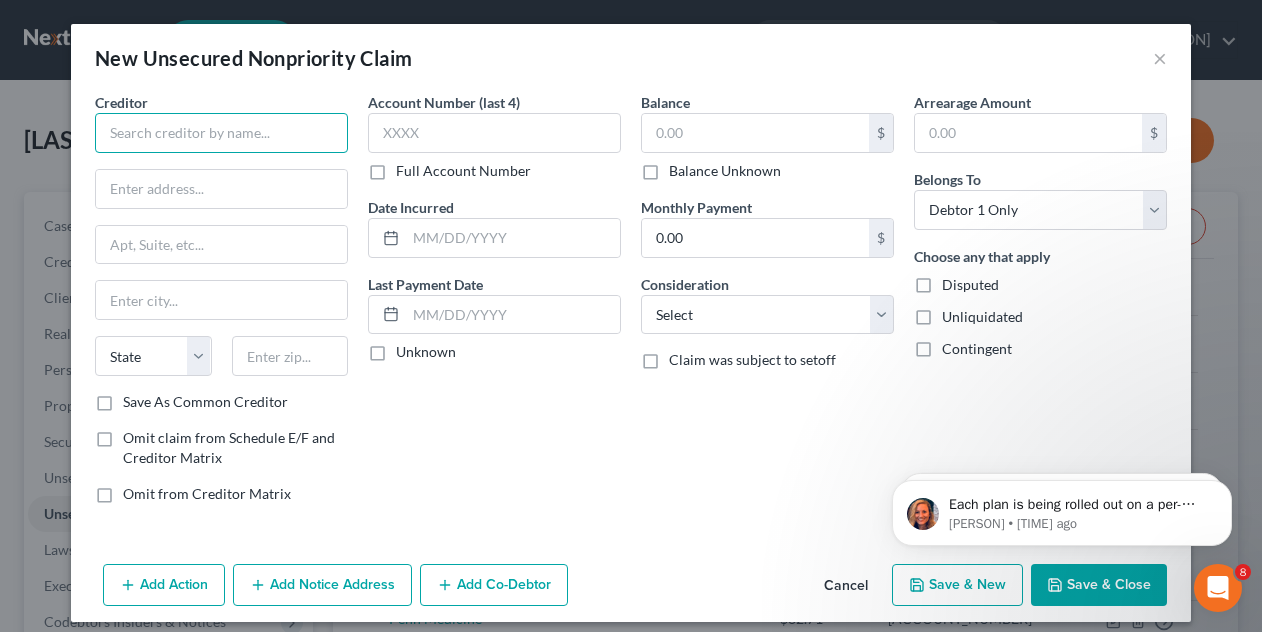 click at bounding box center (221, 133) 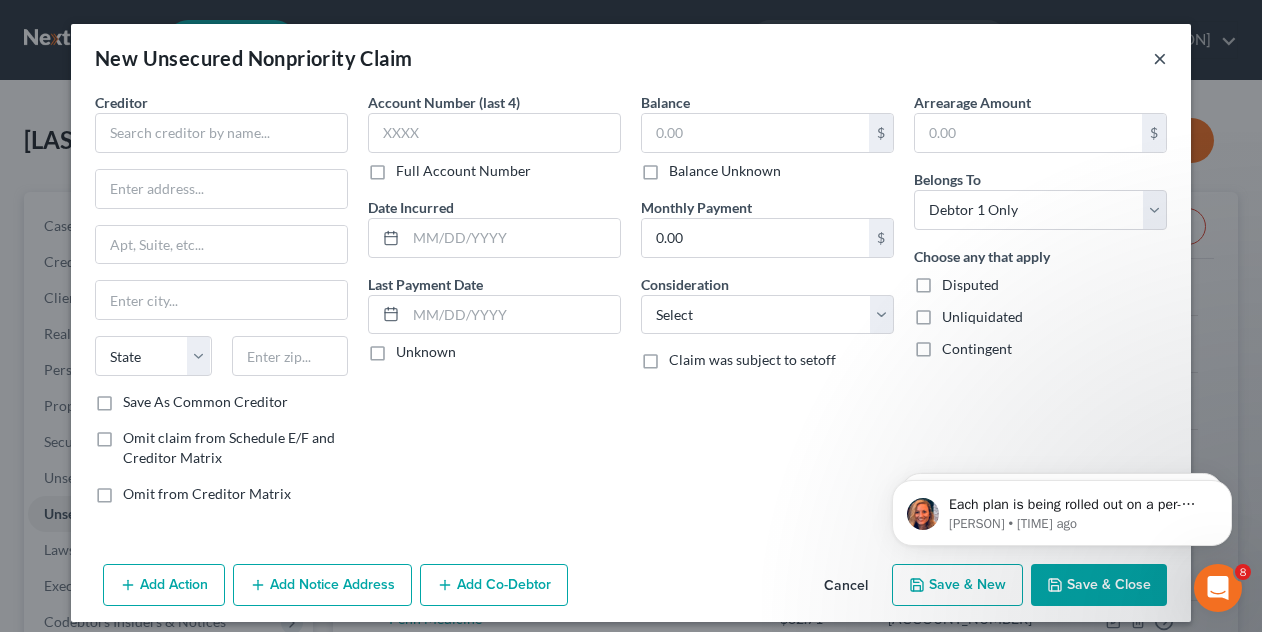 click on "×" at bounding box center (1160, 58) 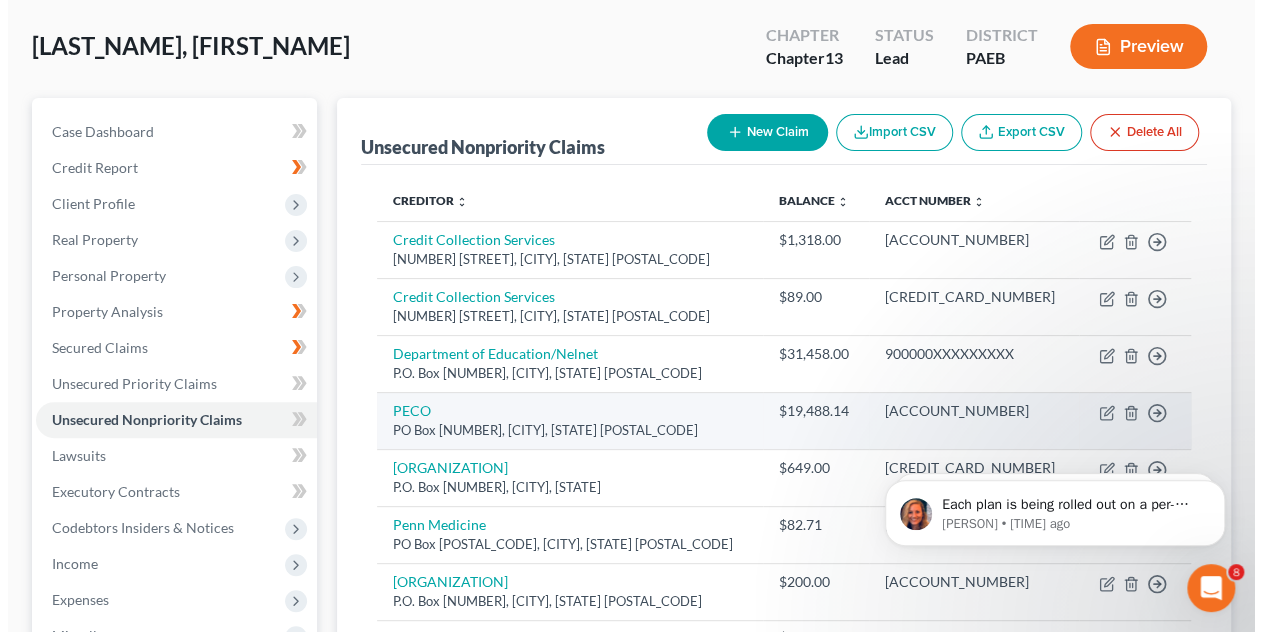 scroll, scrollTop: 200, scrollLeft: 0, axis: vertical 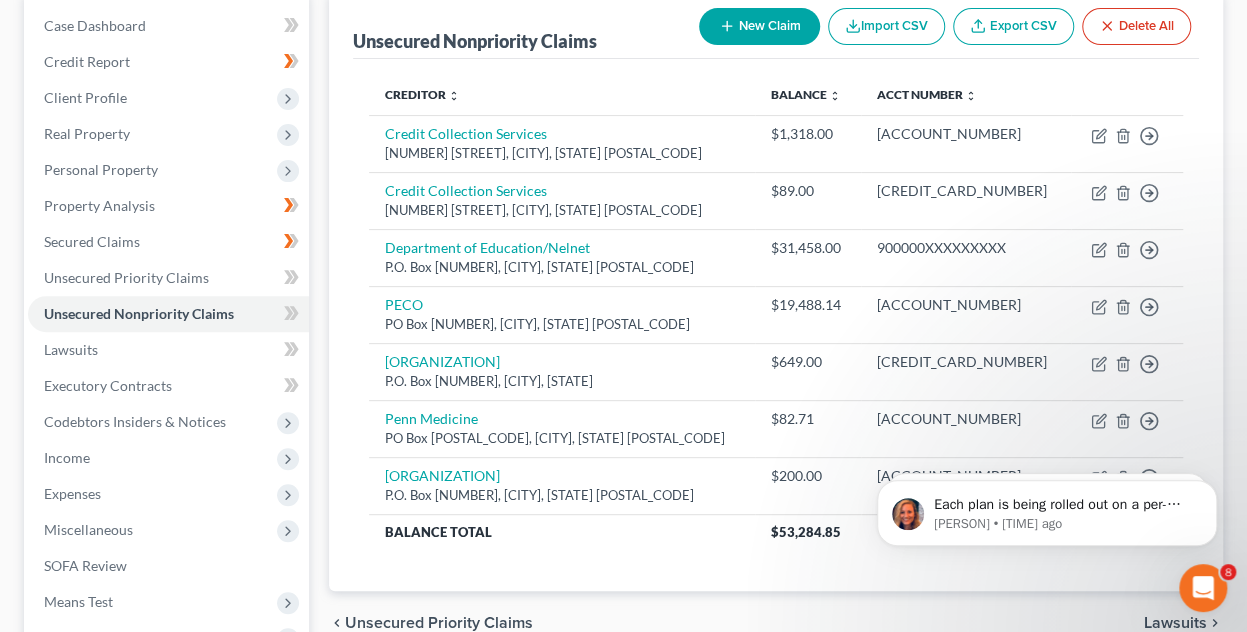 click on "New Claim" at bounding box center (759, 26) 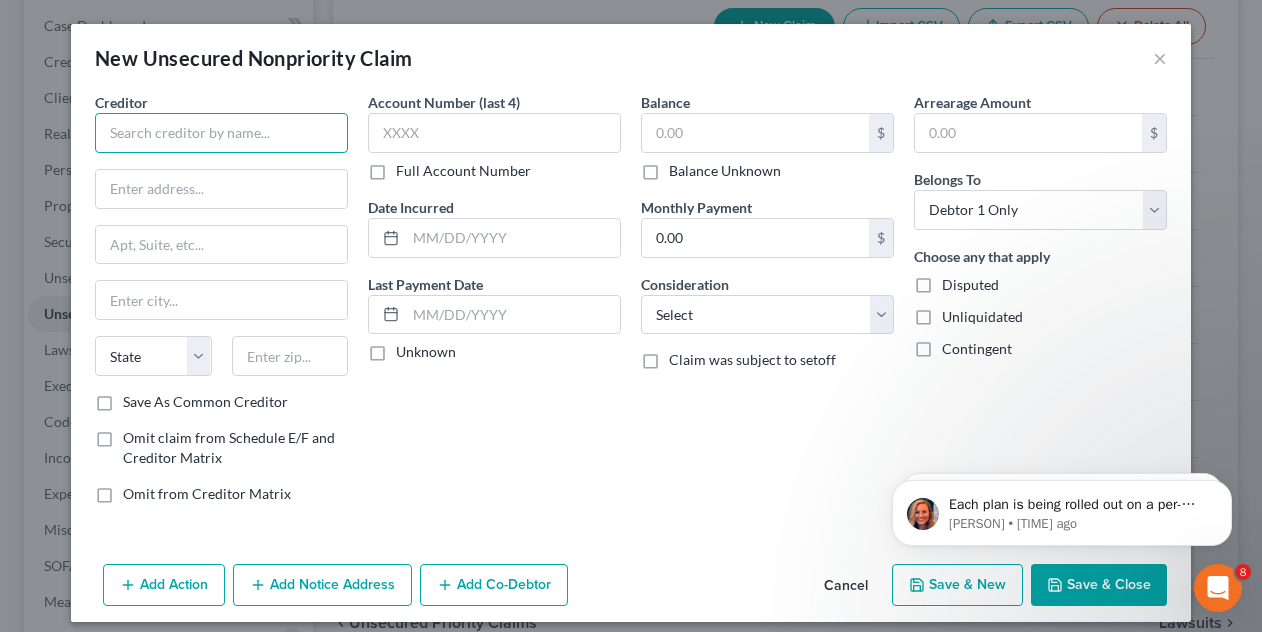 click at bounding box center [221, 133] 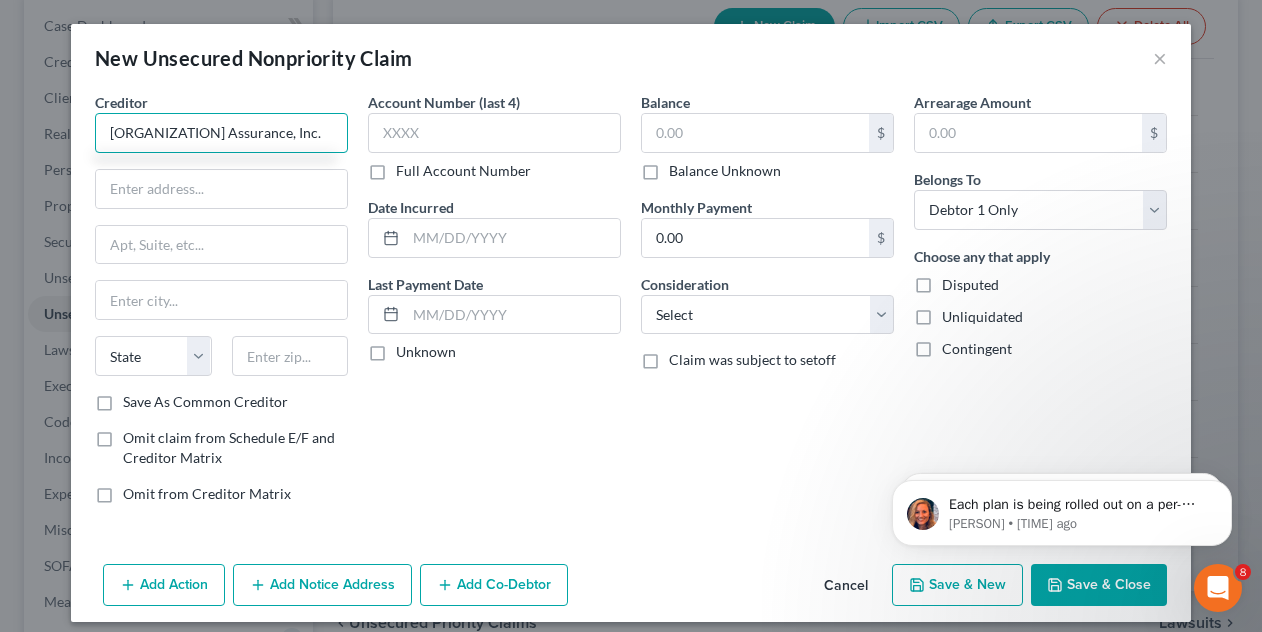 scroll, scrollTop: 0, scrollLeft: 5, axis: horizontal 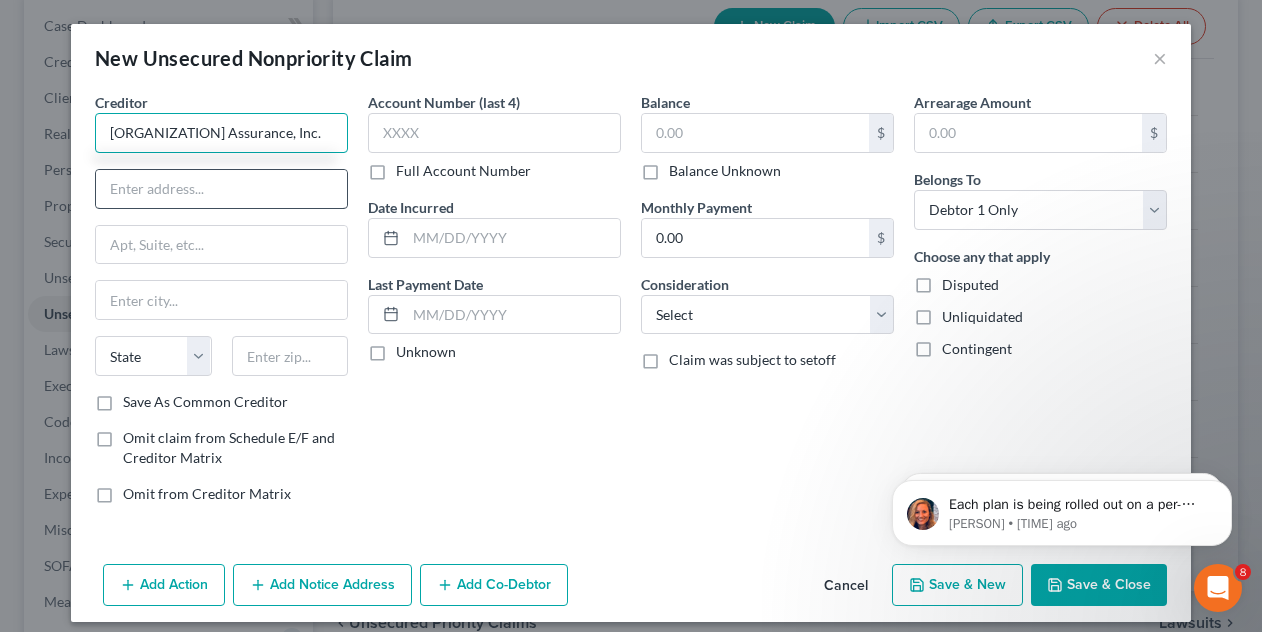 type on "[ORGANIZATION] Assurance, Inc." 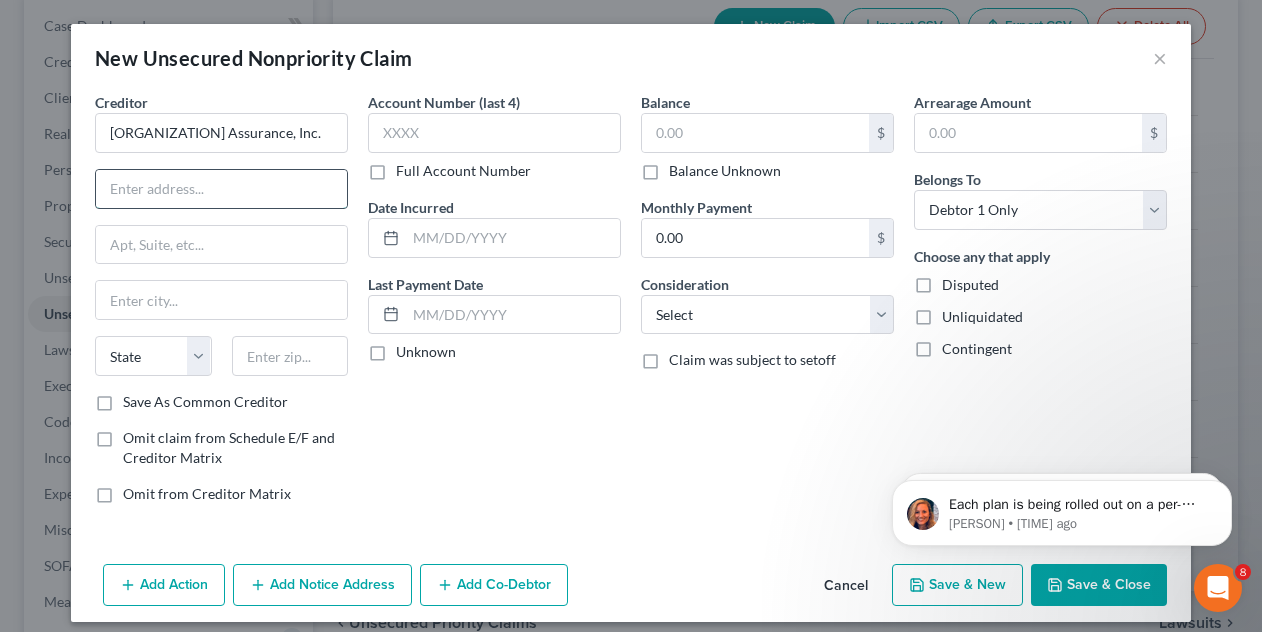 scroll, scrollTop: 0, scrollLeft: 0, axis: both 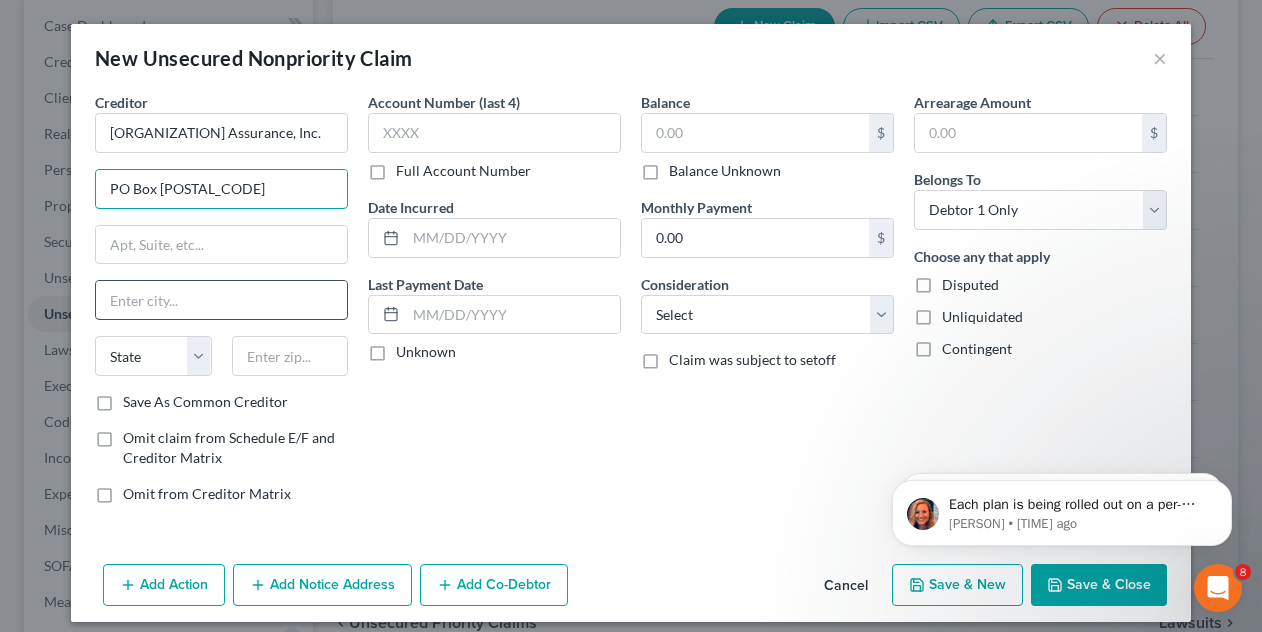 type on "PO Box [POSTAL_CODE]" 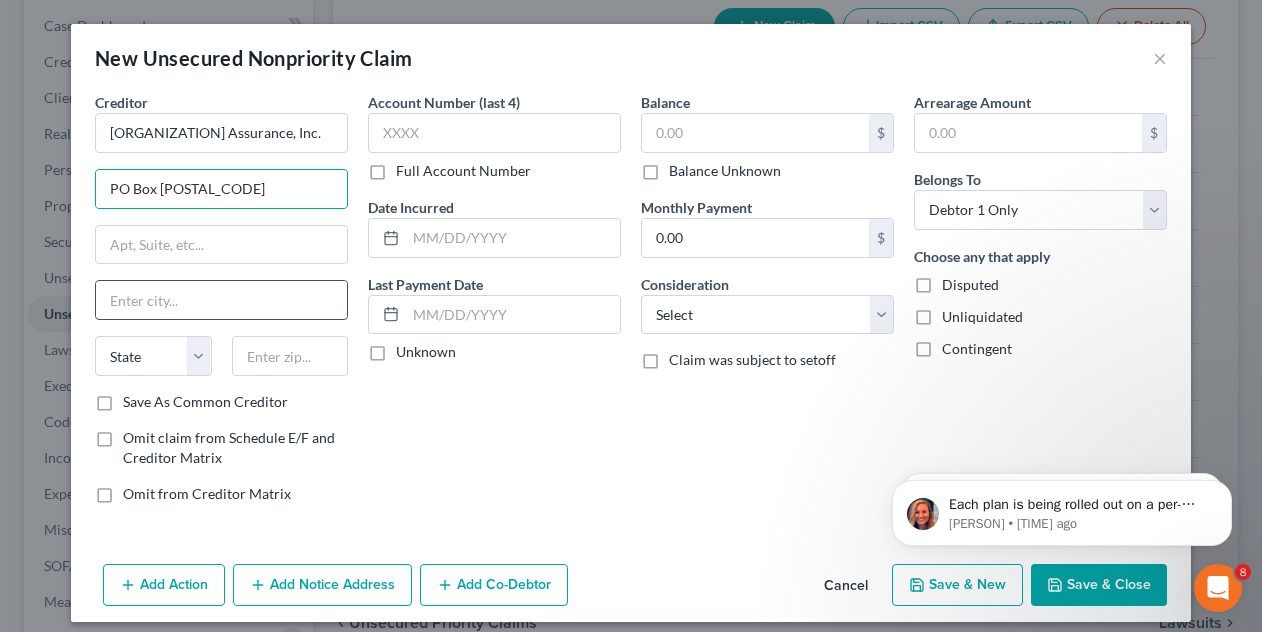click at bounding box center (221, 300) 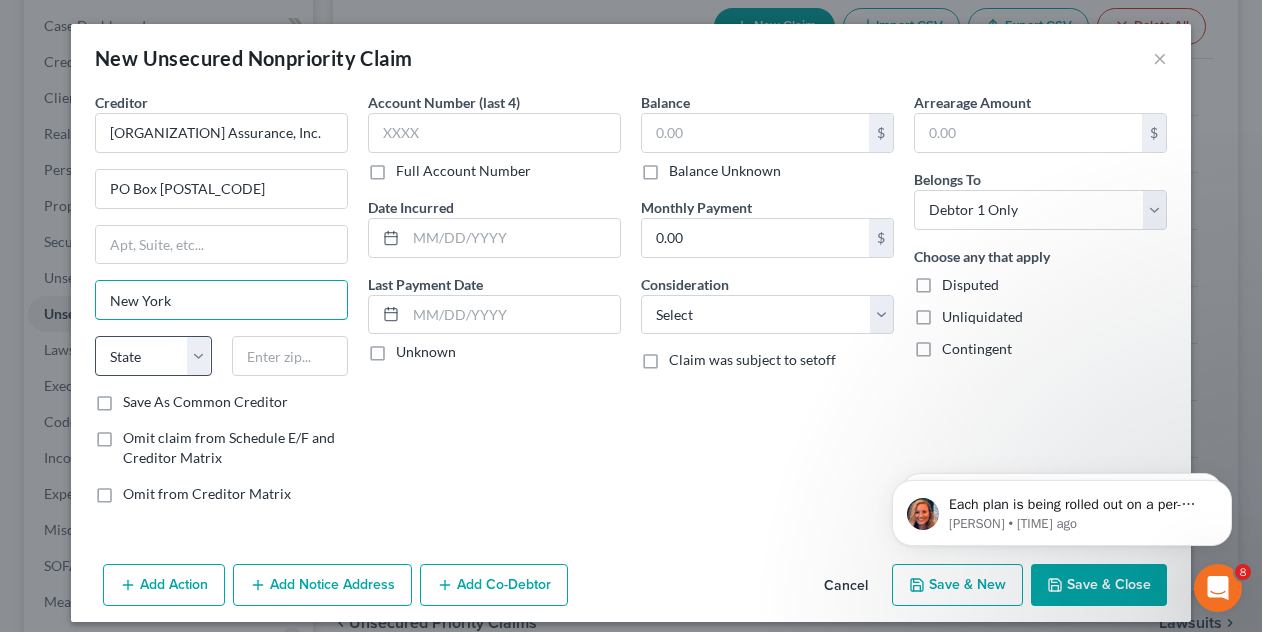 type on "New York" 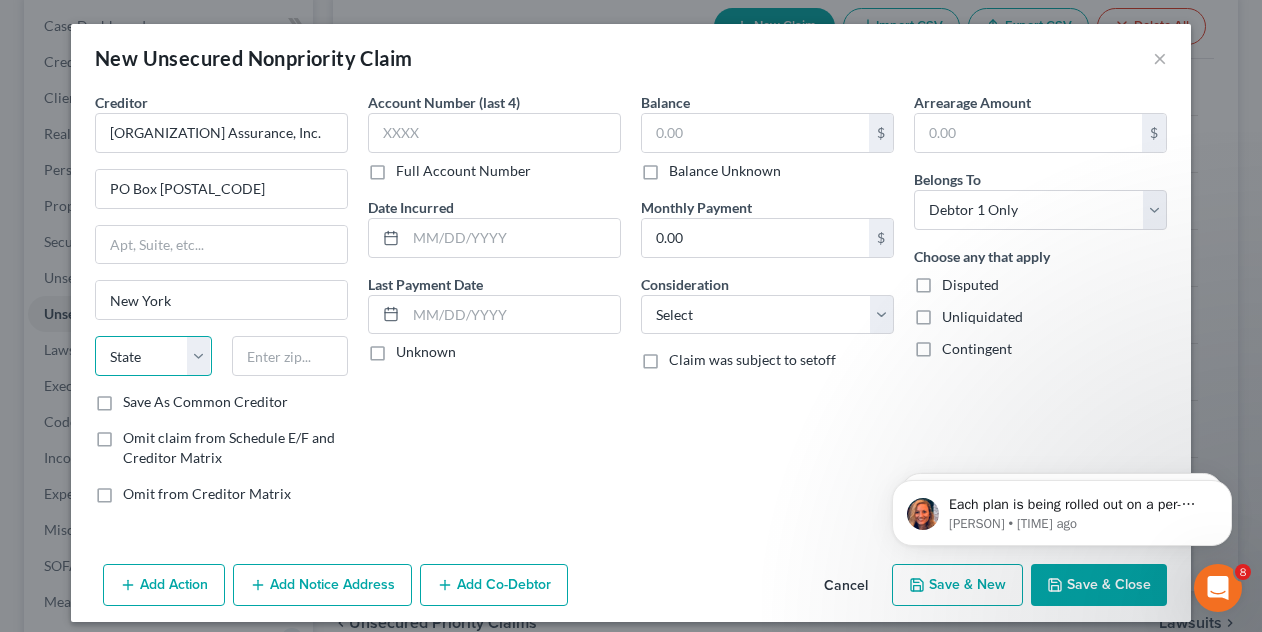 click on "State AL AK AR AZ CA CO CT DE DC FL GA GU HI ID IL IN IA KS KY LA ME MD MA MI MN MS MO MT NC ND NE NV NH NJ NM NY OH OK OR PA PR RI SC SD TN TX UT VI VA VT WA WV WI WY" at bounding box center [153, 356] 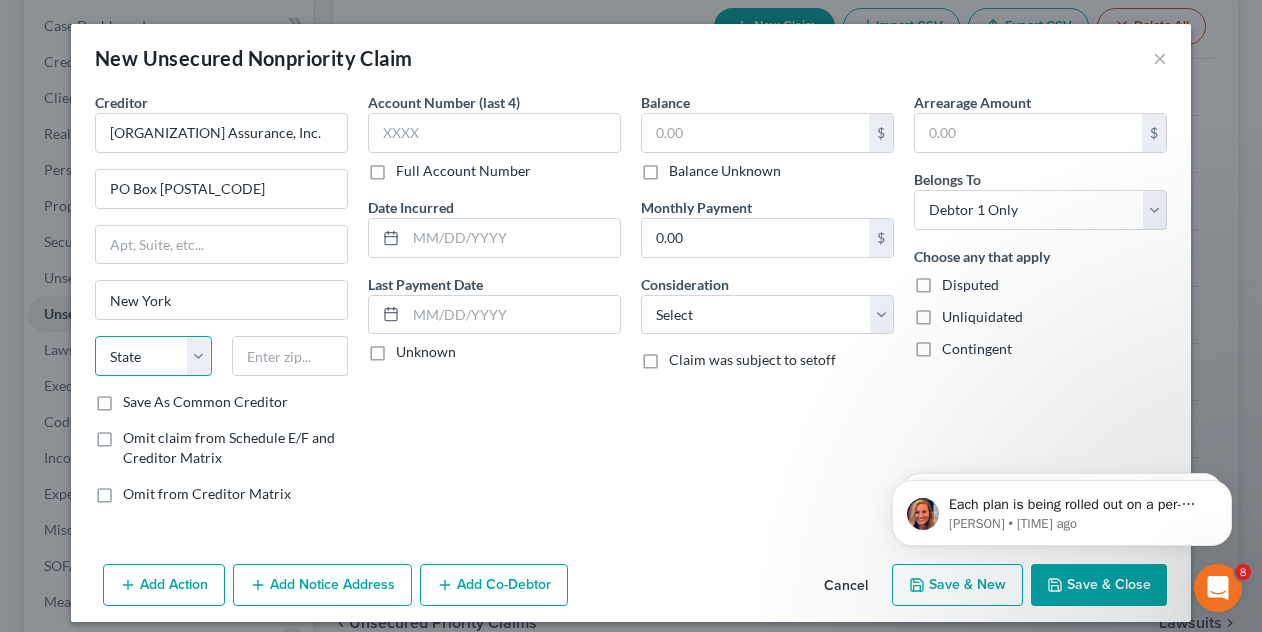 select on "35" 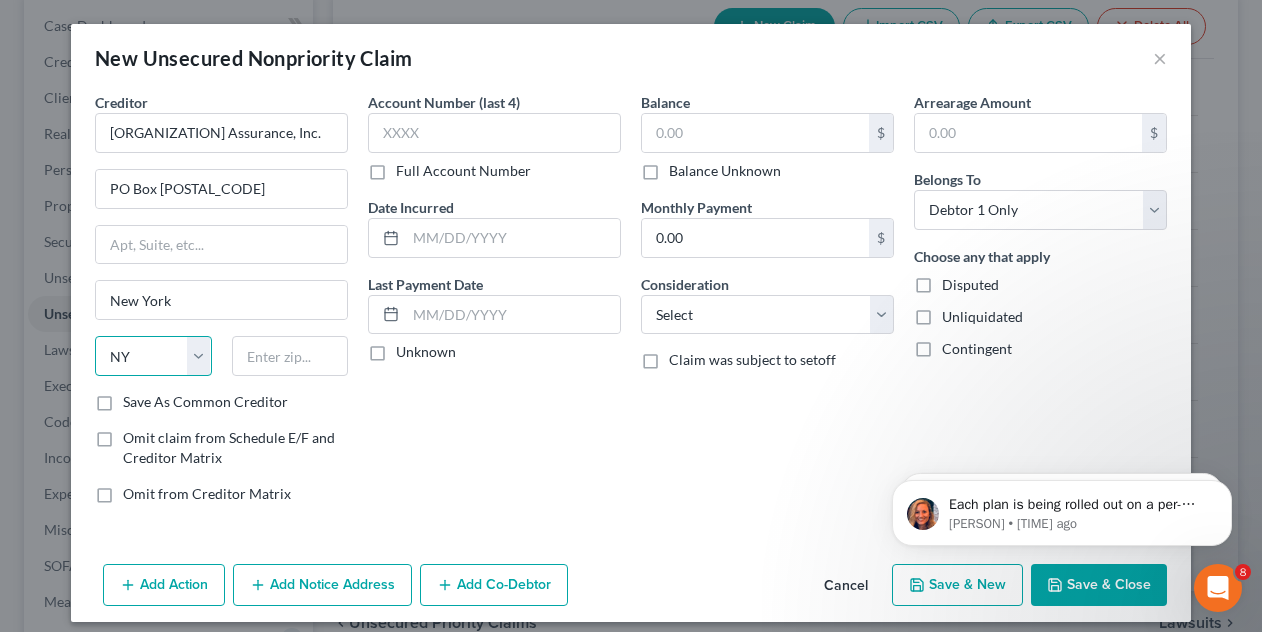 click on "State AL AK AR AZ CA CO CT DE DC FL GA GU HI ID IL IN IA KS KY LA ME MD MA MI MN MS MO MT NC ND NE NV NH NJ NM NY OH OK OR PA PR RI SC SD TN TX UT VI VA VT WA WV WI WY" at bounding box center [153, 356] 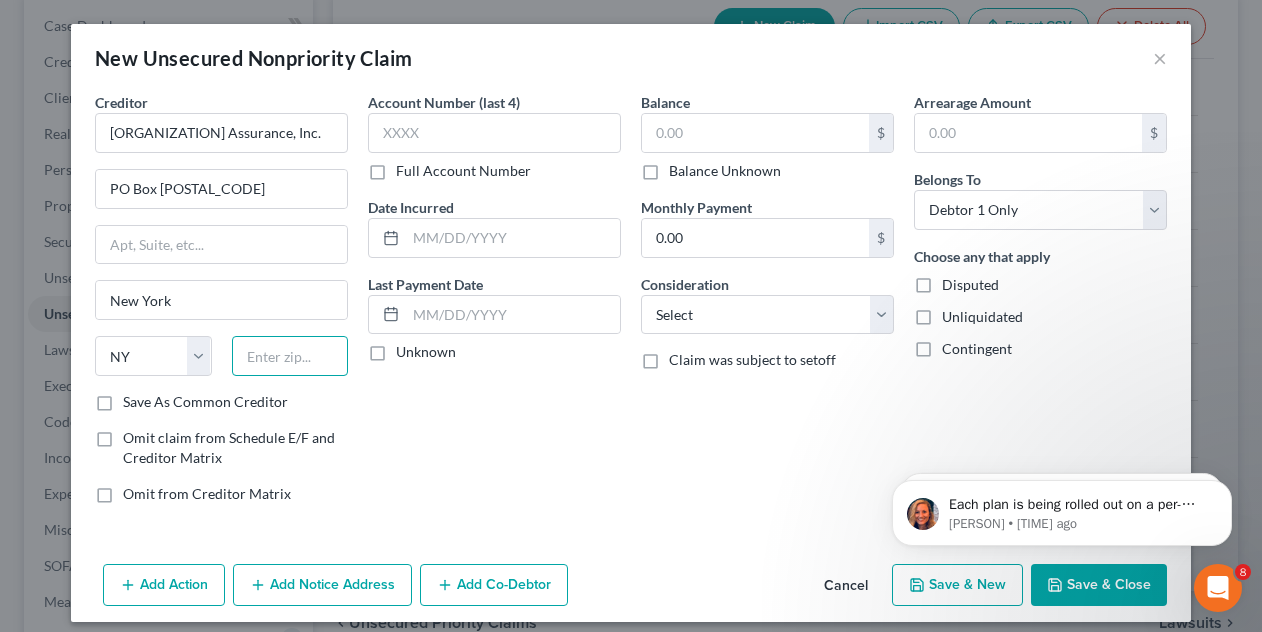click at bounding box center (290, 356) 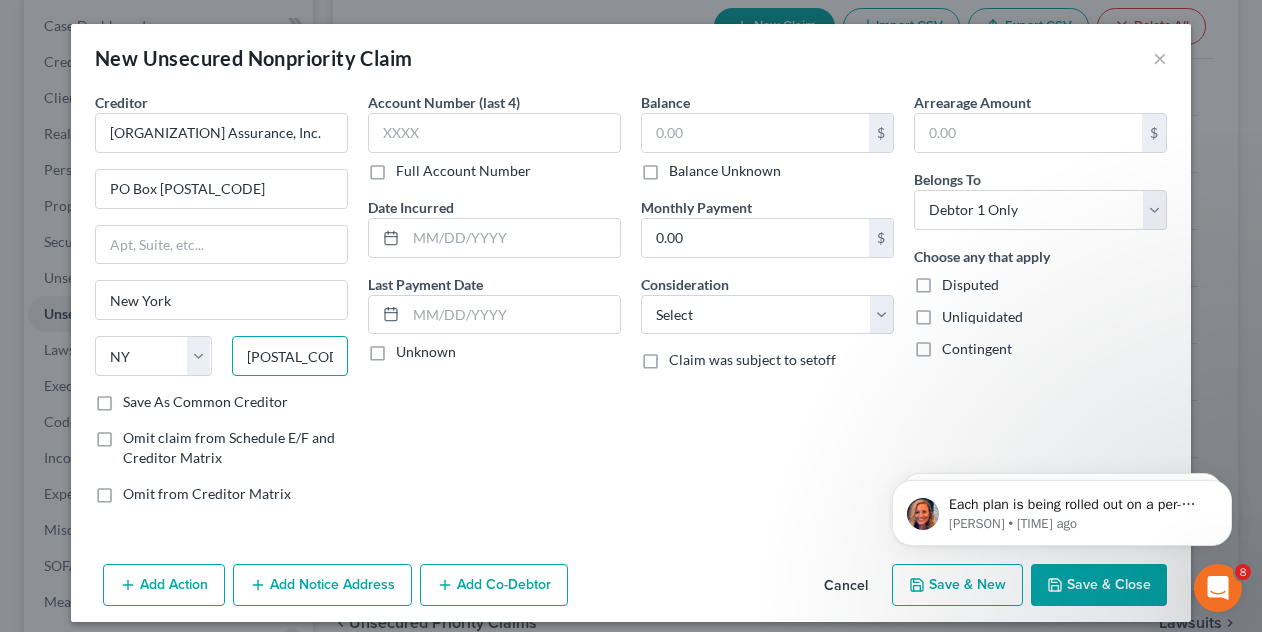 type on "[POSTAL_CODE]" 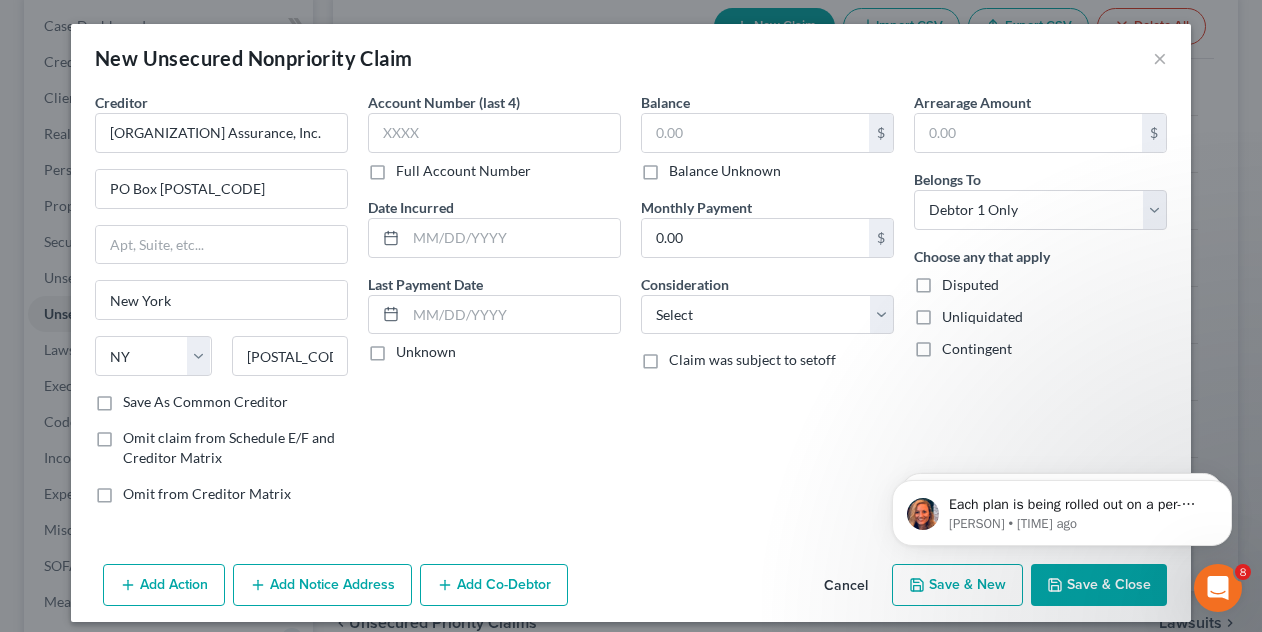 click on "Save As Common Creditor" at bounding box center [205, 402] 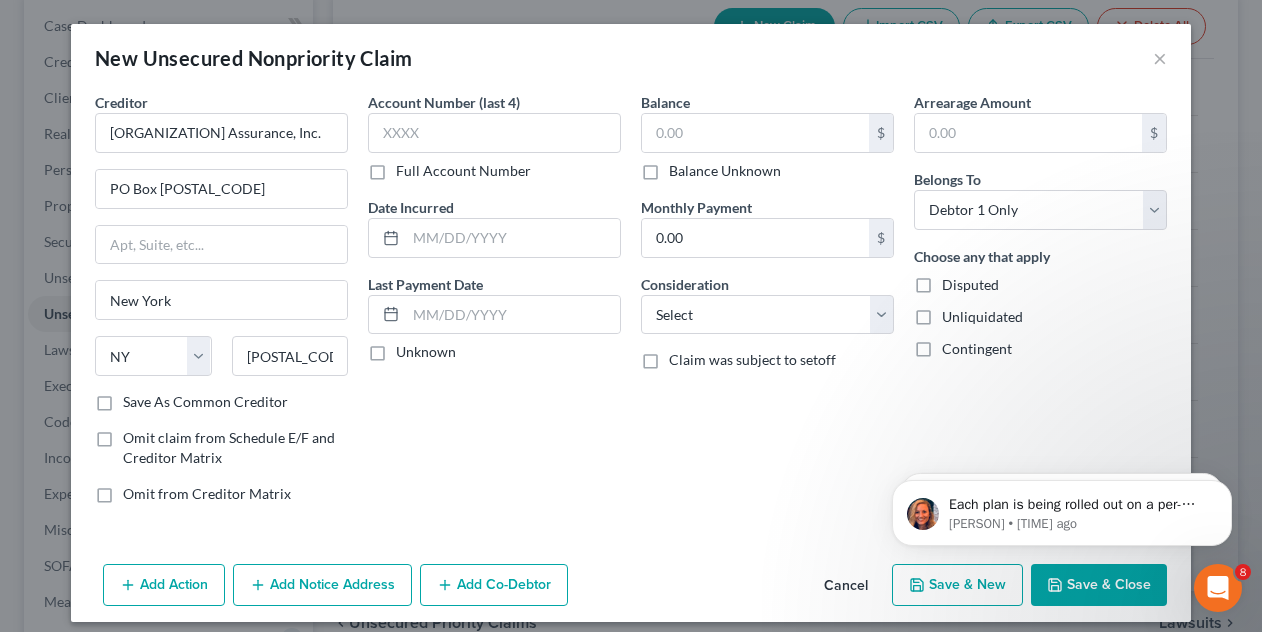 click on "Save As Common Creditor" at bounding box center (137, 398) 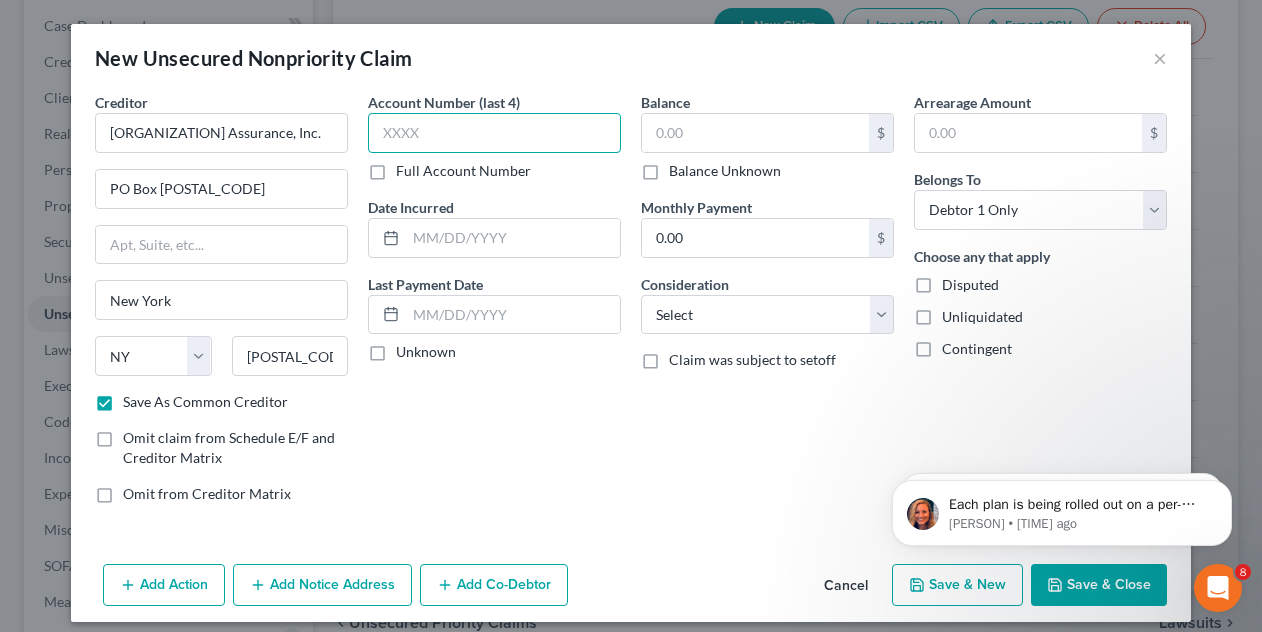 click at bounding box center [494, 133] 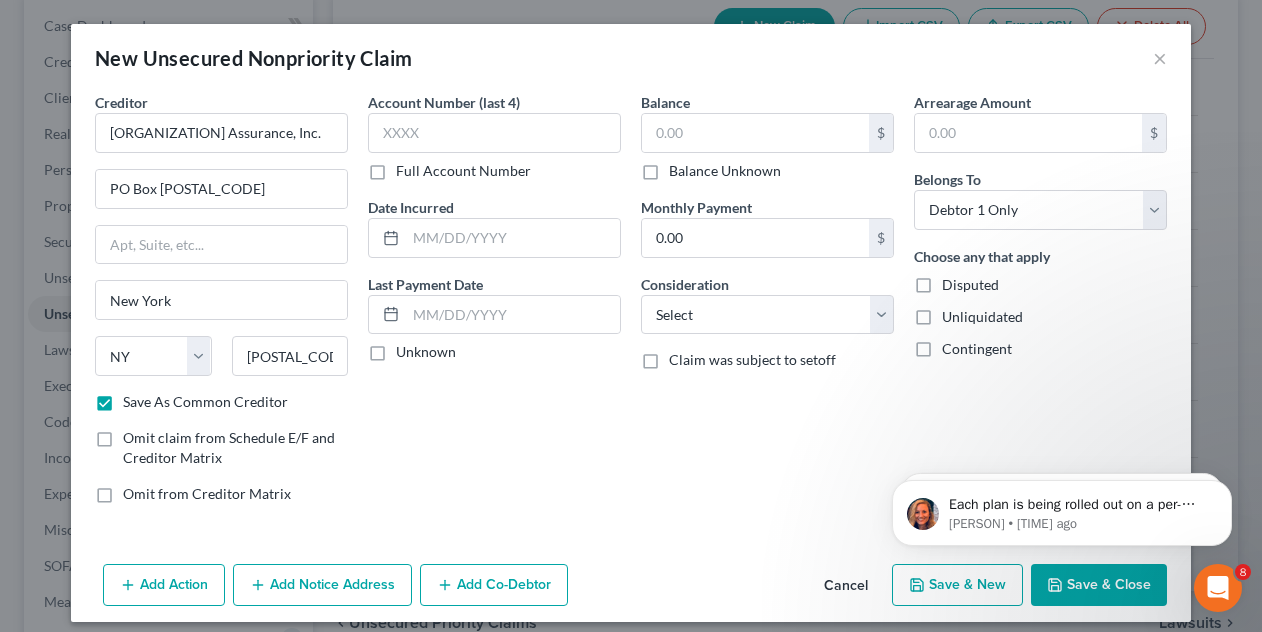 click on "Full Account Number" at bounding box center [463, 171] 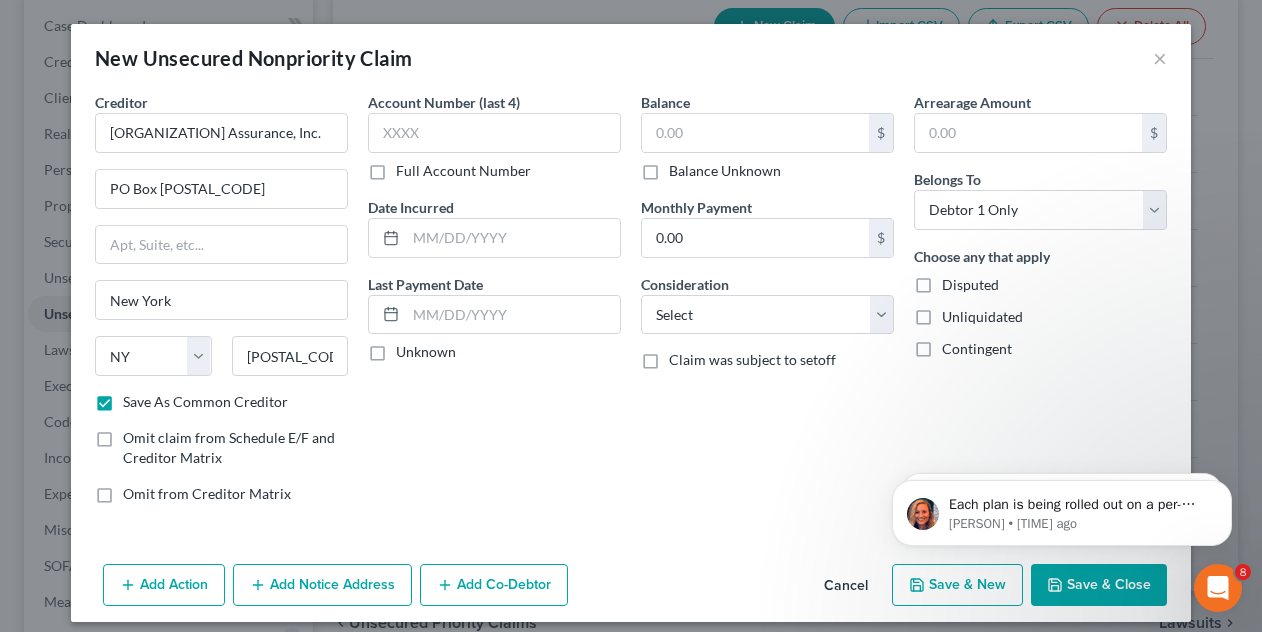 click on "Full Account Number" at bounding box center (410, 167) 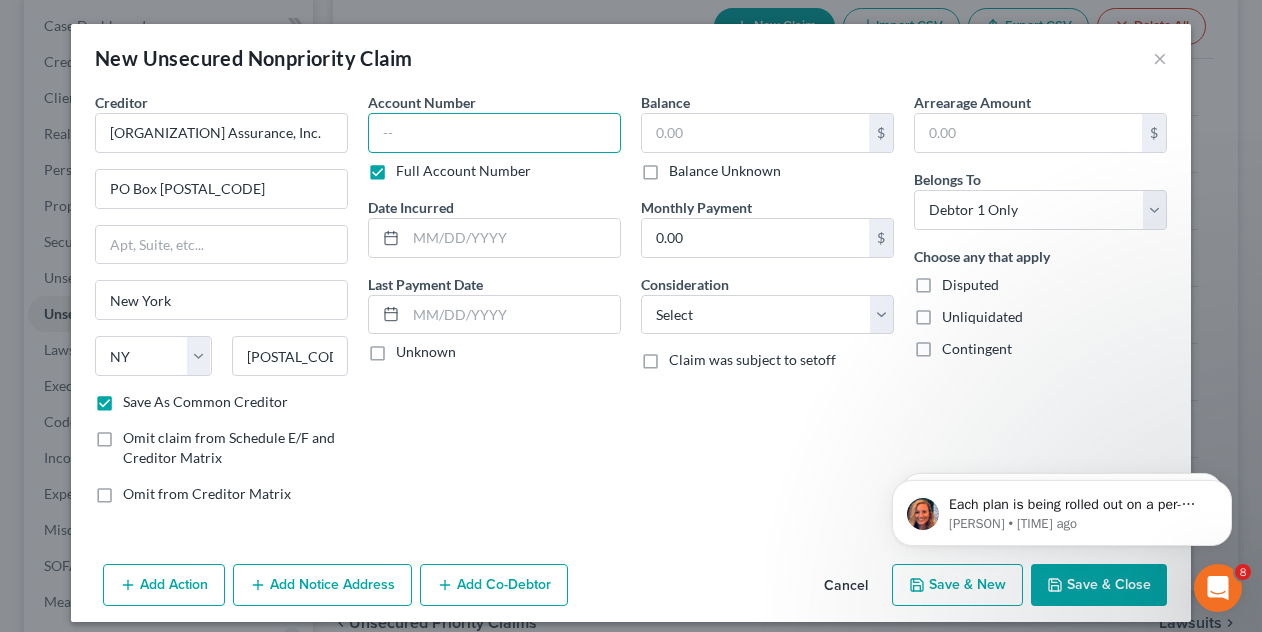 click at bounding box center (494, 133) 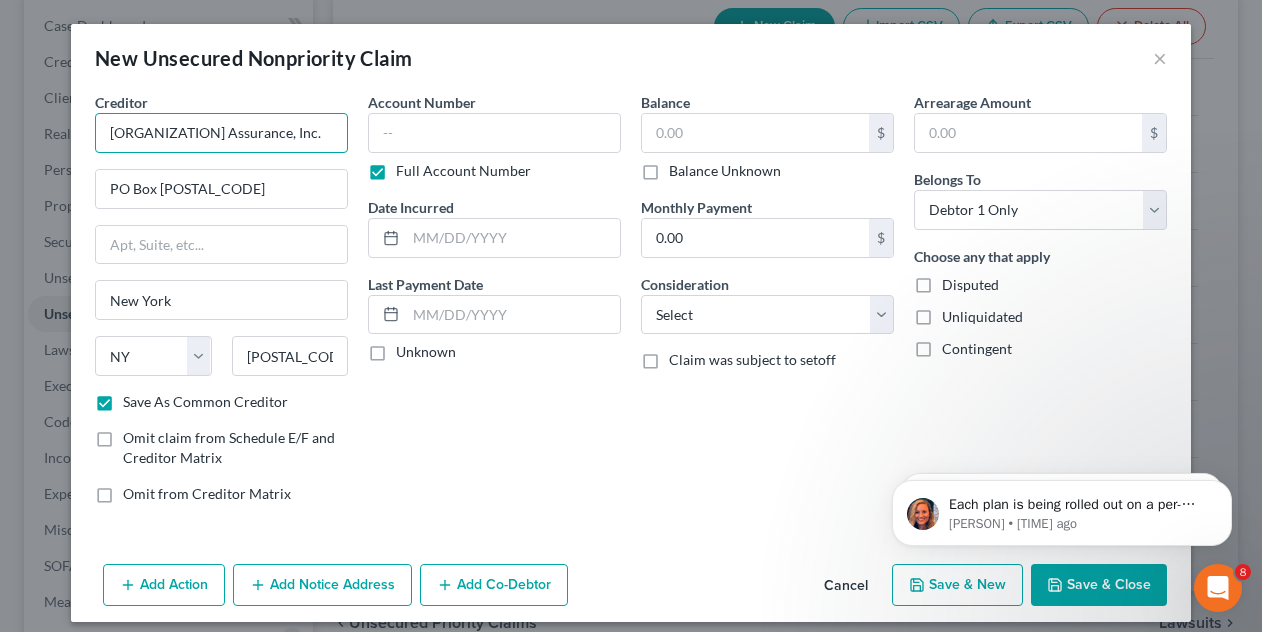 click on "[ORGANIZATION] Assurance, Inc." at bounding box center (221, 133) 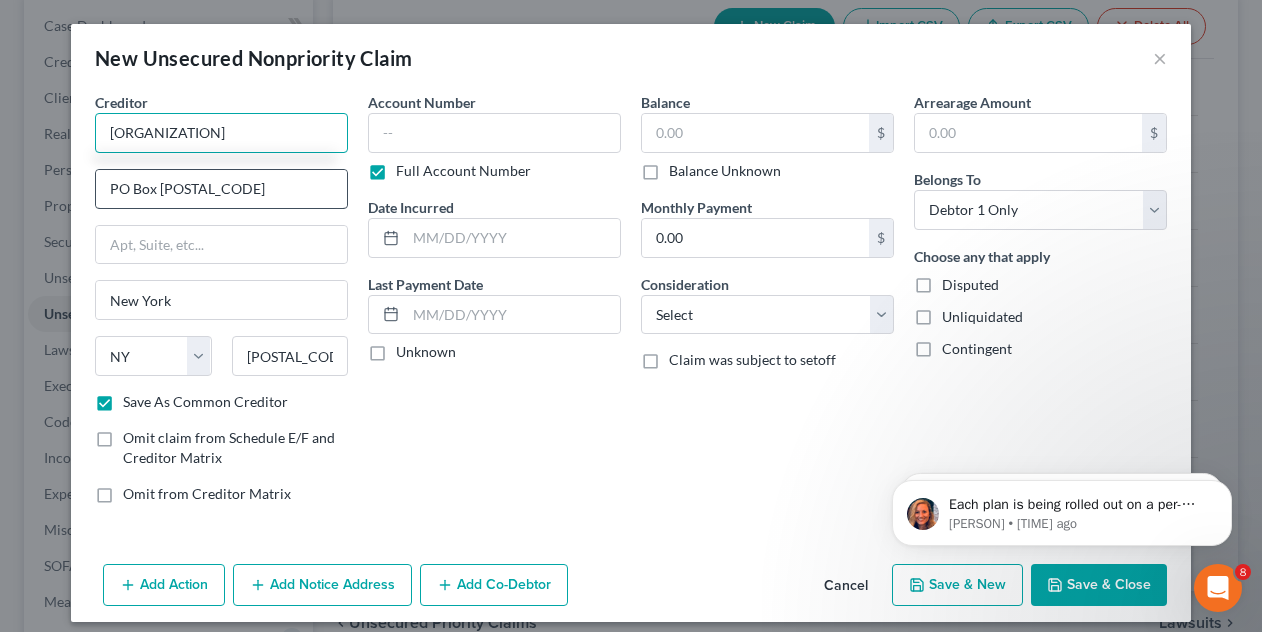 type on "[ORGANIZATION]" 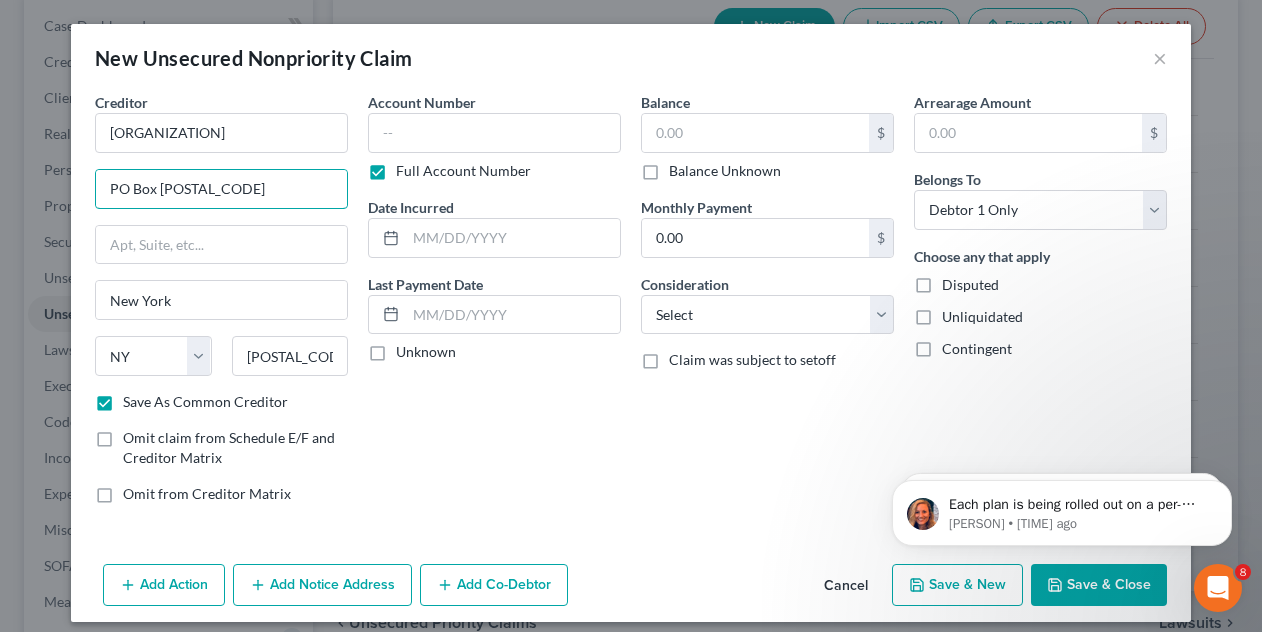 drag, startPoint x: 244, startPoint y: 191, endPoint x: 61, endPoint y: 195, distance: 183.04372 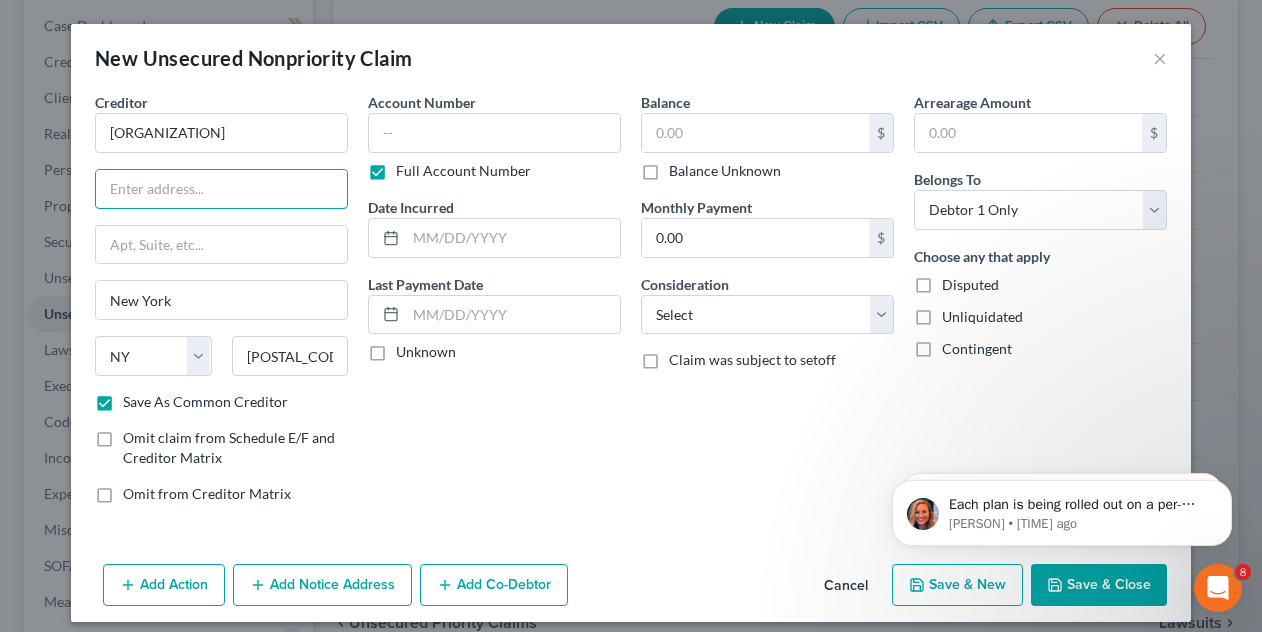 paste on "P.O. Box [NUMBER]" 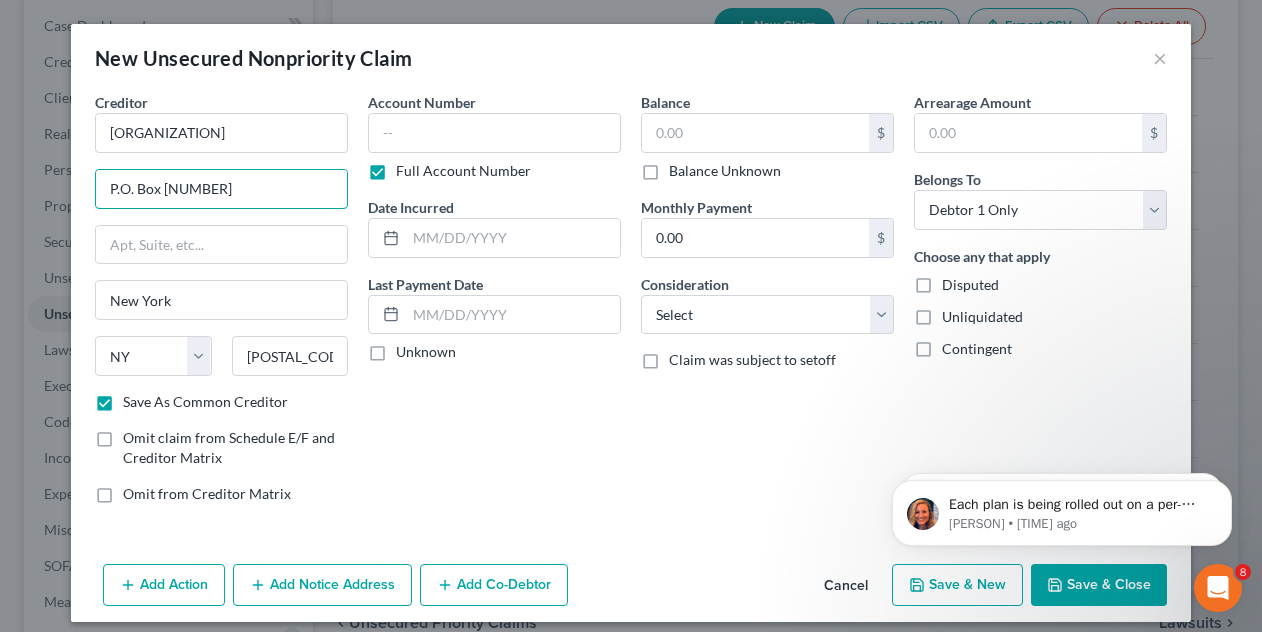 type on "P.O. Box [NUMBER]" 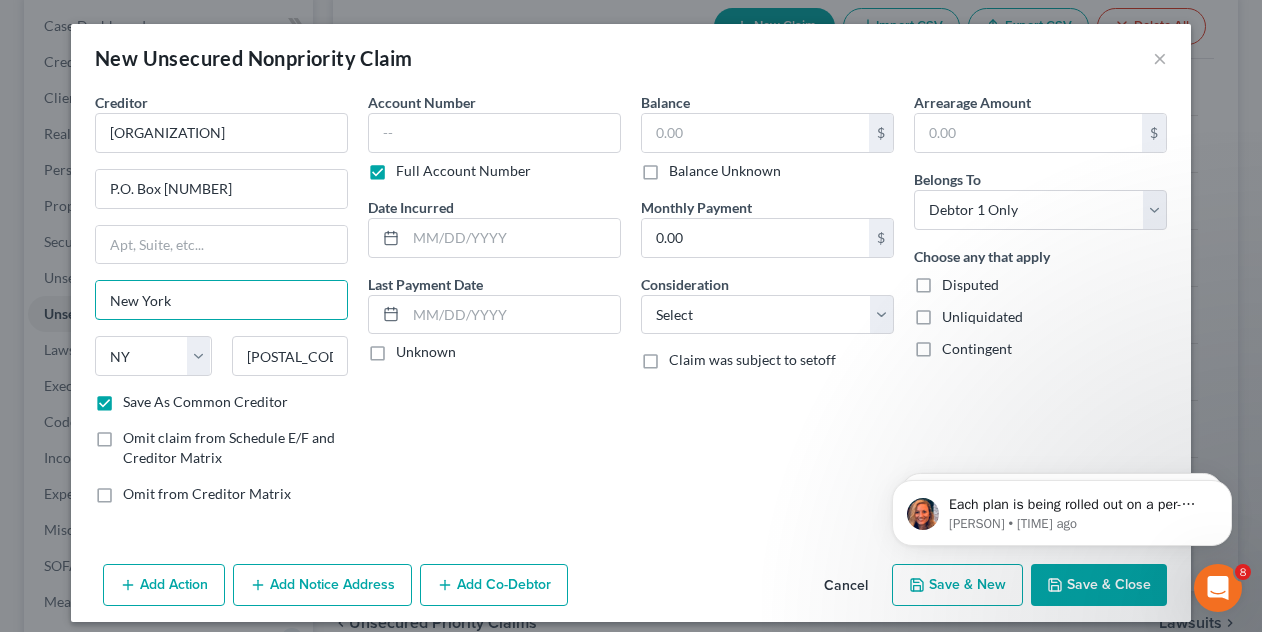 drag, startPoint x: 228, startPoint y: 302, endPoint x: 78, endPoint y: 315, distance: 150.56229 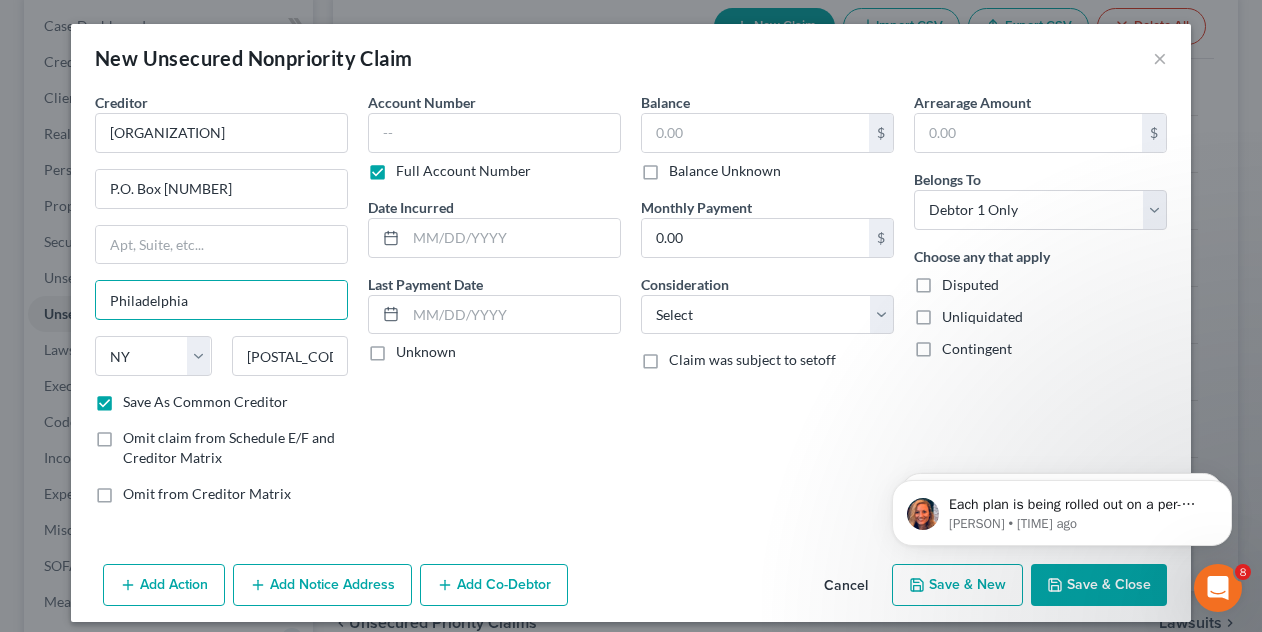 type on "Philadelphia" 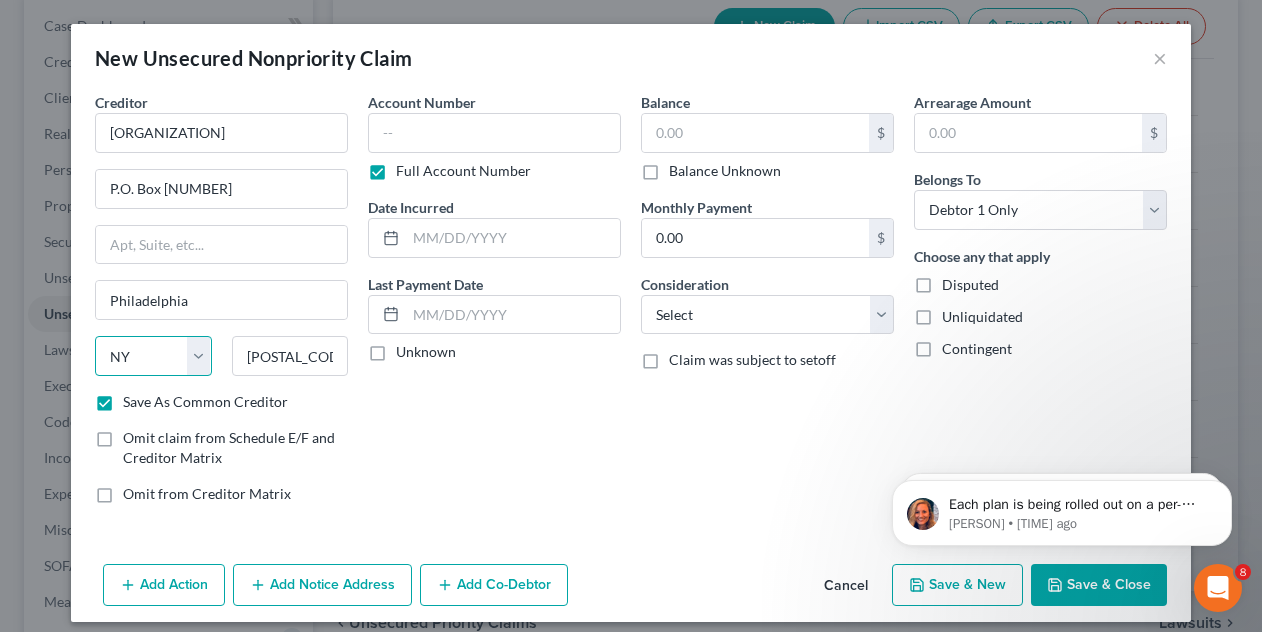 click on "State AL AK AR AZ CA CO CT DE DC FL GA GU HI ID IL IN IA KS KY LA ME MD MA MI MN MS MO MT NC ND NE NV NH NJ NM NY OH OK OR PA PR RI SC SD TN TX UT VI VA VT WA WV WI WY" at bounding box center (153, 356) 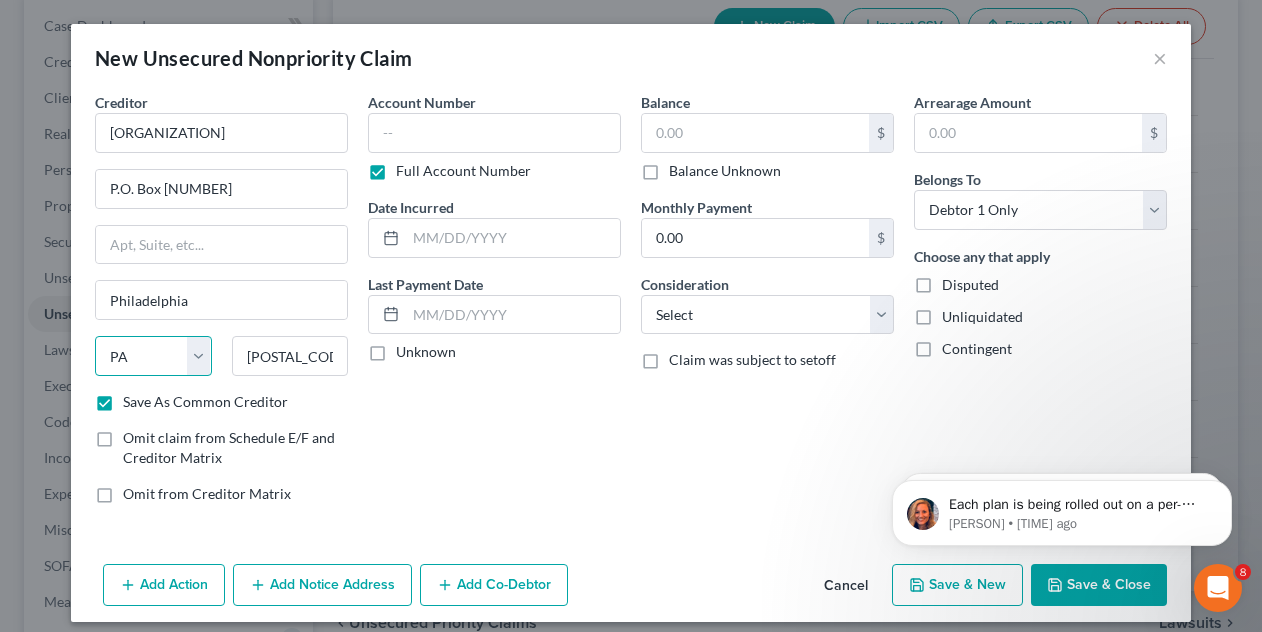 click on "State AL AK AR AZ CA CO CT DE DC FL GA GU HI ID IL IN IA KS KY LA ME MD MA MI MN MS MO MT NC ND NE NV NH NJ NM NY OH OK OR PA PR RI SC SD TN TX UT VI VA VT WA WV WI WY" at bounding box center [153, 356] 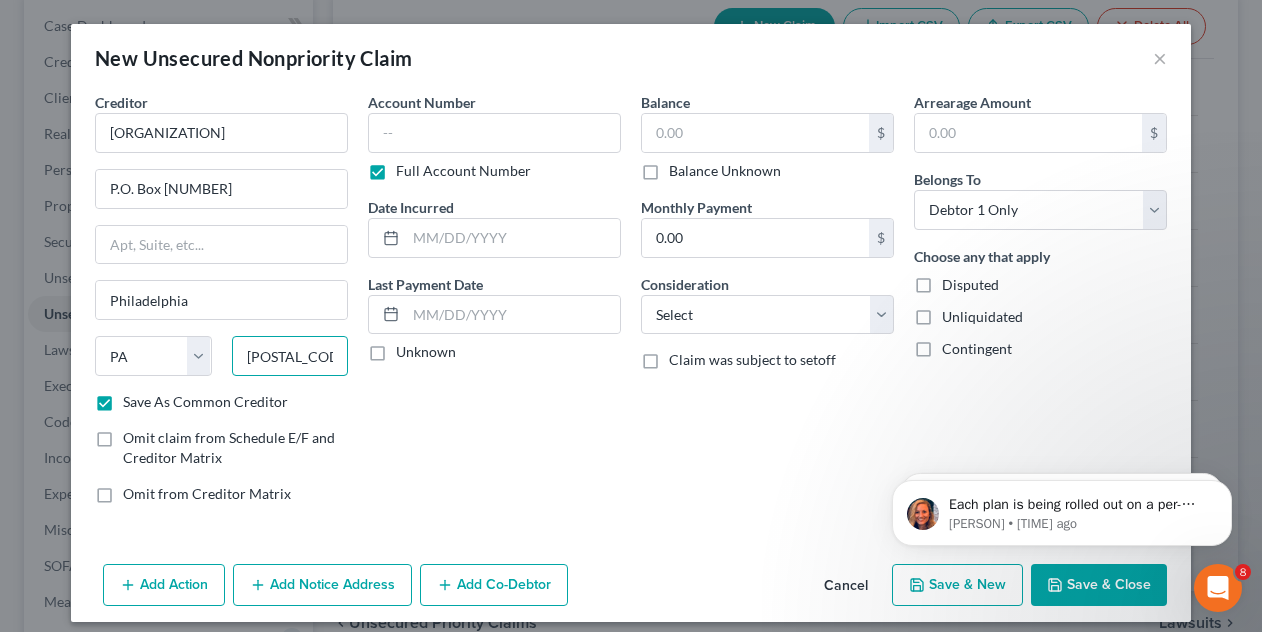 click on "[POSTAL_CODE]" at bounding box center [290, 356] 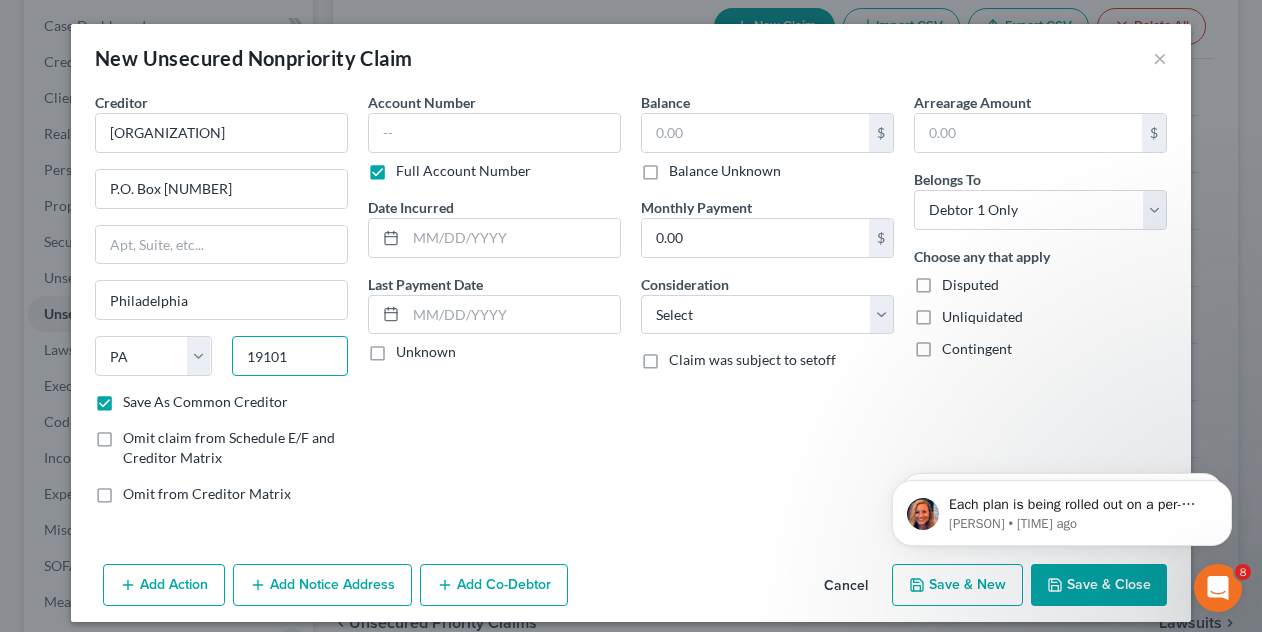 type on "19101" 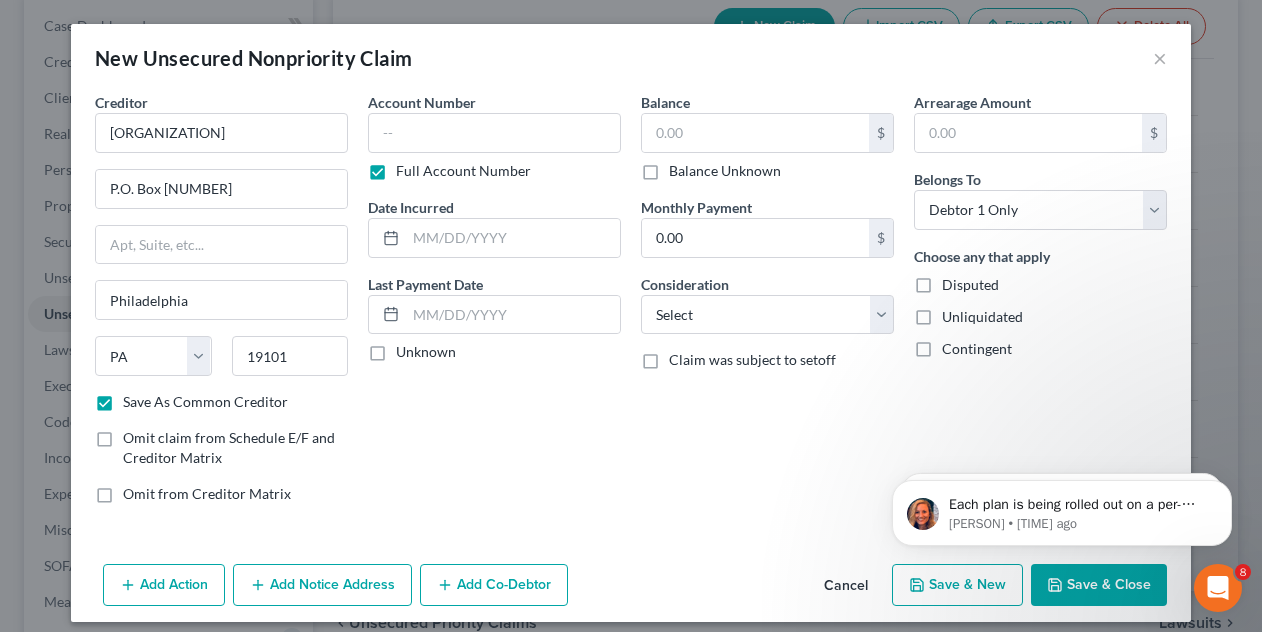 click on "Account Number
Full Account Number
Date Incurred         Last Payment Date         Unknown" at bounding box center [494, 306] 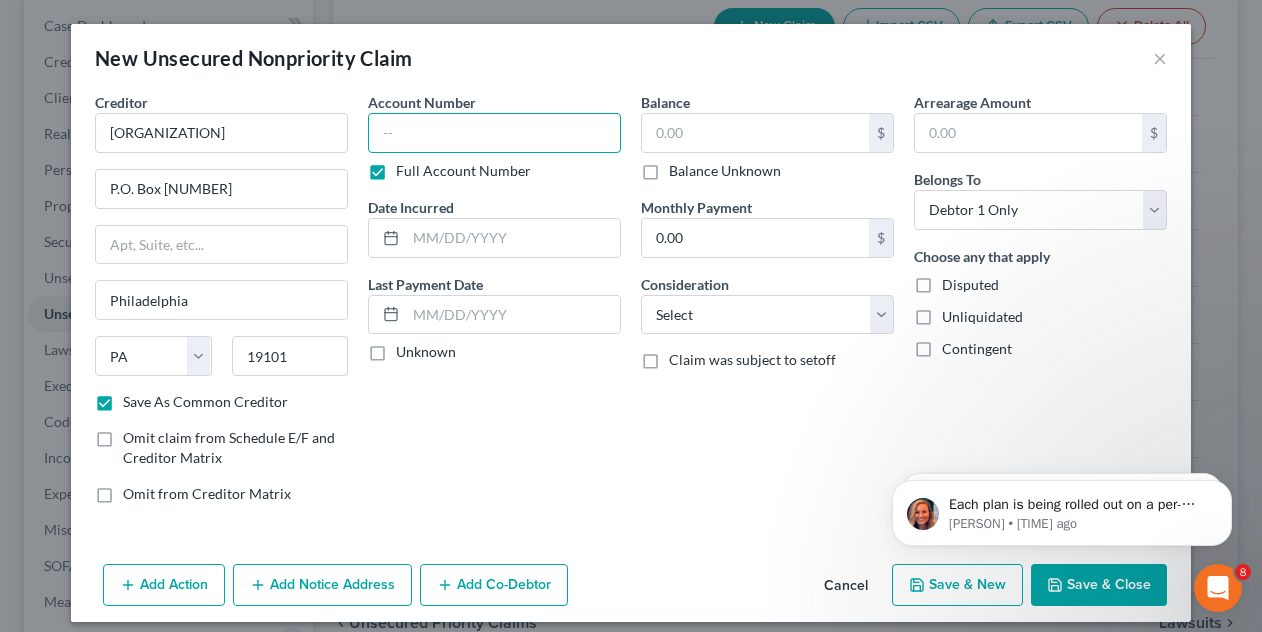 click at bounding box center [494, 133] 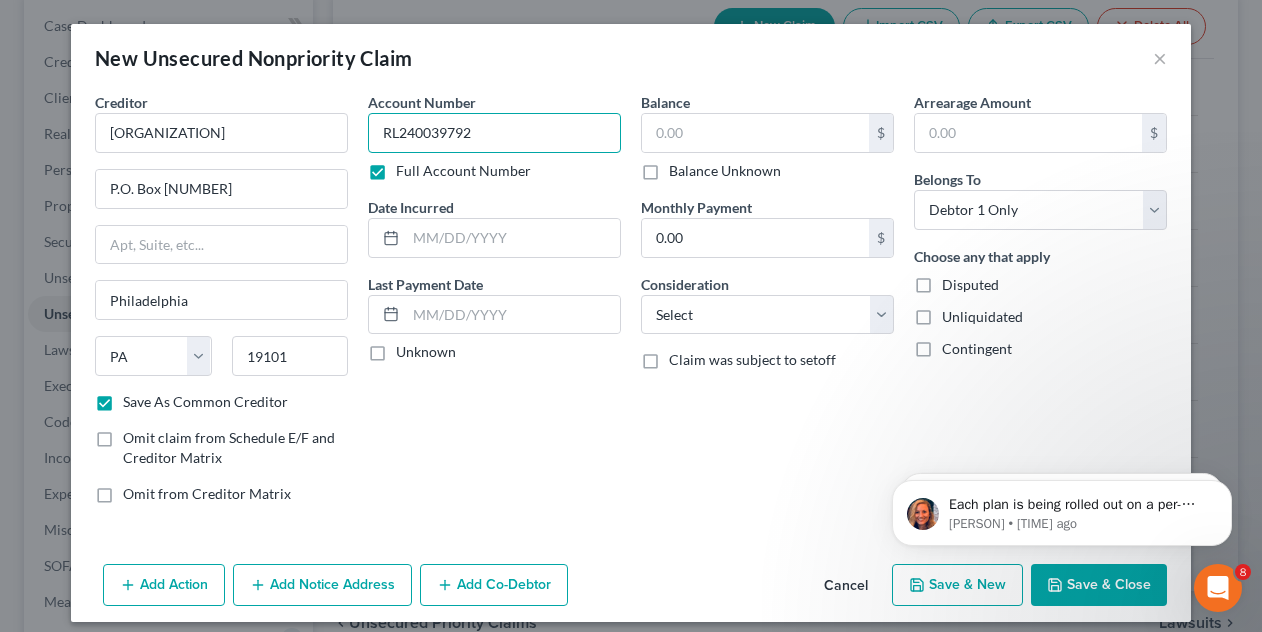 type on "RL240039792" 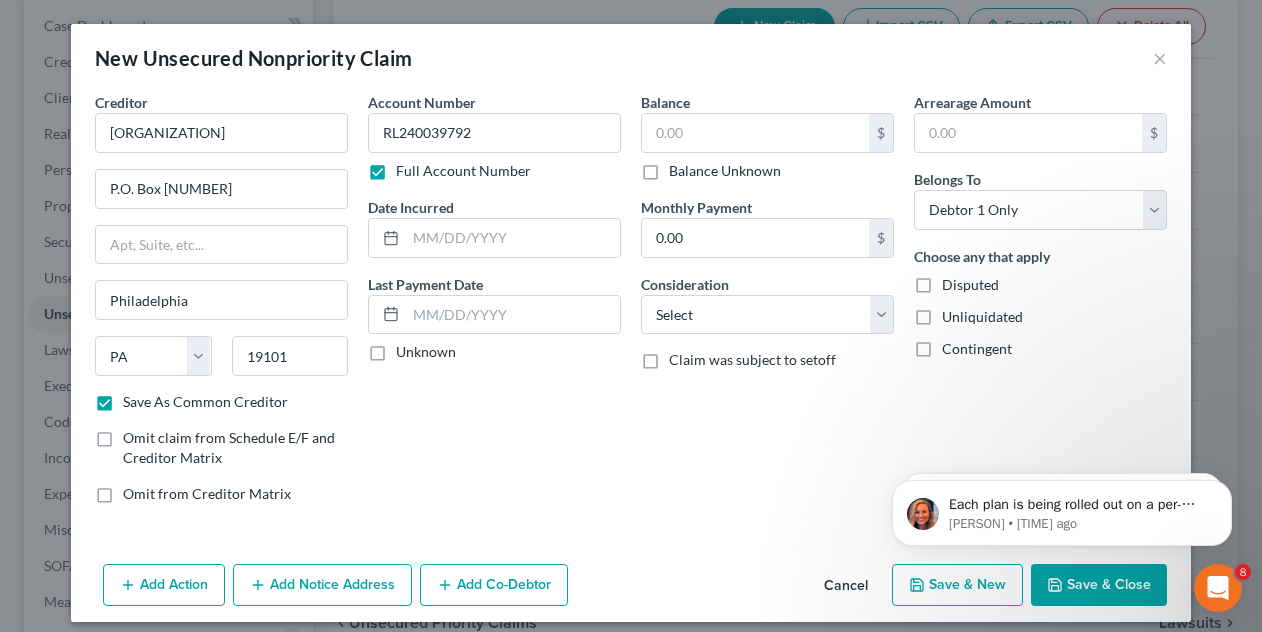 click on "Full Account Number" at bounding box center [463, 171] 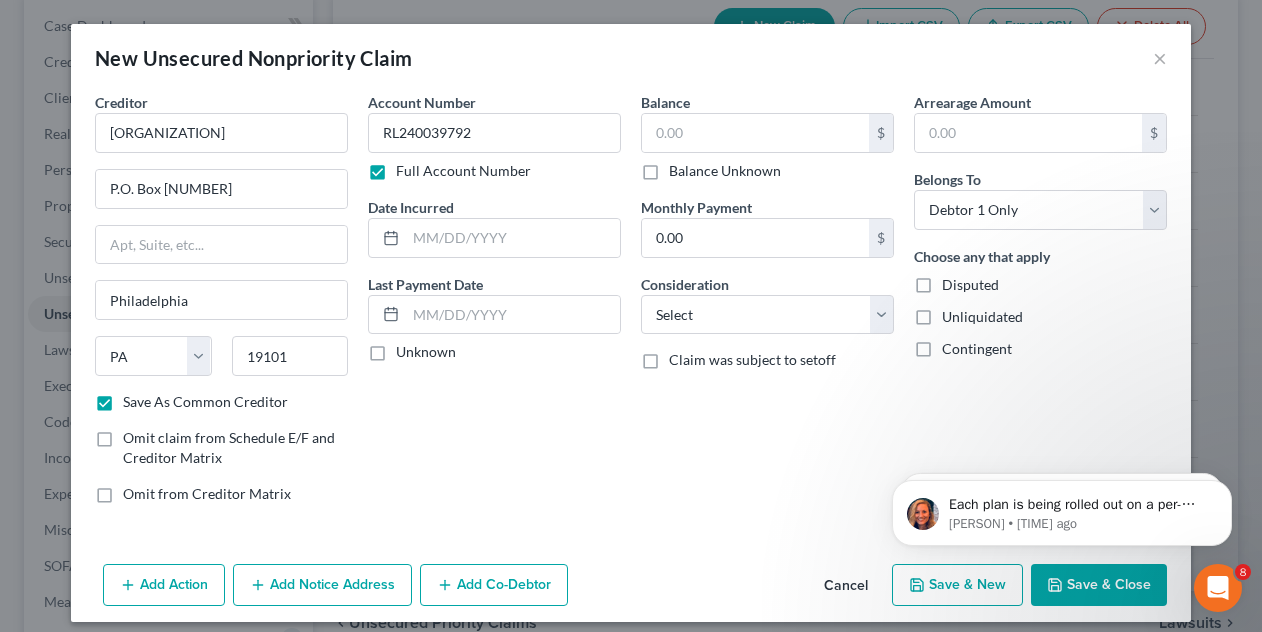 click on "Full Account Number" at bounding box center [410, 167] 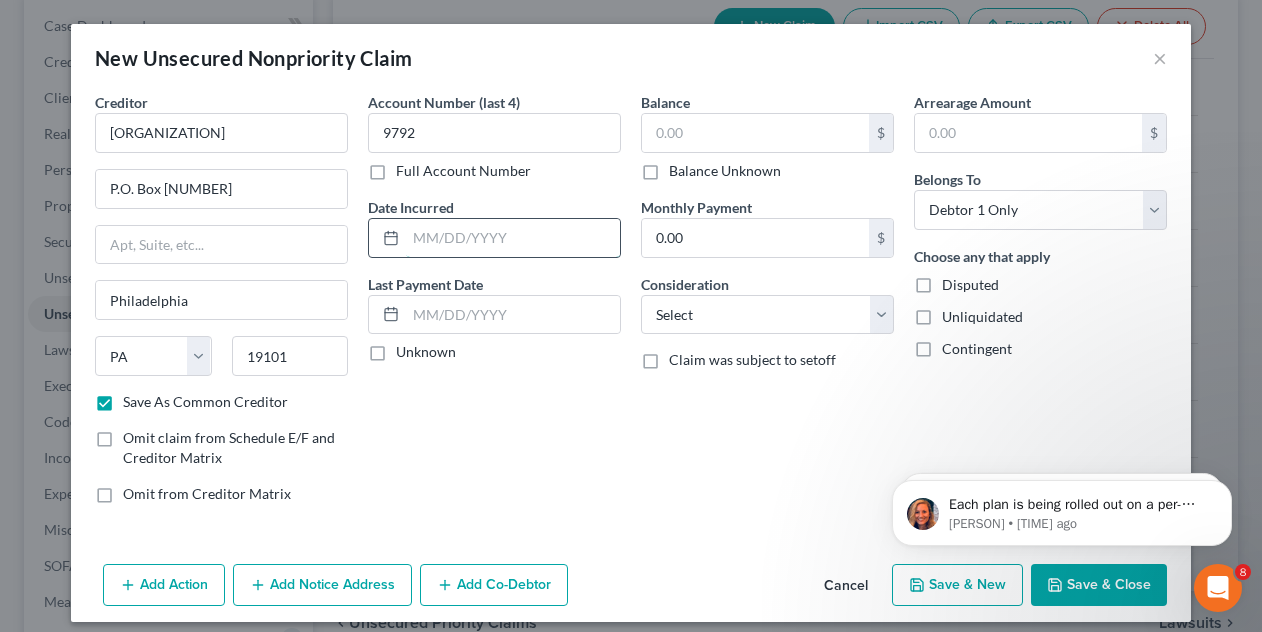 click at bounding box center (513, 238) 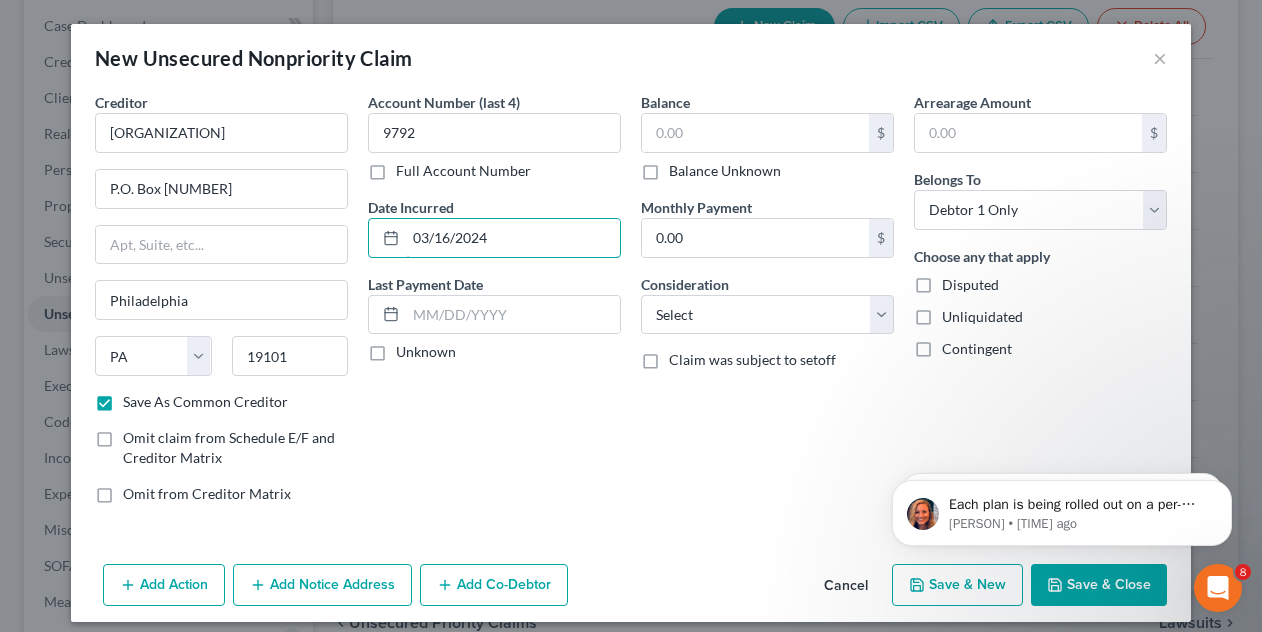 type on "03/16/2024" 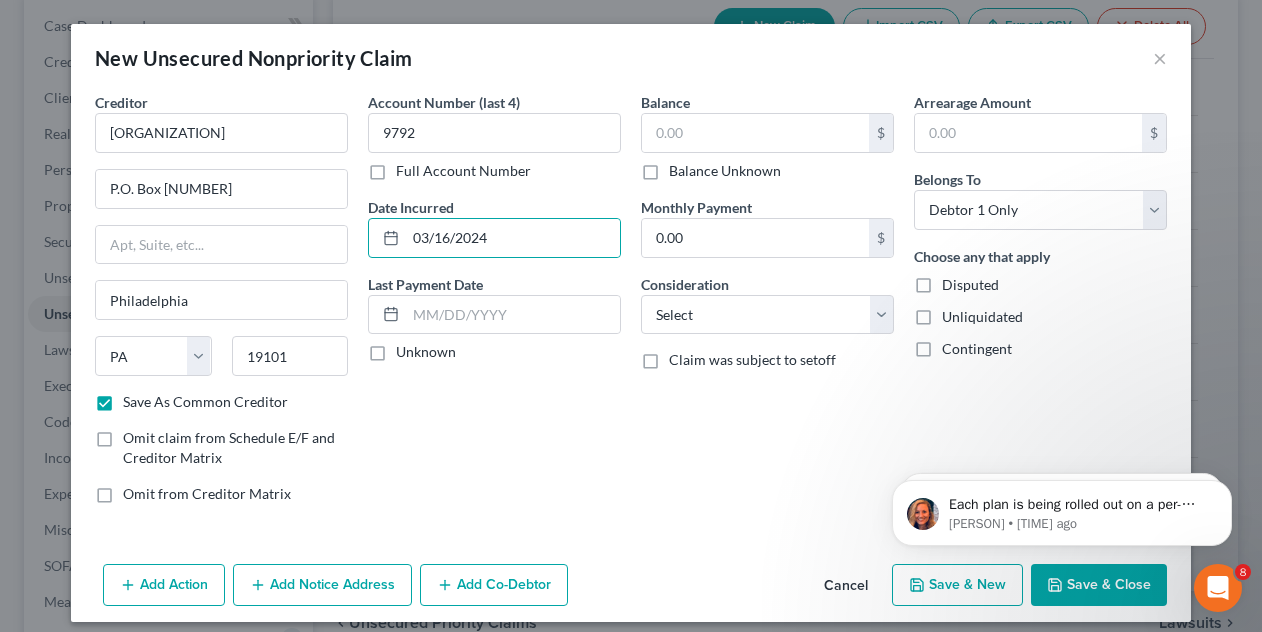 click on "Unknown" at bounding box center [426, 352] 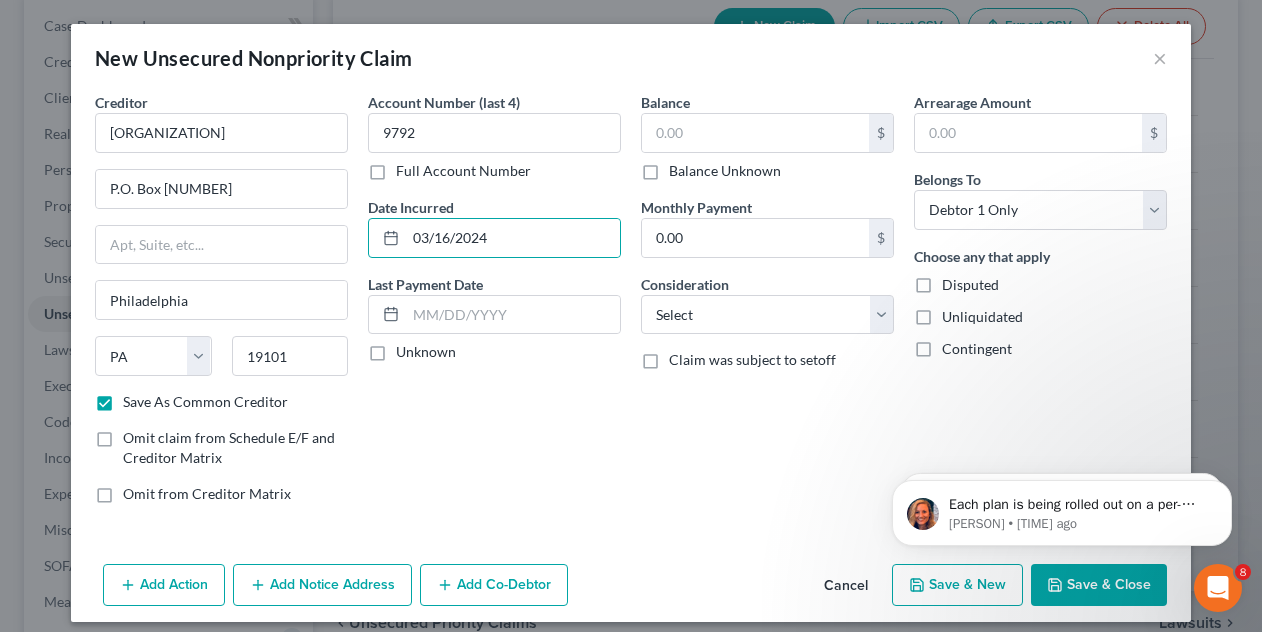 click on "Unknown" at bounding box center [410, 348] 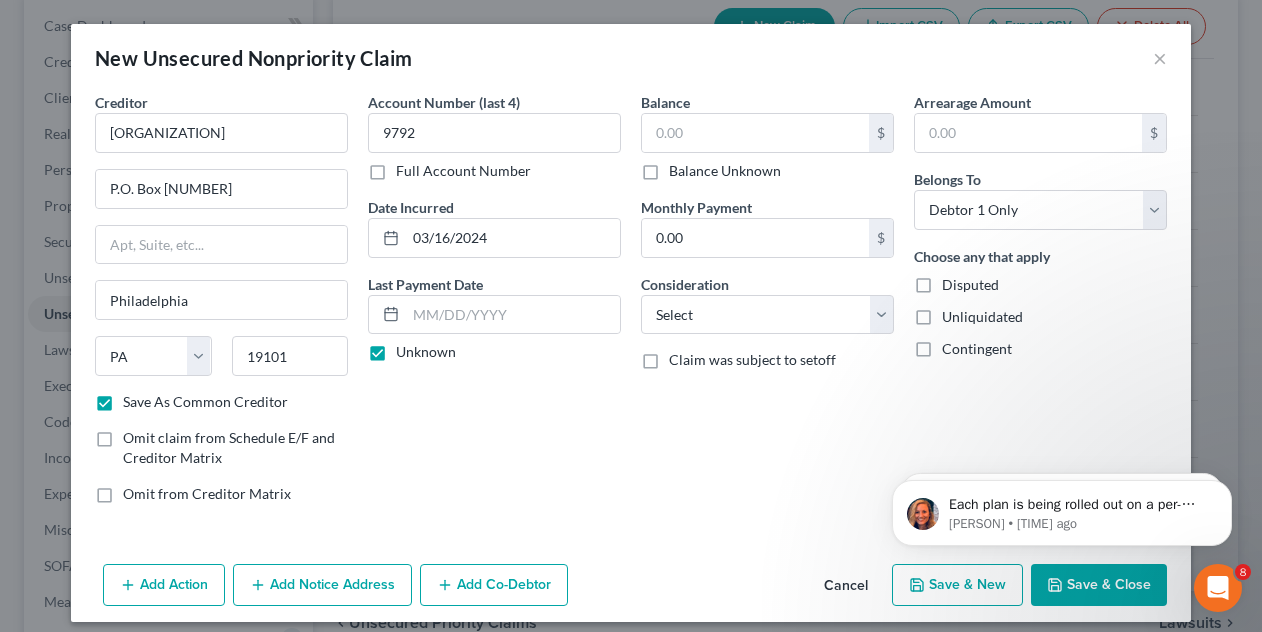 click on "Disputed" at bounding box center (970, 285) 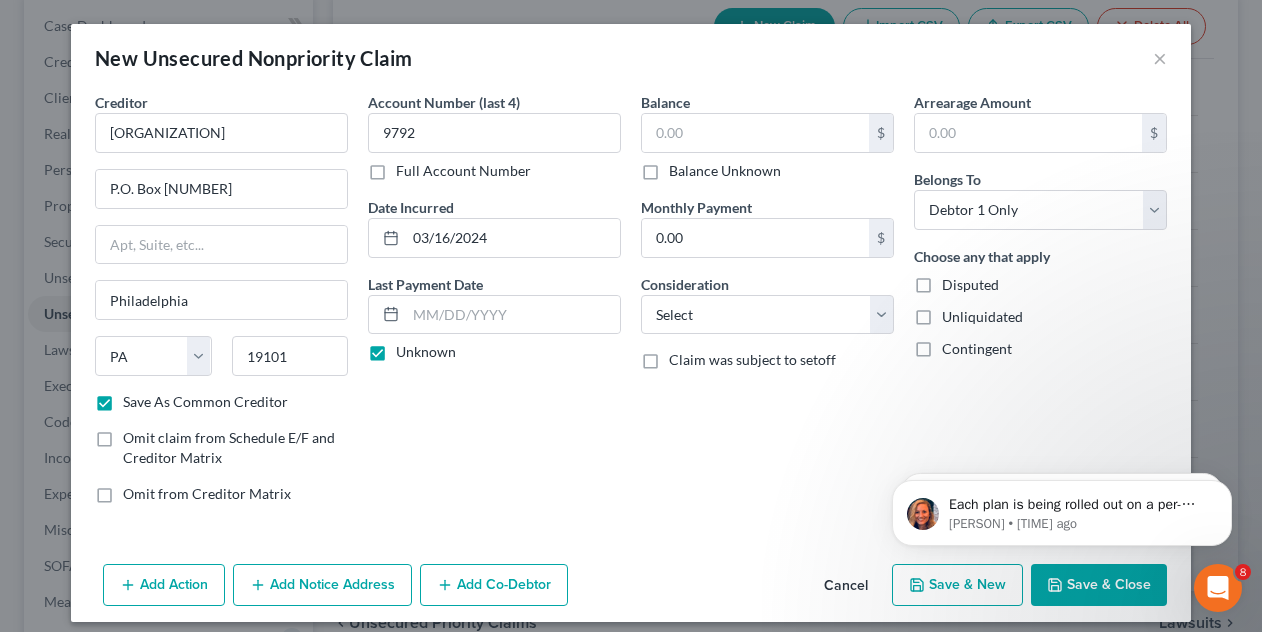 click on "Disputed" at bounding box center [956, 281] 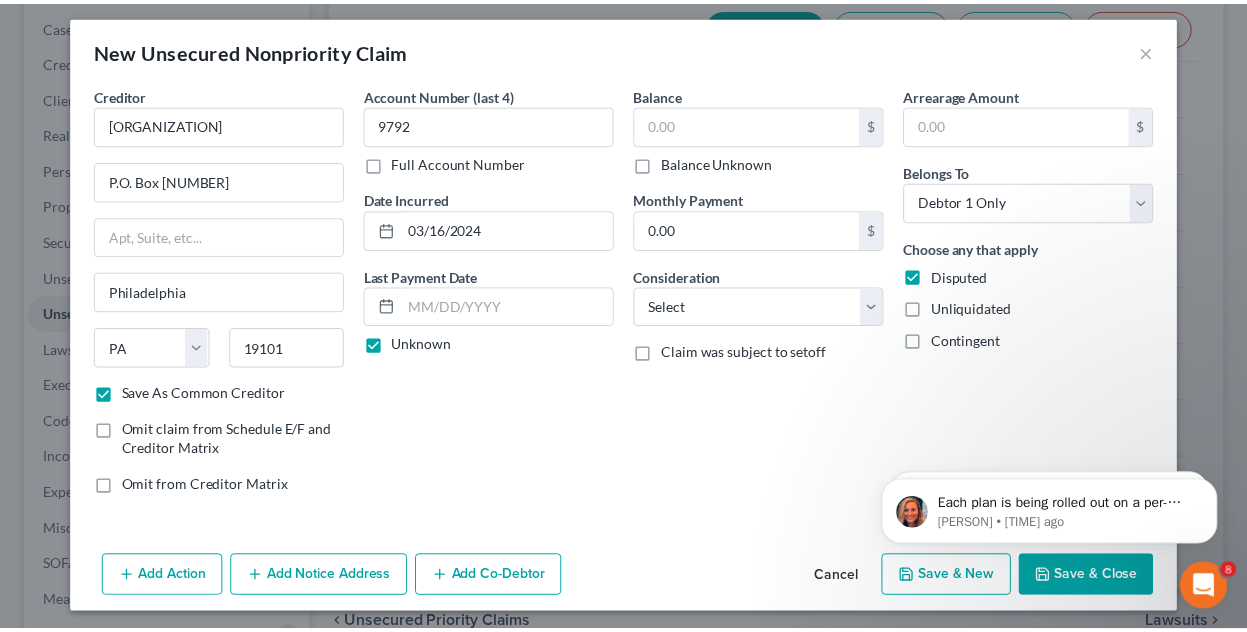 scroll, scrollTop: 10, scrollLeft: 0, axis: vertical 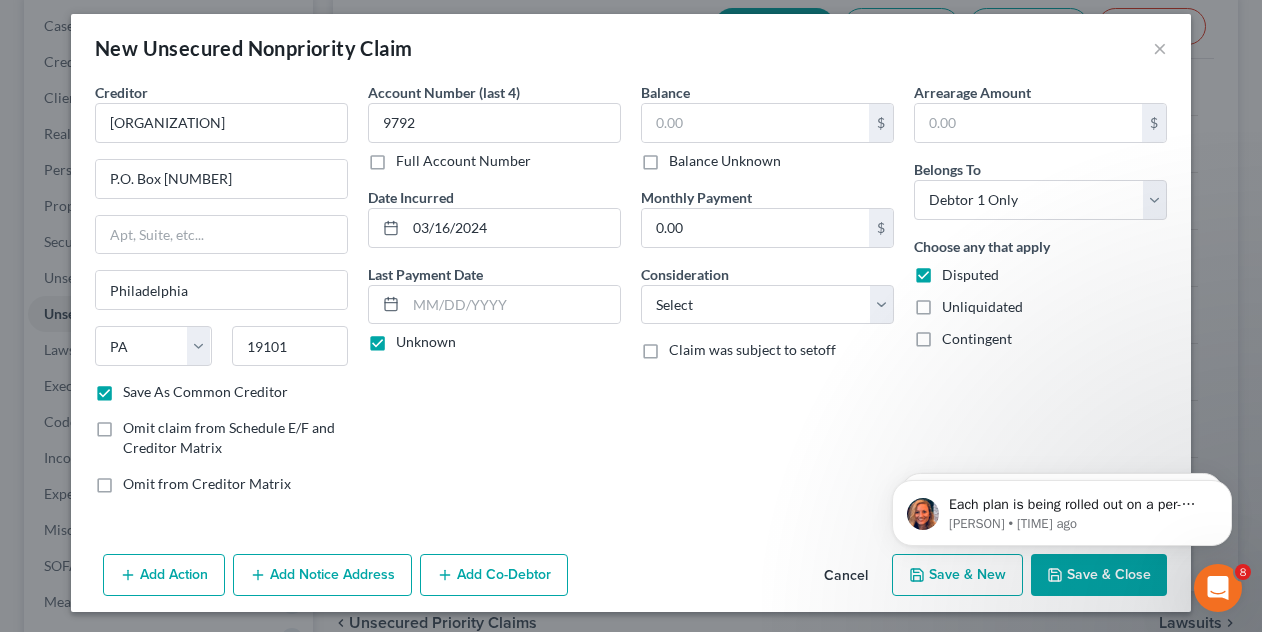 click on "Save & New" at bounding box center [957, 575] 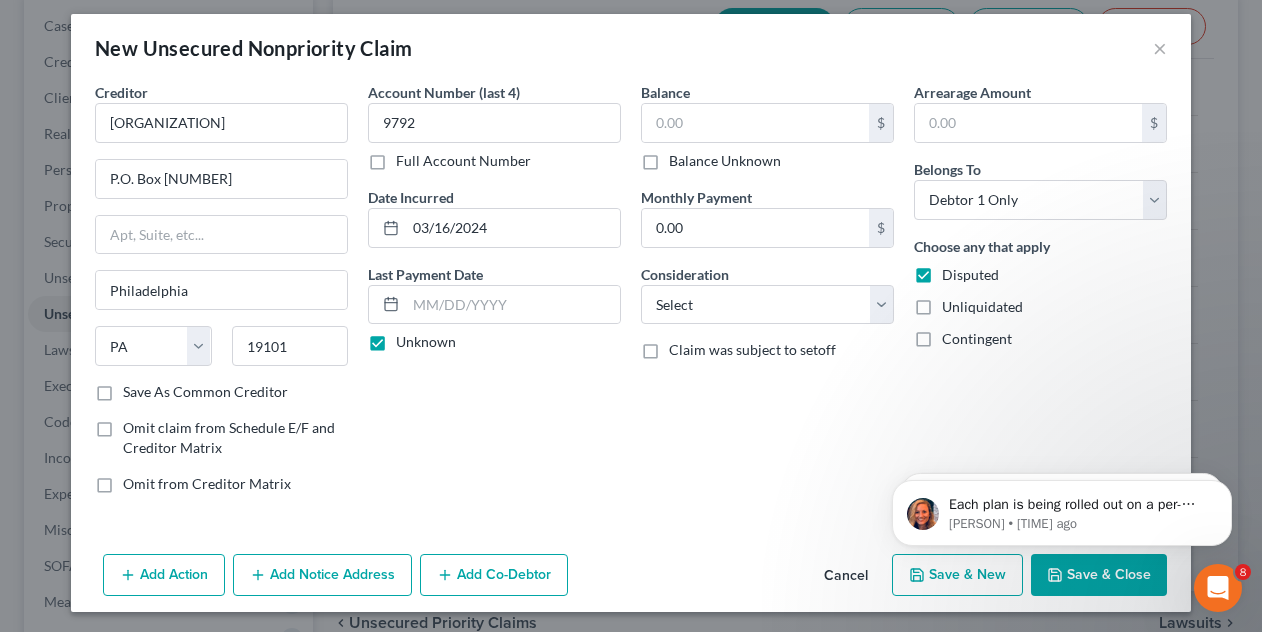 checkbox on "false" 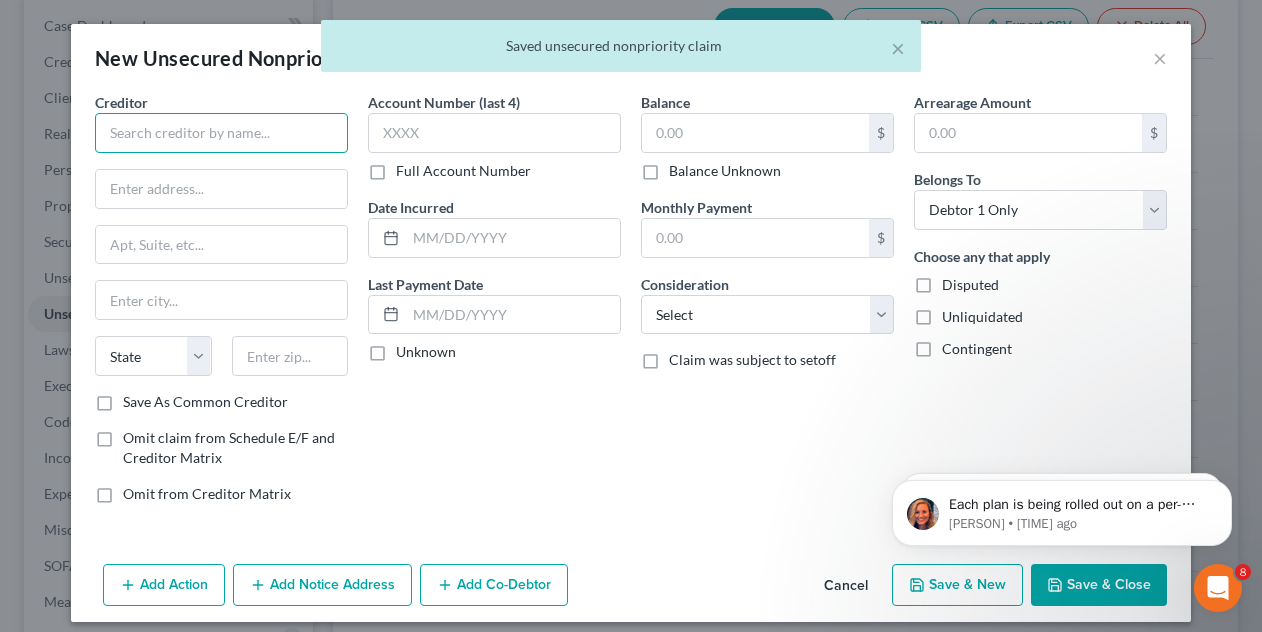 click at bounding box center [221, 133] 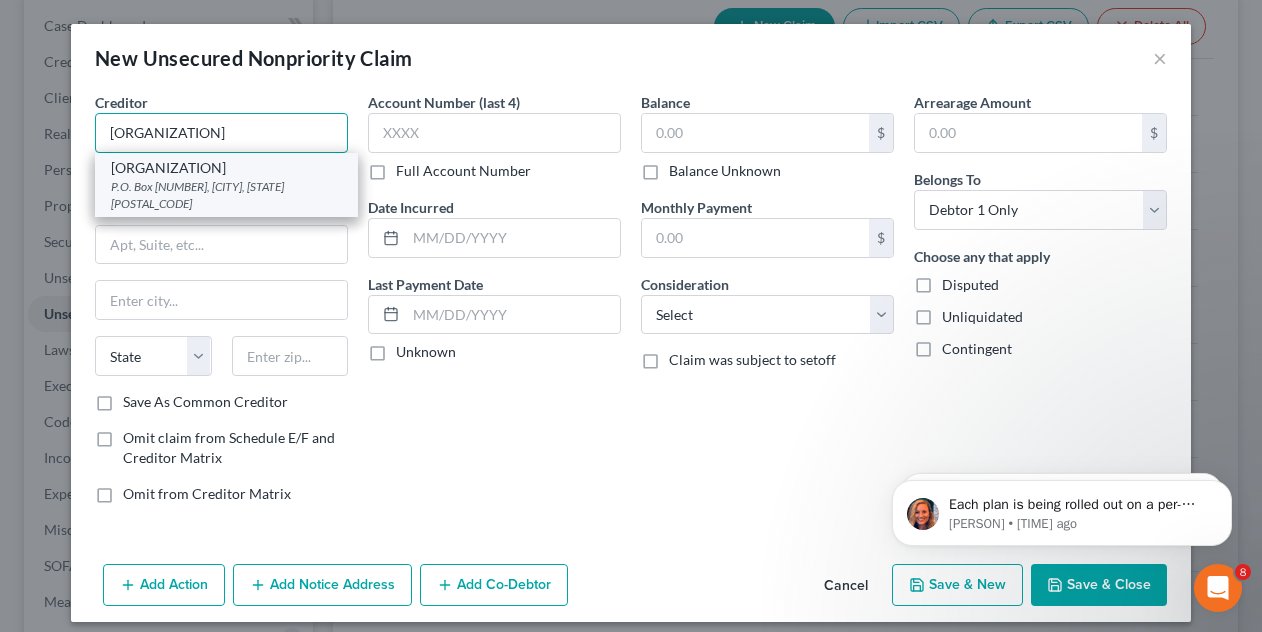 type on "[ORGANIZATION]" 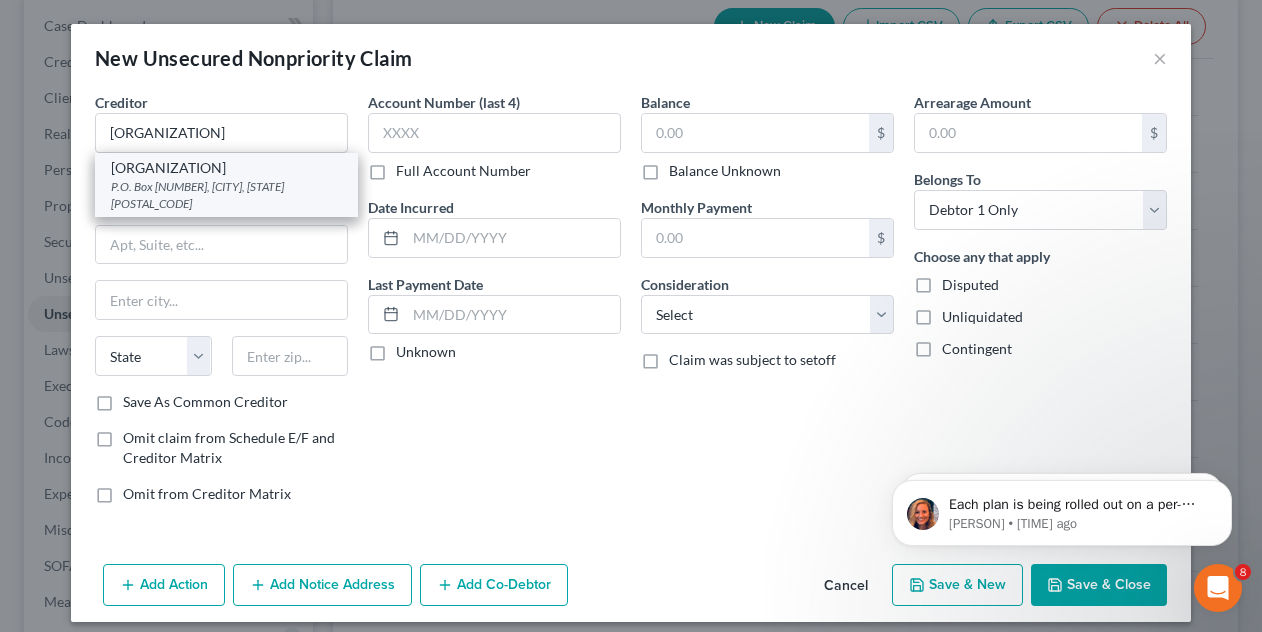 click on "[ORGANIZATION]" at bounding box center (226, 168) 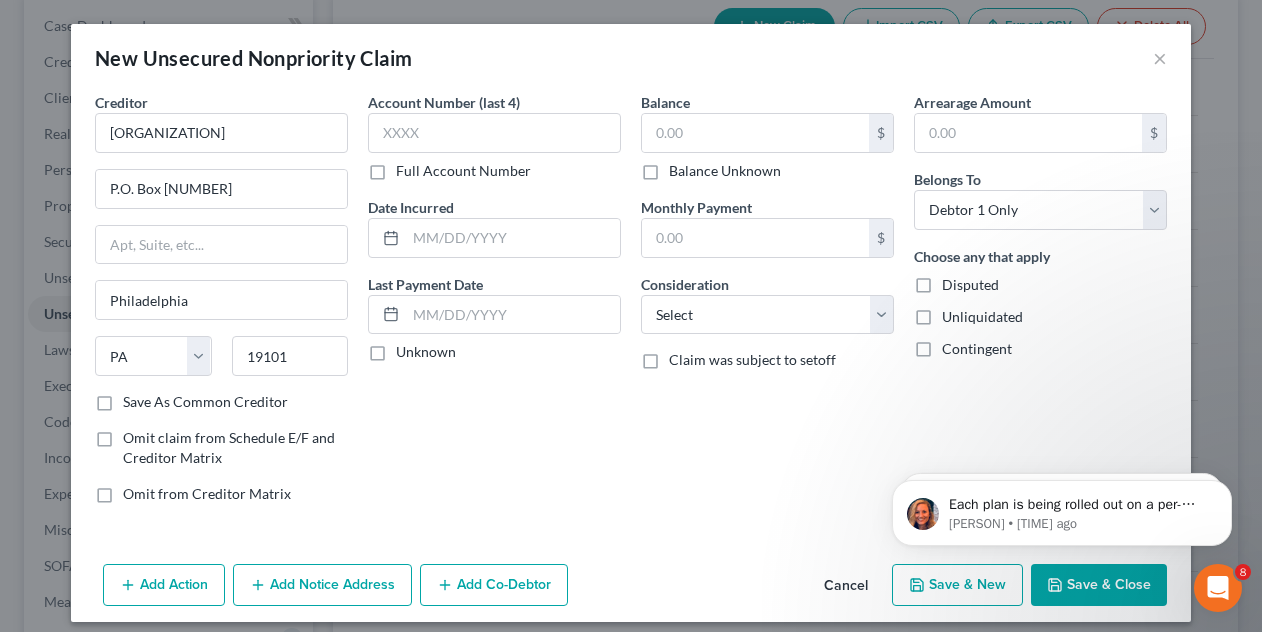click on "Save As Common Creditor" at bounding box center (205, 402) 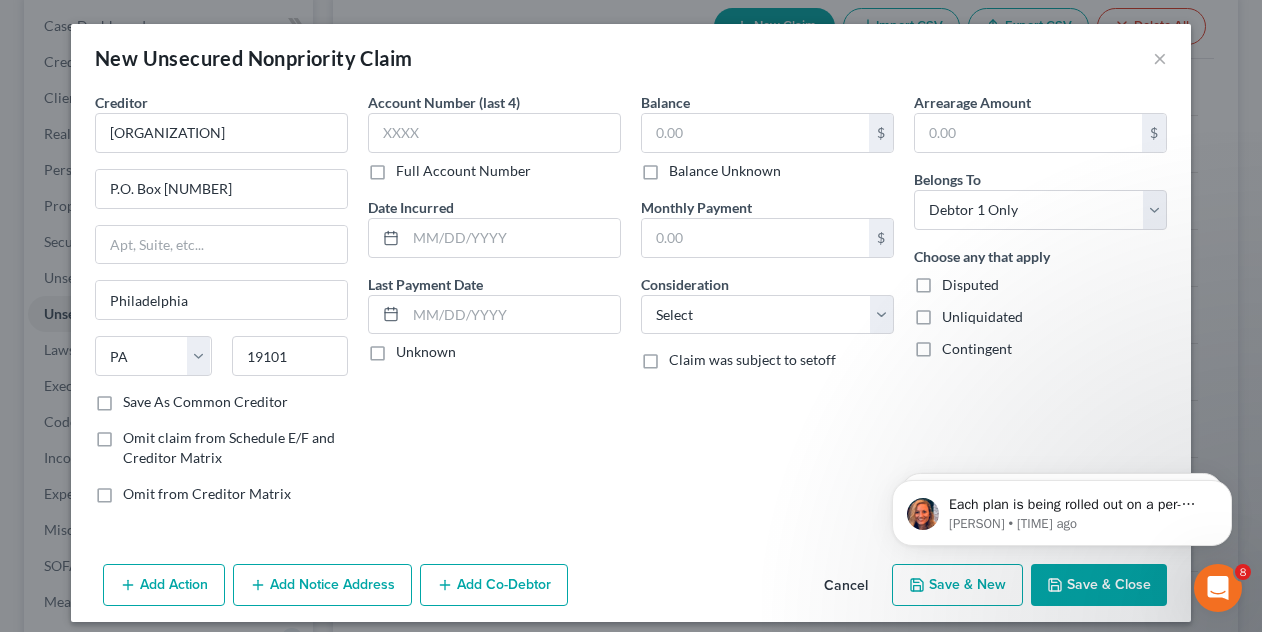 click on "Save As Common Creditor" at bounding box center [137, 398] 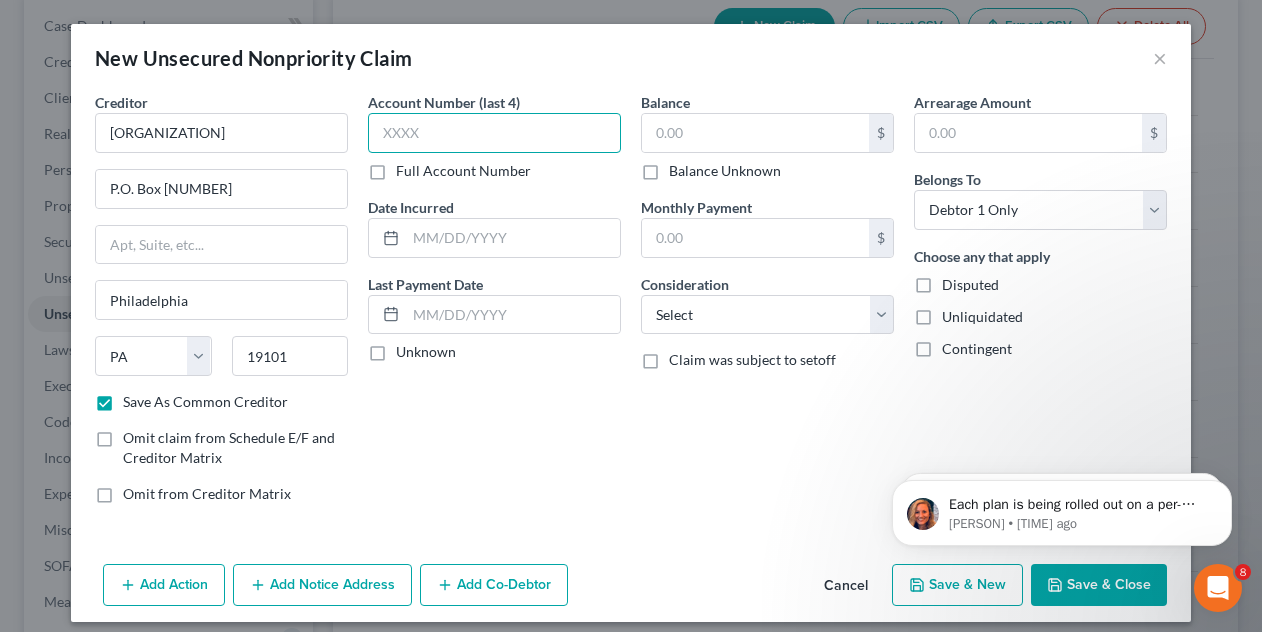 click at bounding box center [494, 133] 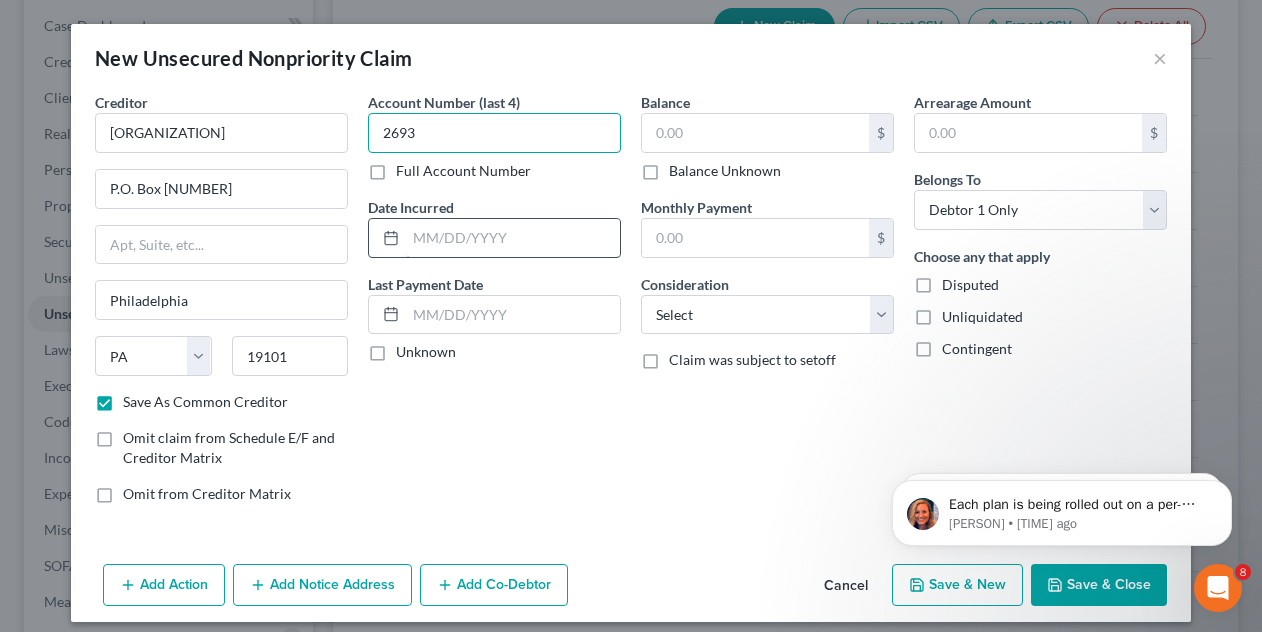 type on "2693" 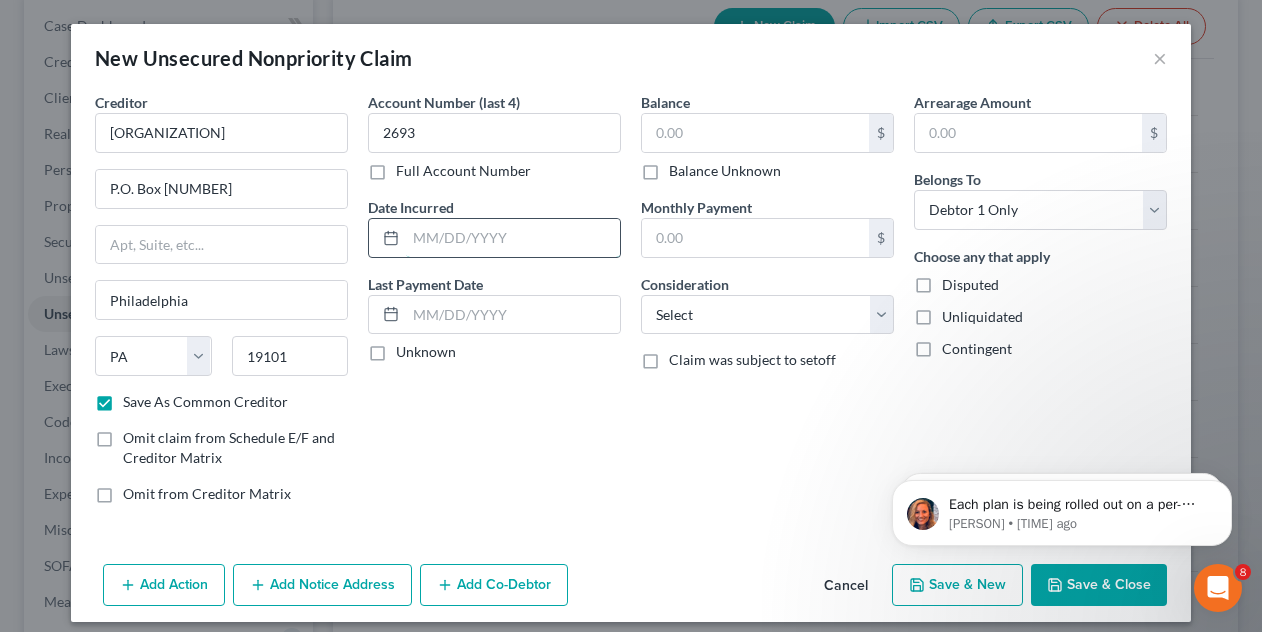 click at bounding box center (513, 238) 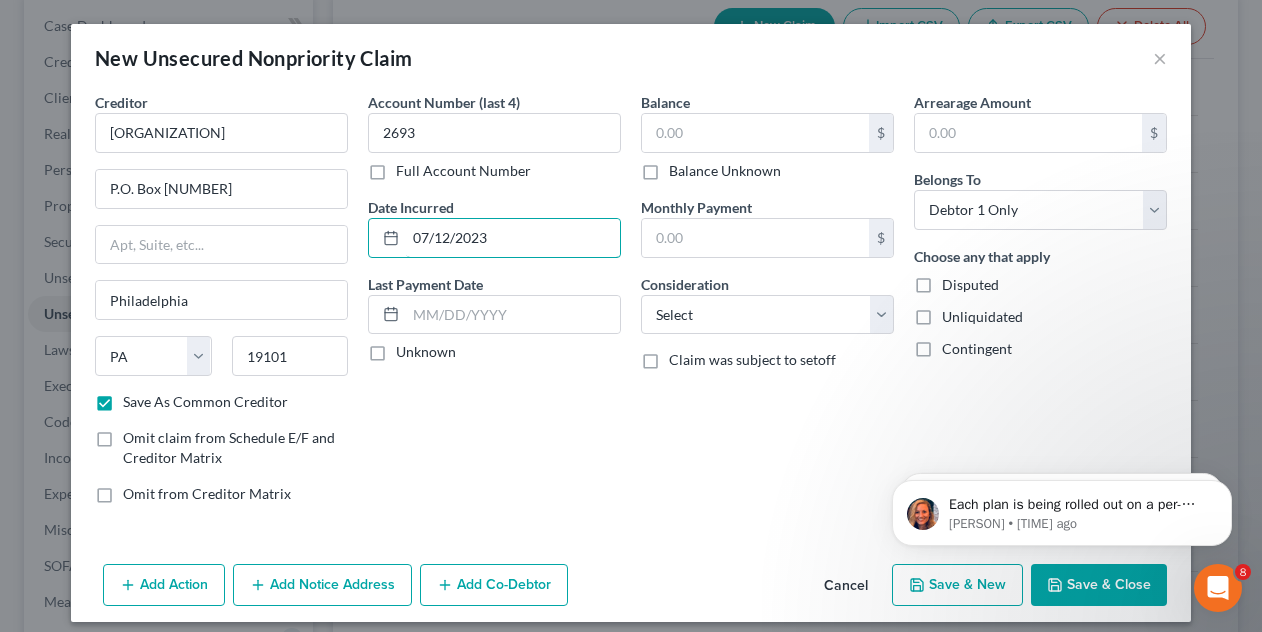 type on "07/12/2023" 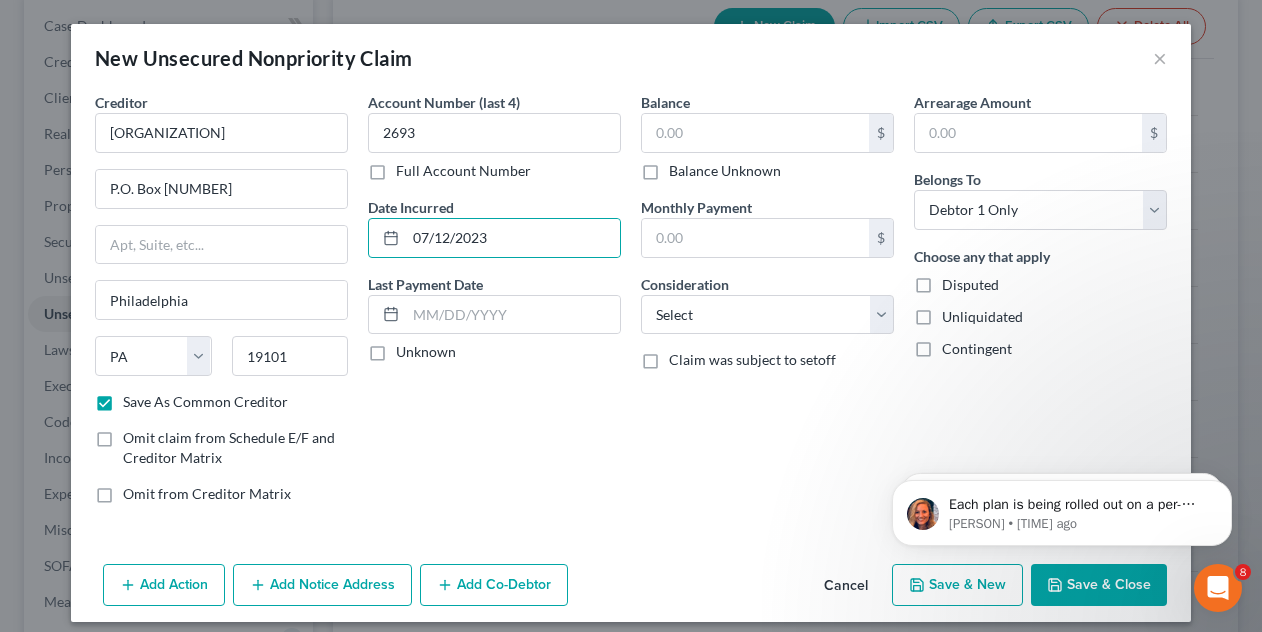 click on "Disputed" at bounding box center (970, 285) 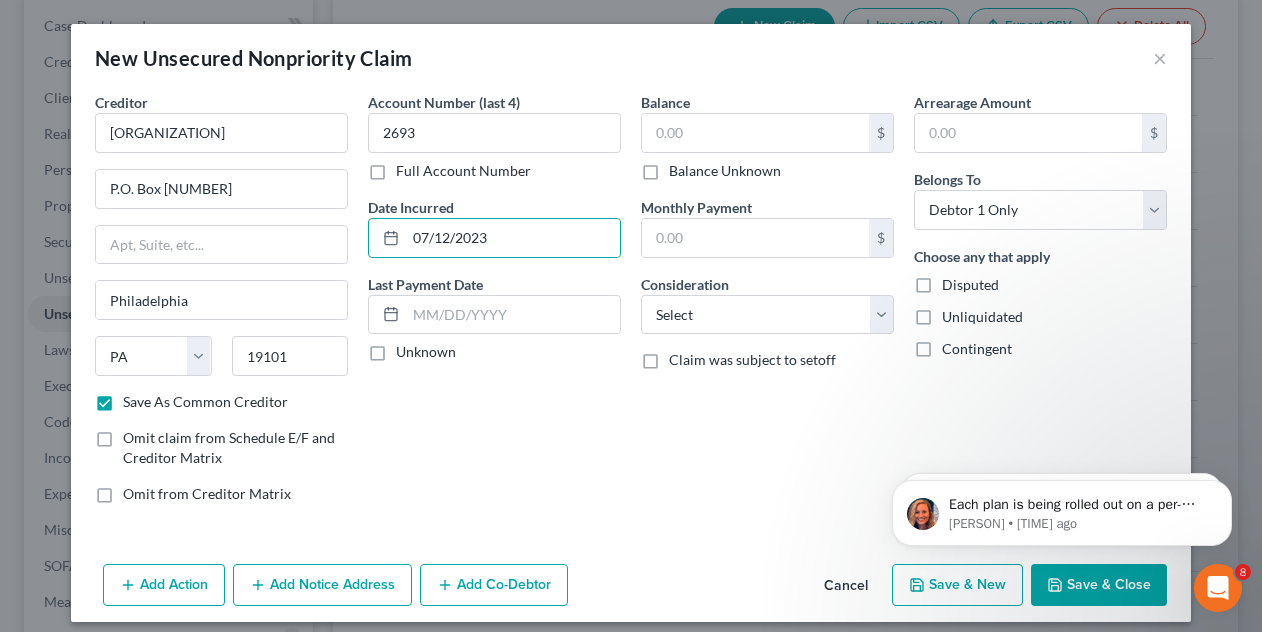 click on "Disputed" at bounding box center (956, 281) 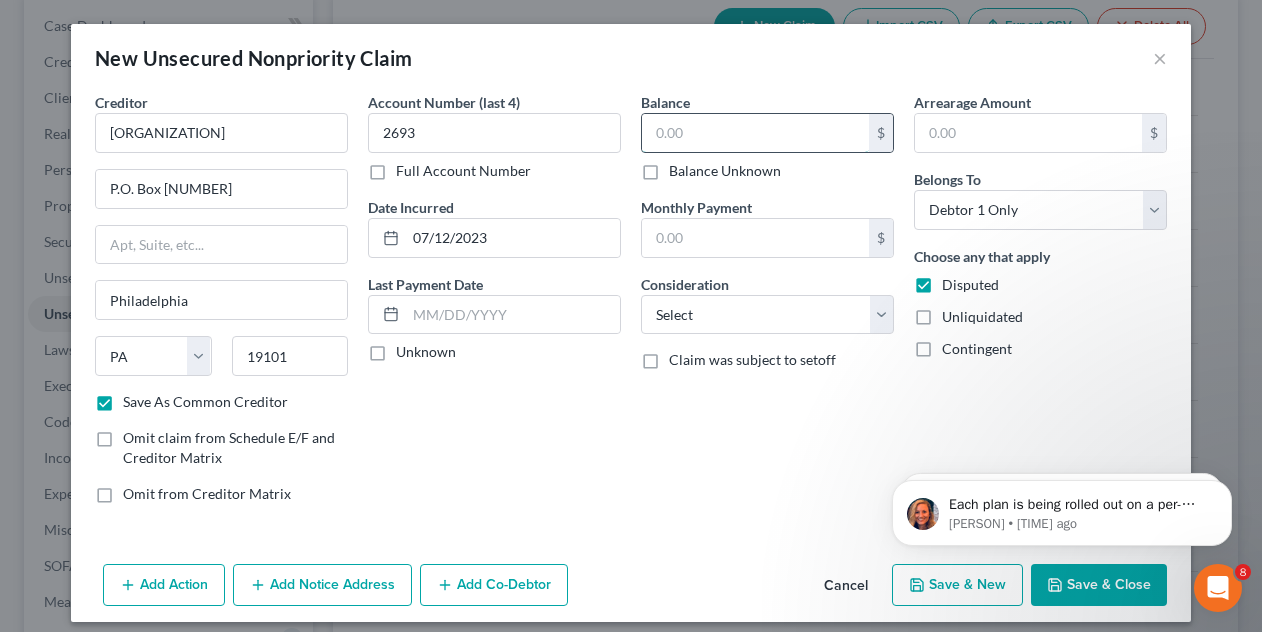 click at bounding box center [755, 133] 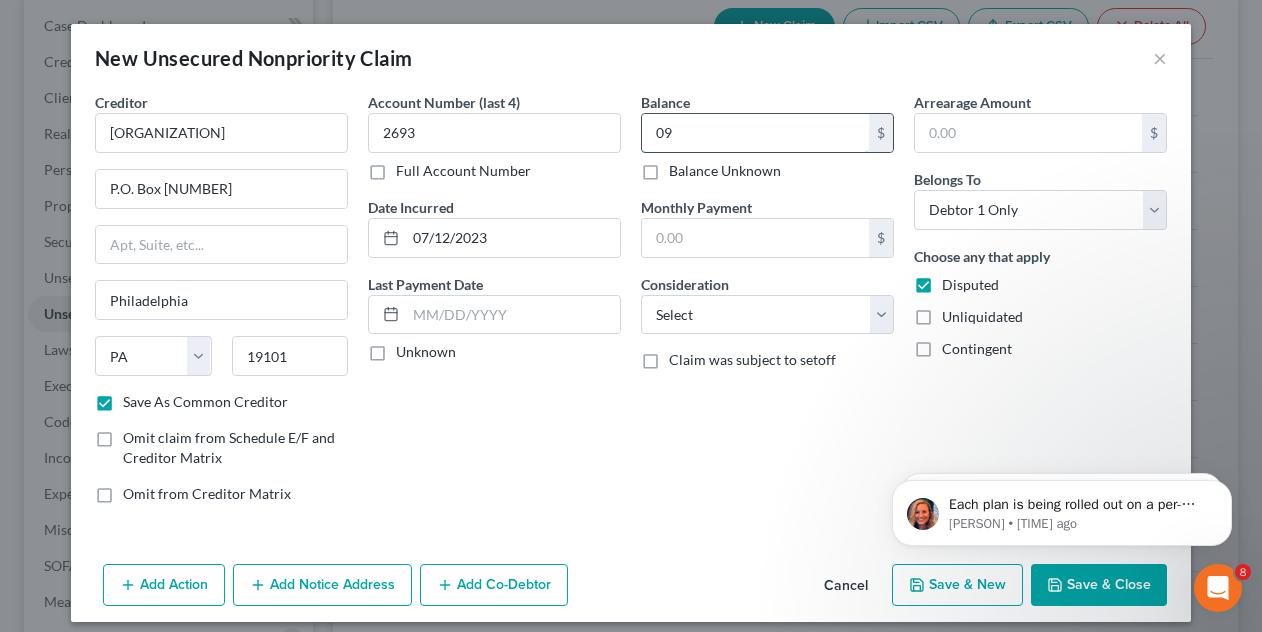 type on "0" 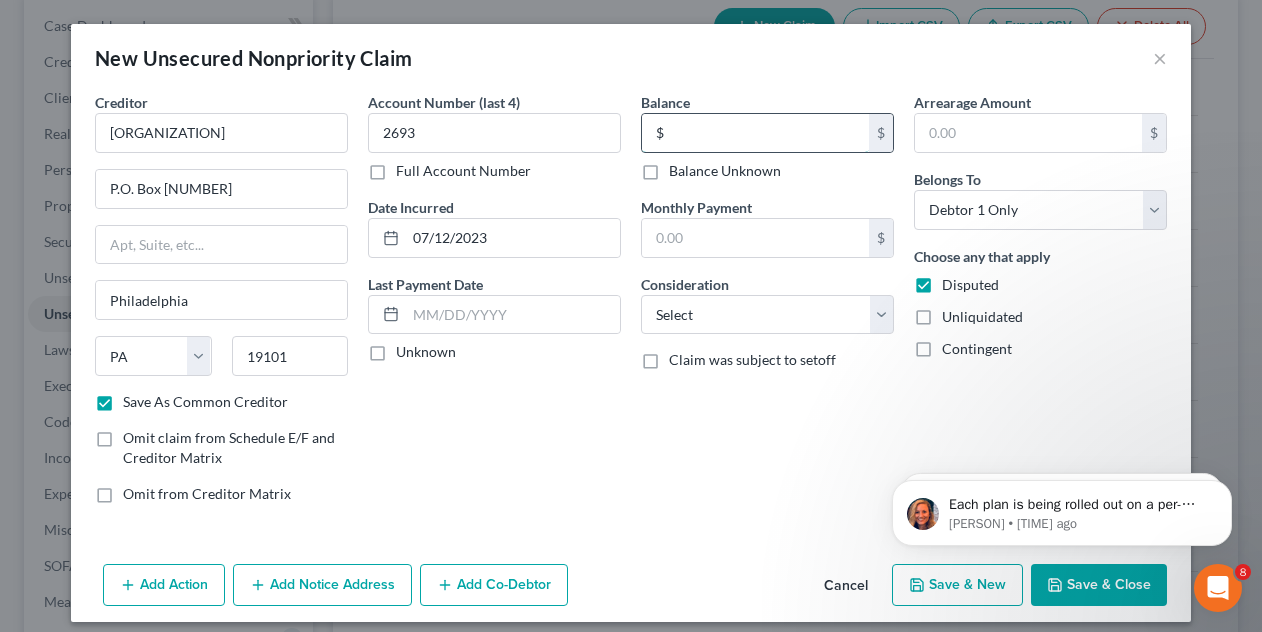 type on "0" 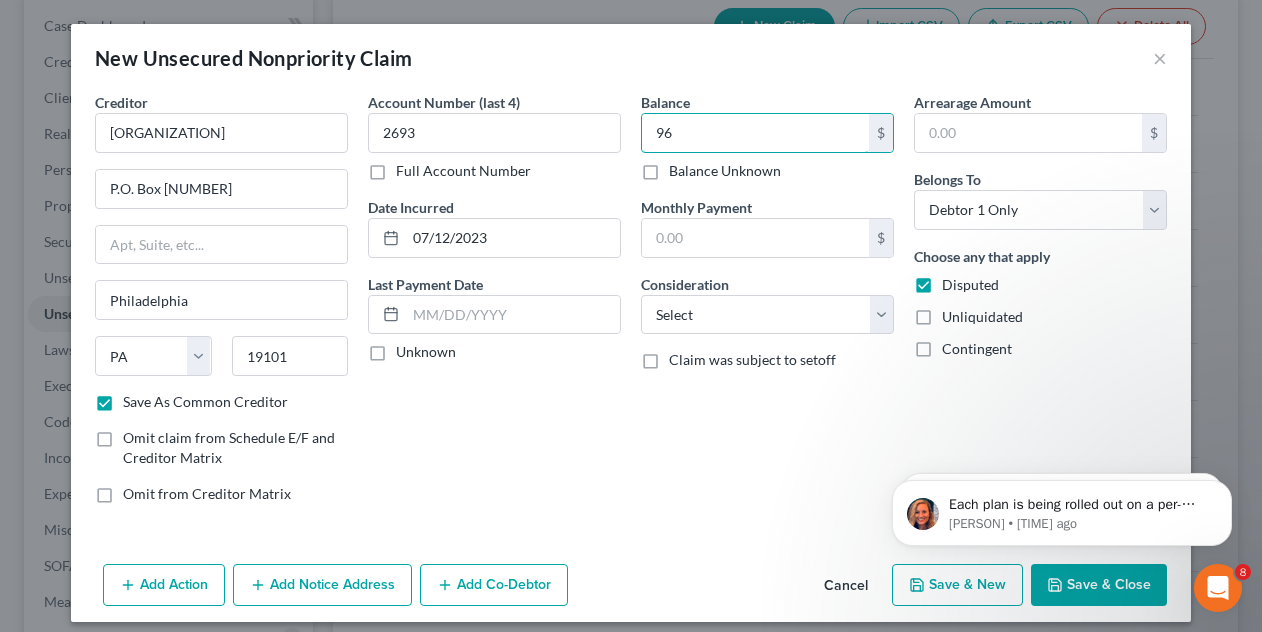 type on "96" 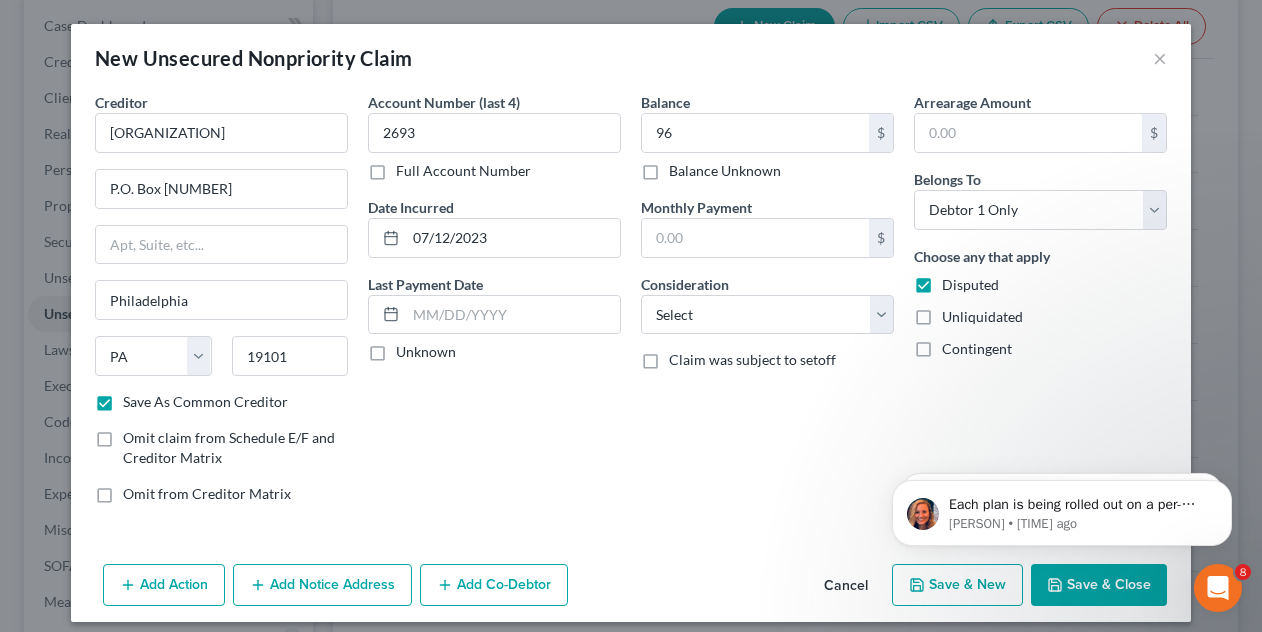 click on "Unknown" at bounding box center (426, 352) 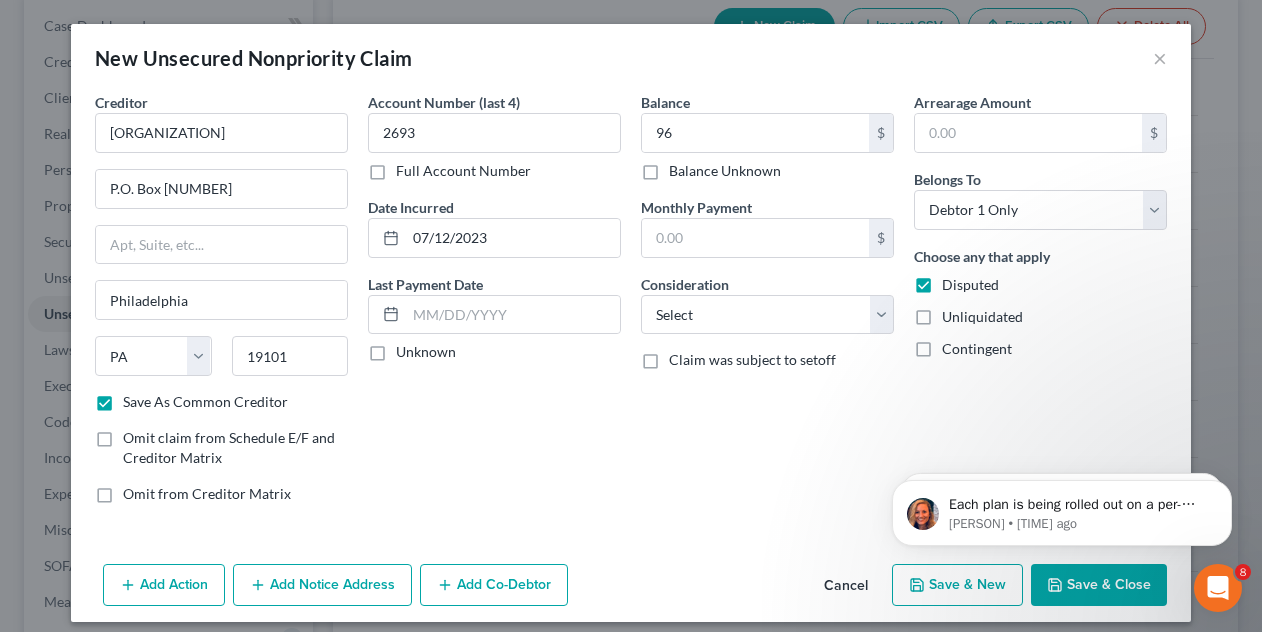 click on "Unknown" at bounding box center (410, 348) 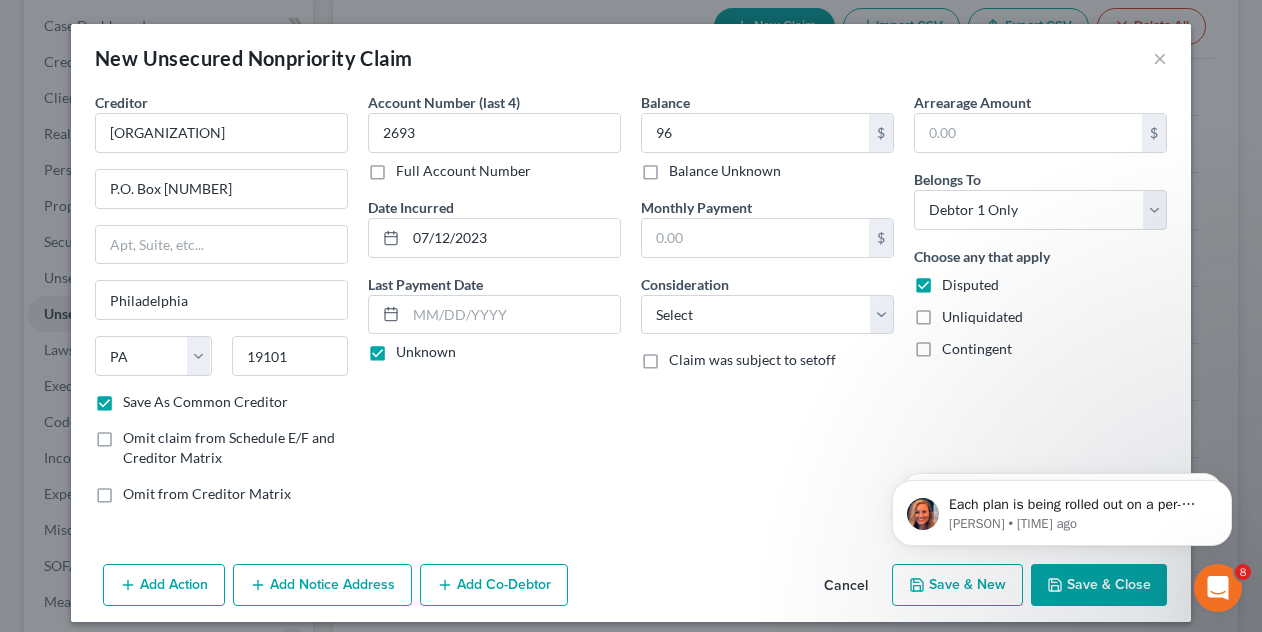 click on "Save & New" at bounding box center (957, 585) 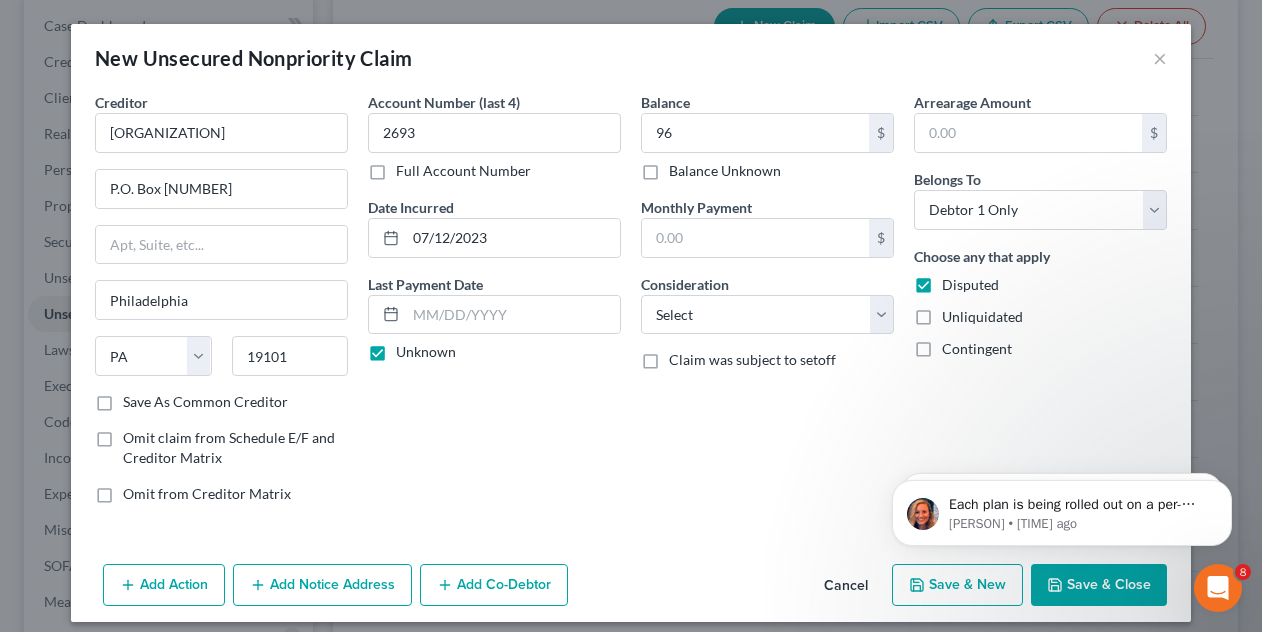 checkbox on "false" 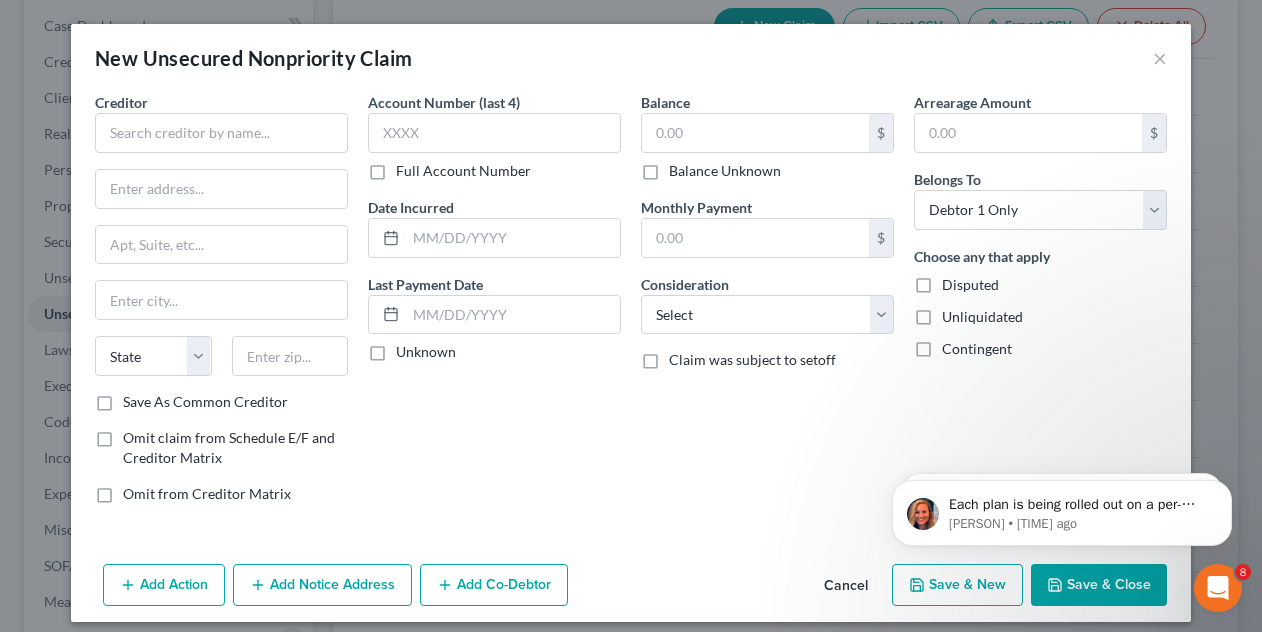 type on "96.00" 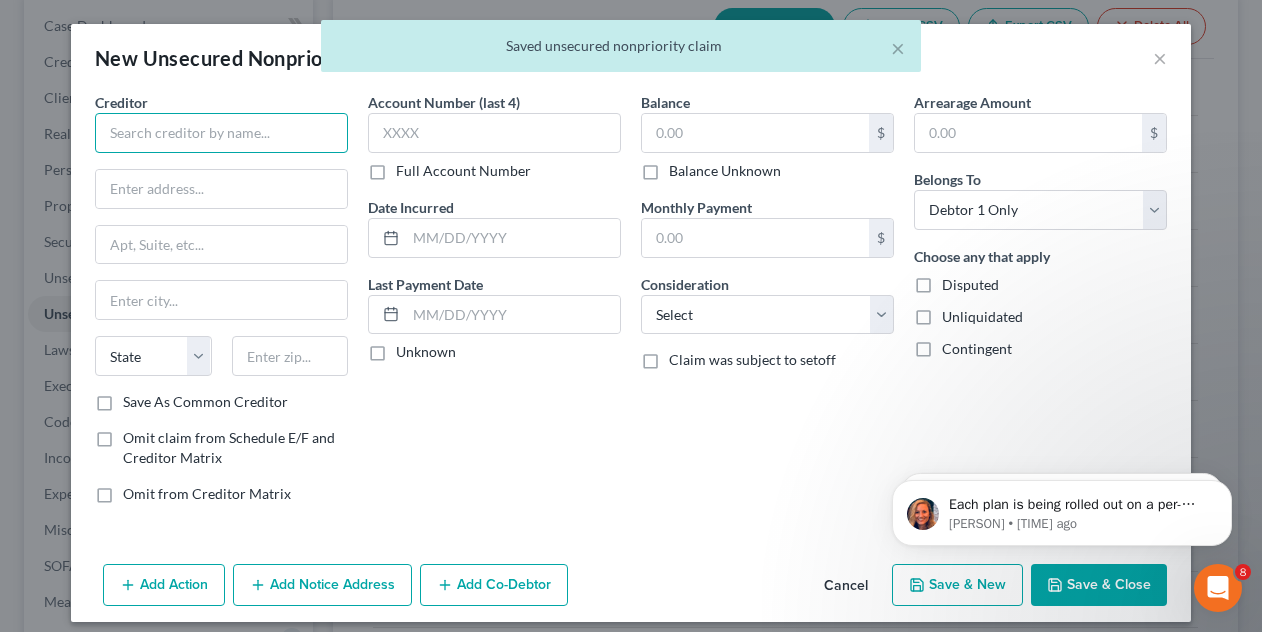 click at bounding box center [221, 133] 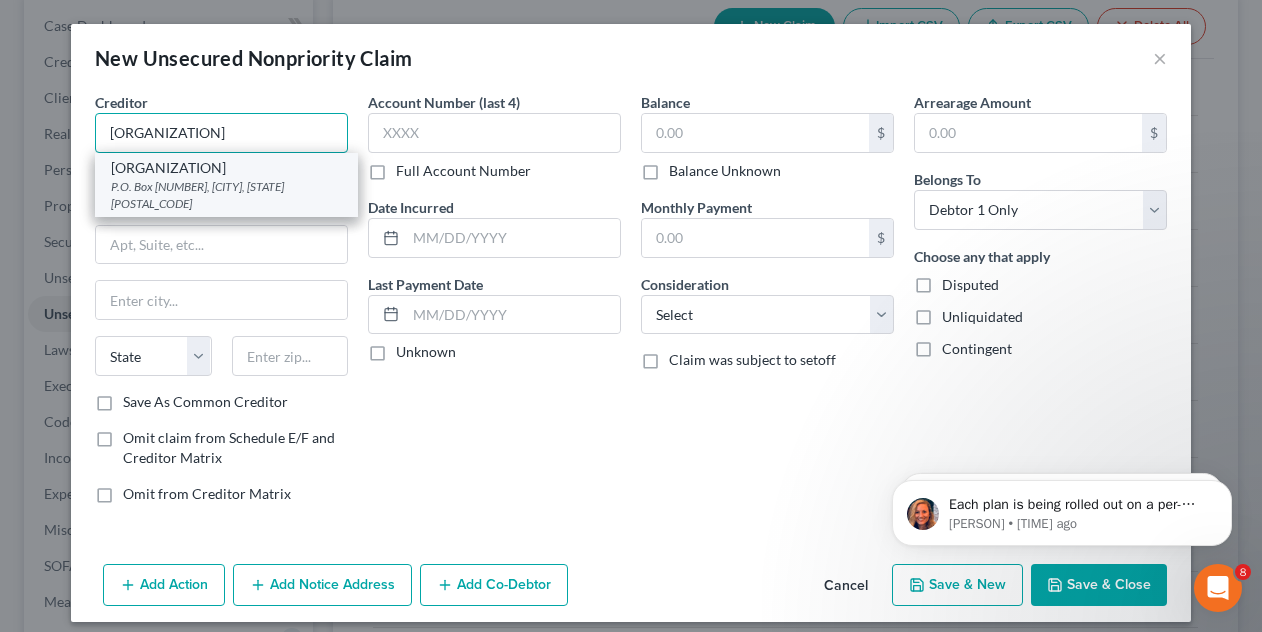 type on "[ORGANIZATION]" 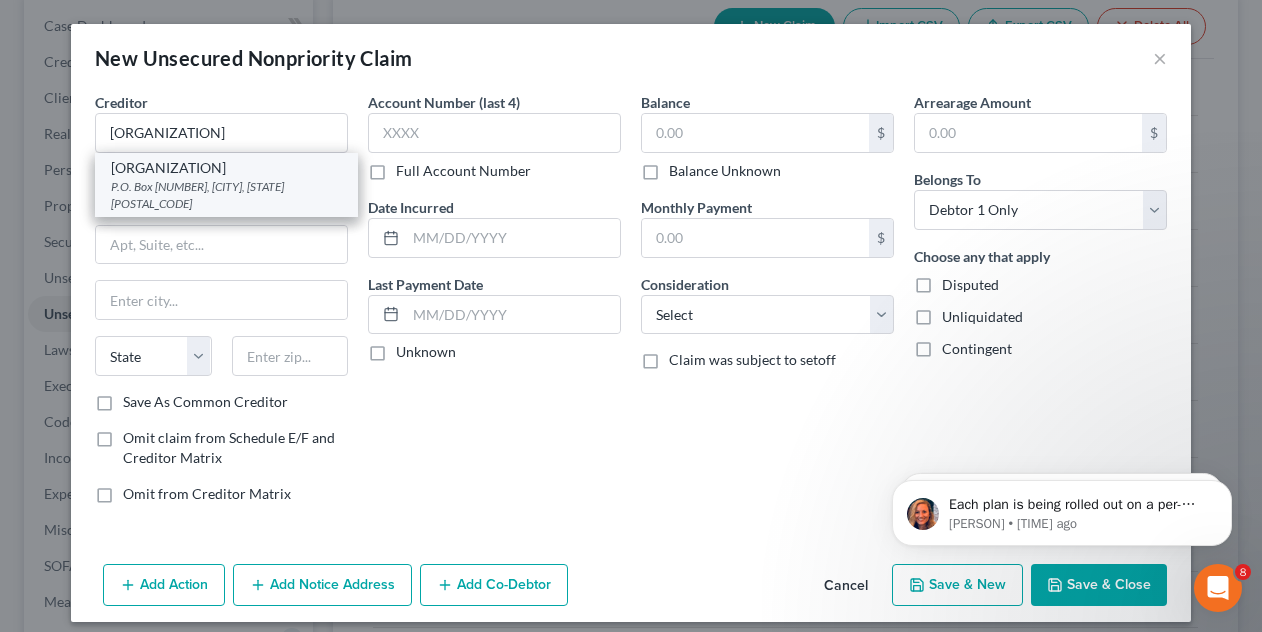 click on "P.O. Box [NUMBER], [CITY], [STATE] [POSTAL_CODE]" at bounding box center (226, 195) 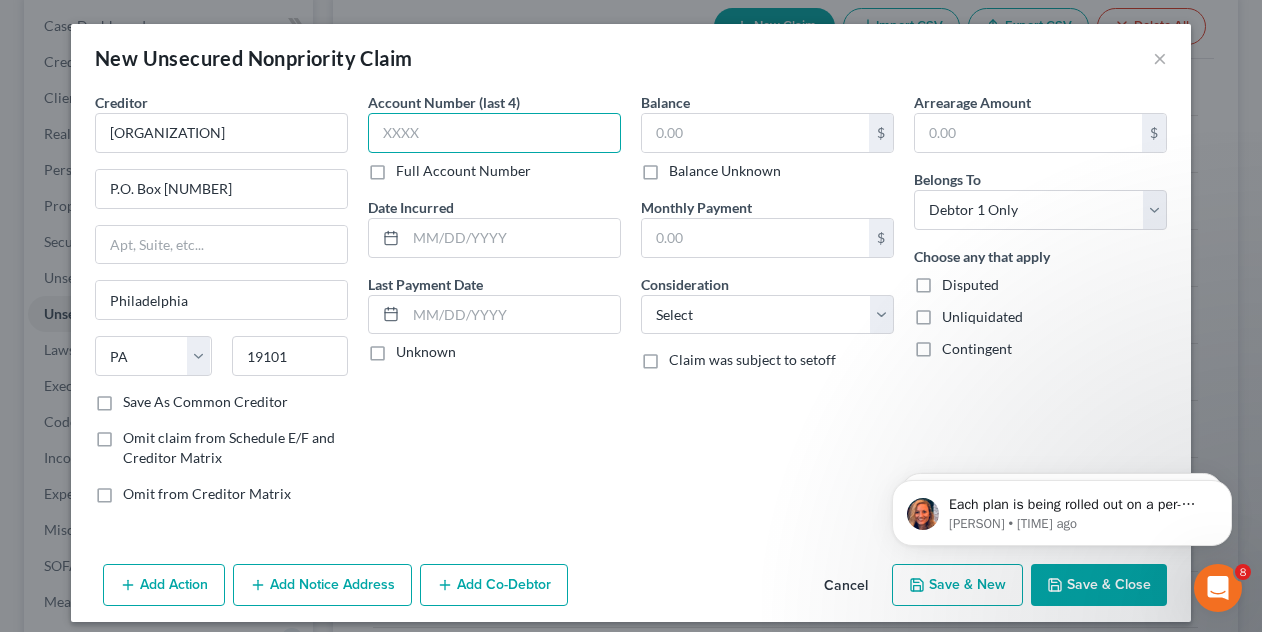 click at bounding box center [494, 133] 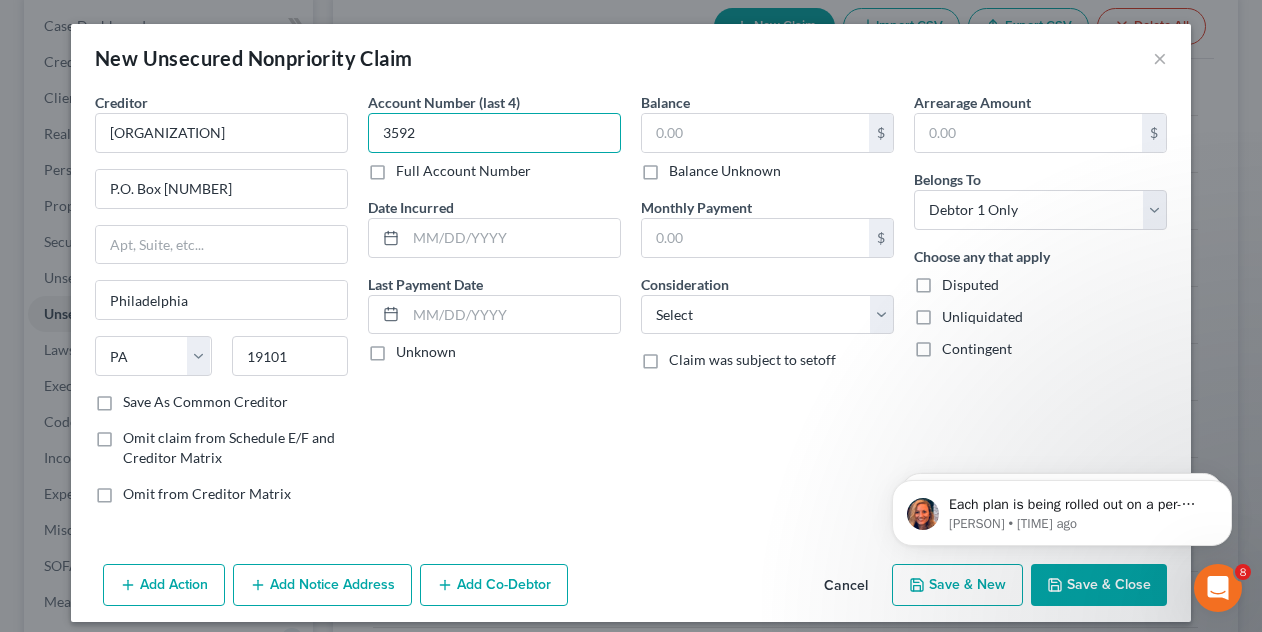 type on "3592" 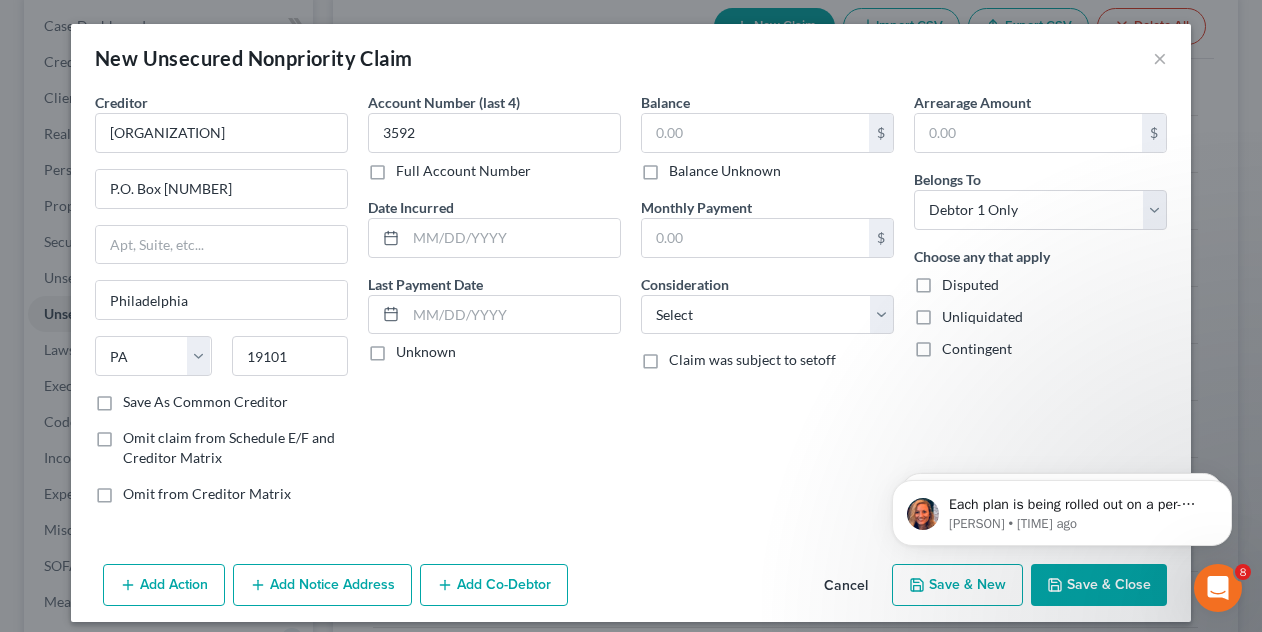 click on "Full Account Number" at bounding box center (463, 171) 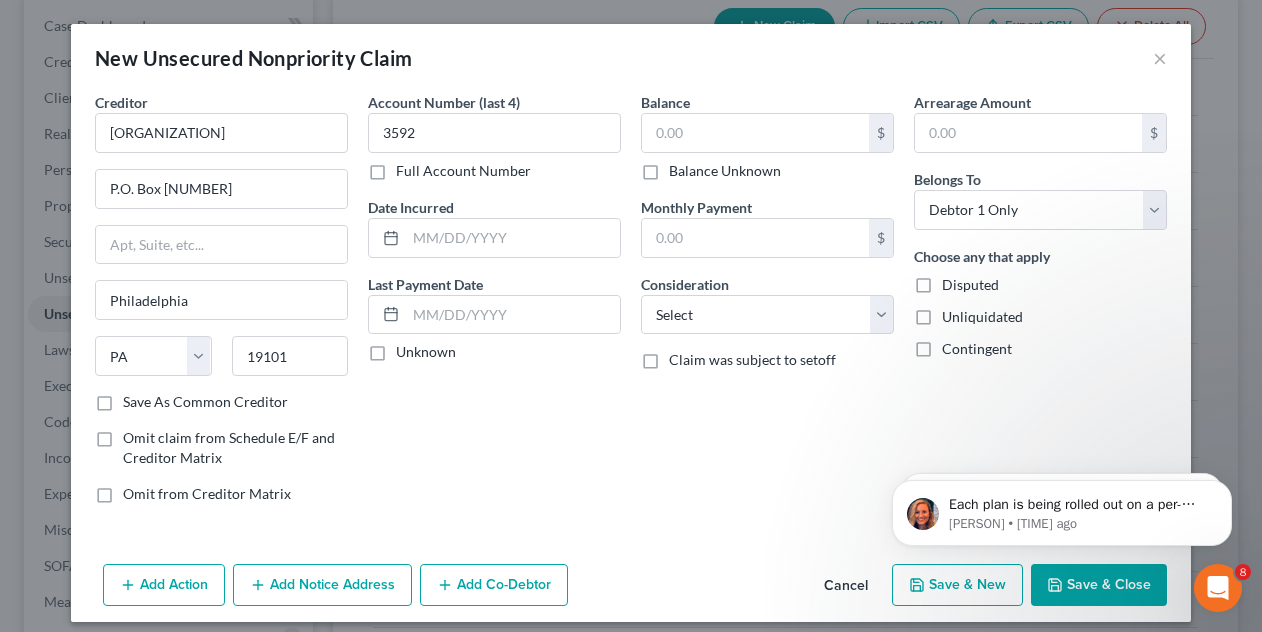 click on "Full Account Number" at bounding box center [410, 167] 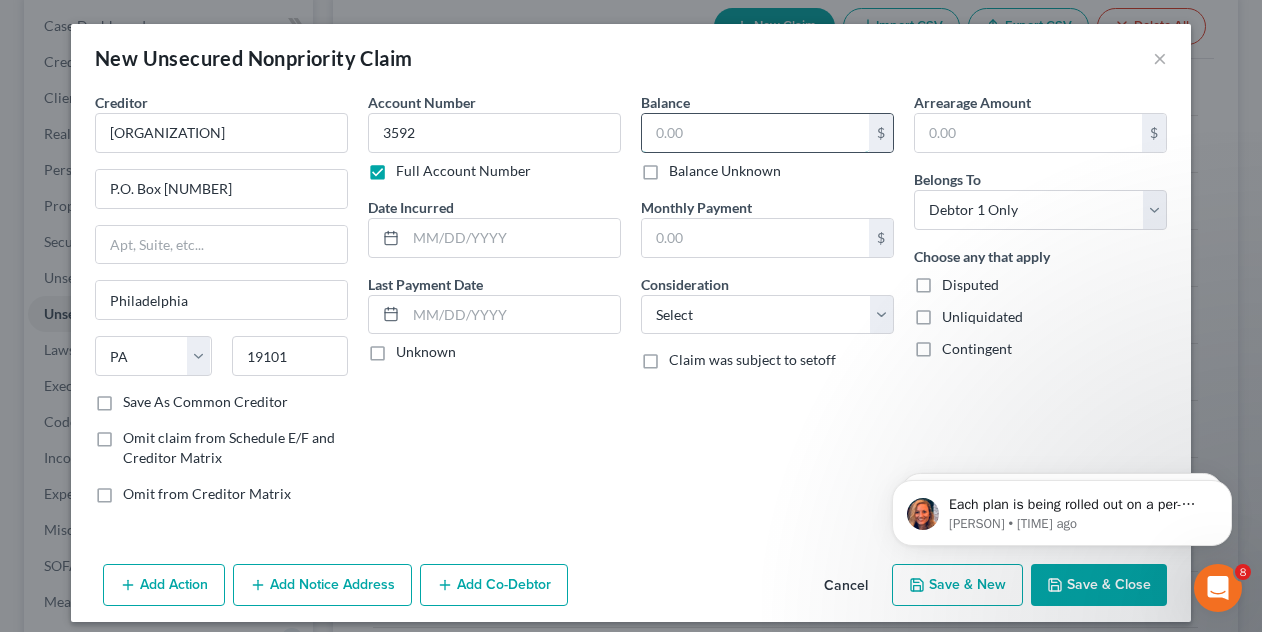 click at bounding box center (755, 133) 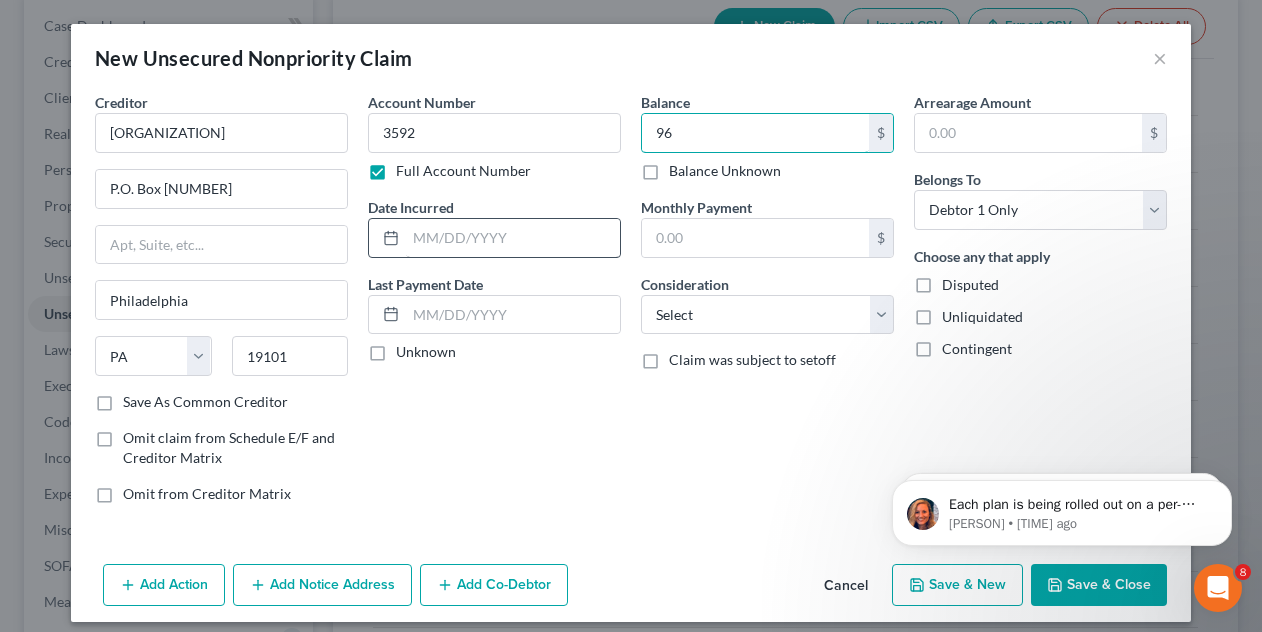 type on "96" 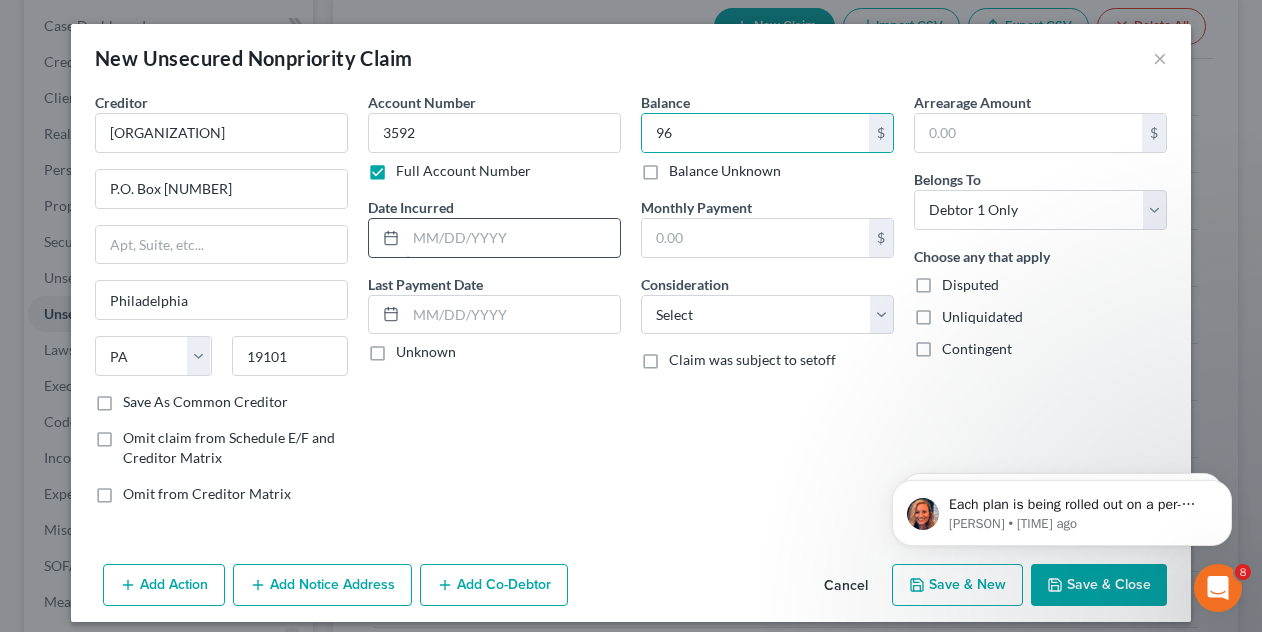 click at bounding box center [513, 238] 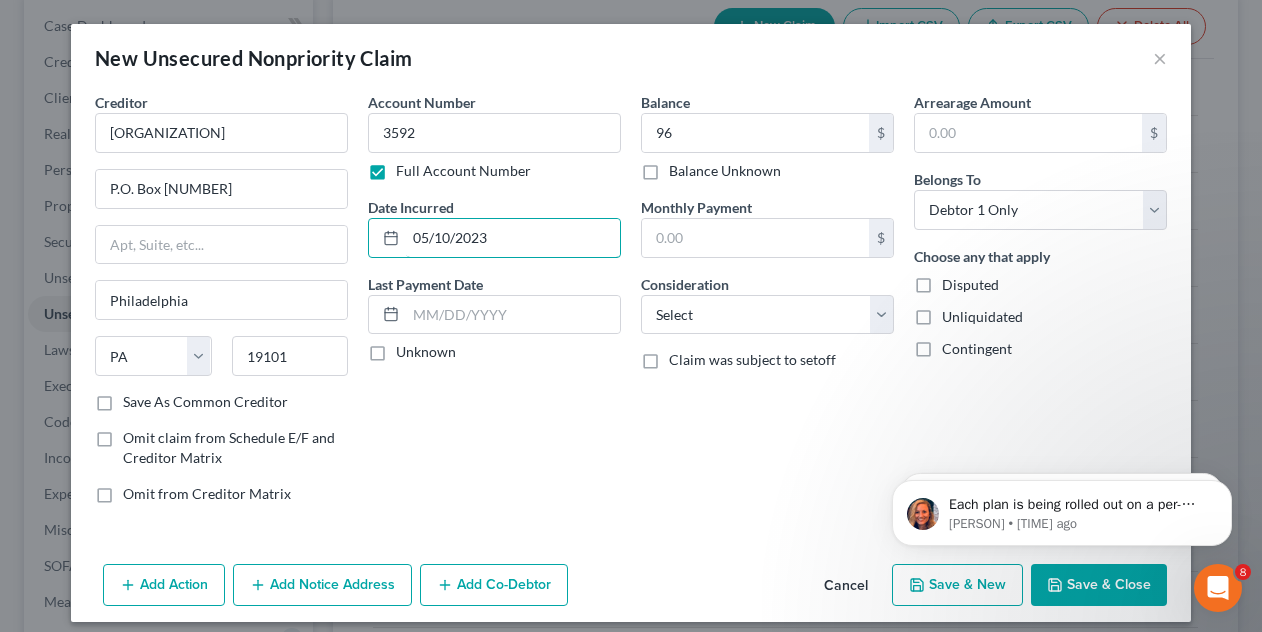 type on "05/10/2023" 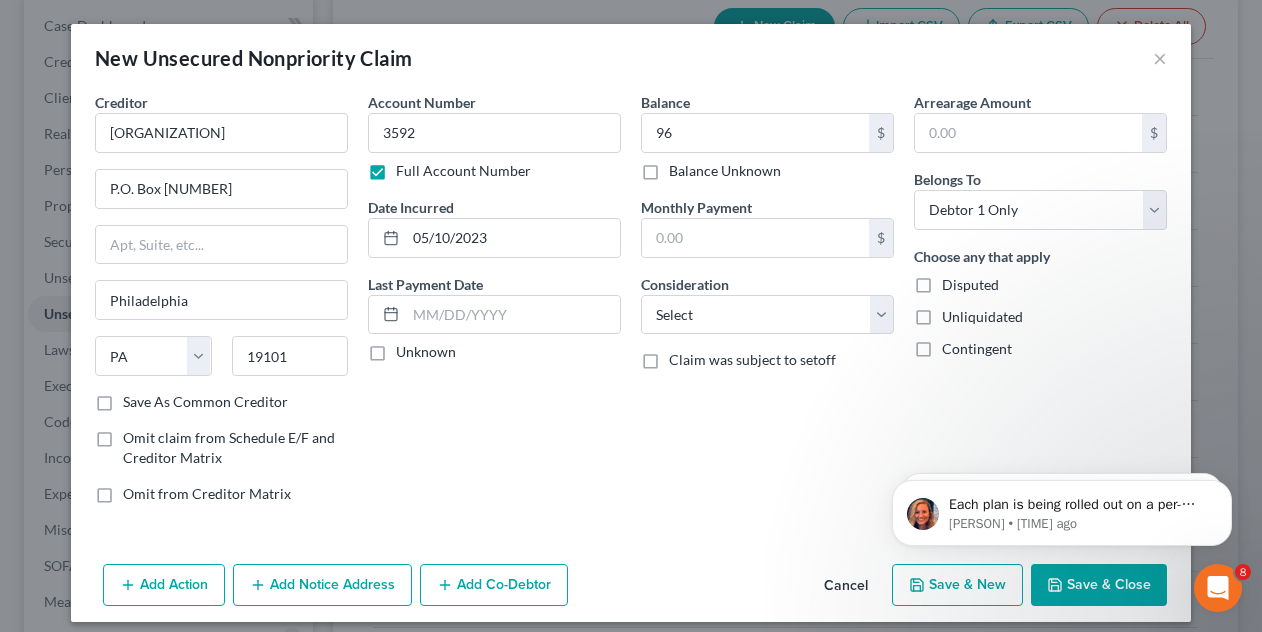 click on "Disputed" at bounding box center (970, 285) 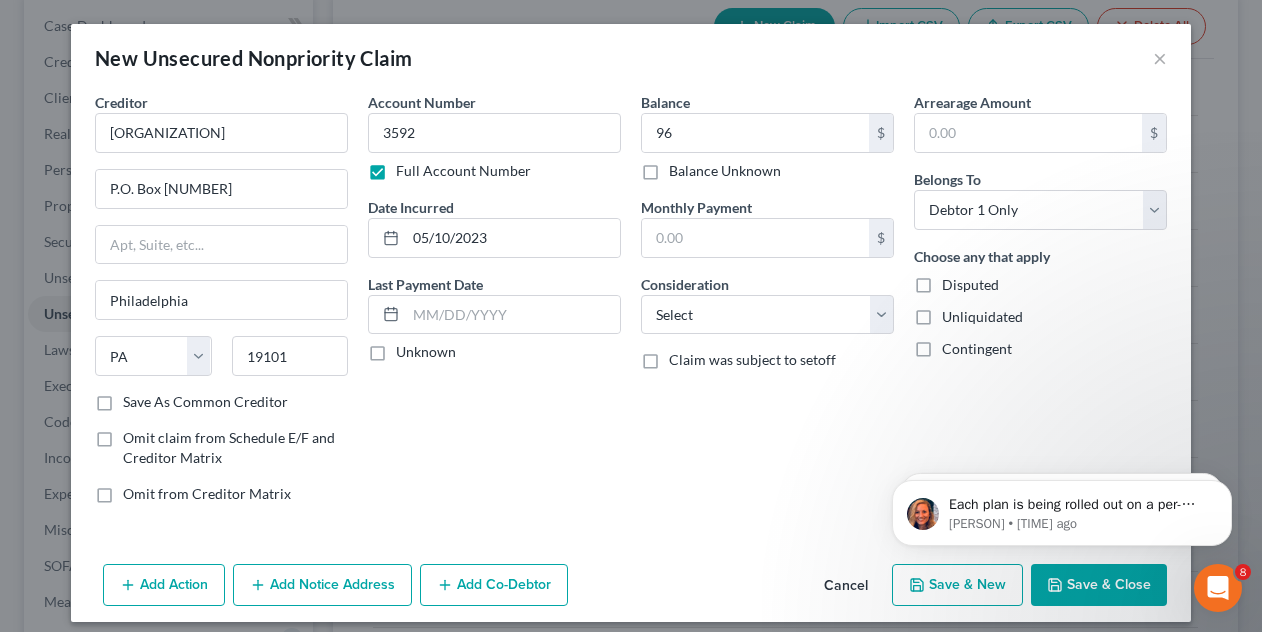 click on "Disputed" at bounding box center (956, 281) 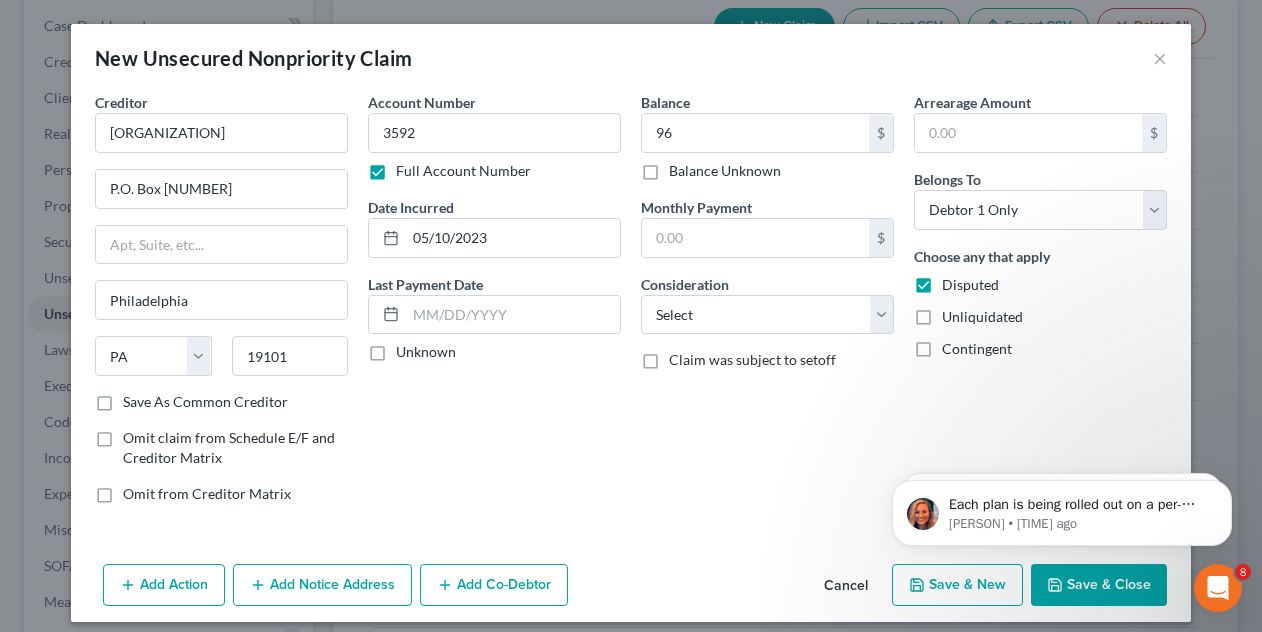 click on "Save As Common Creditor" at bounding box center (205, 402) 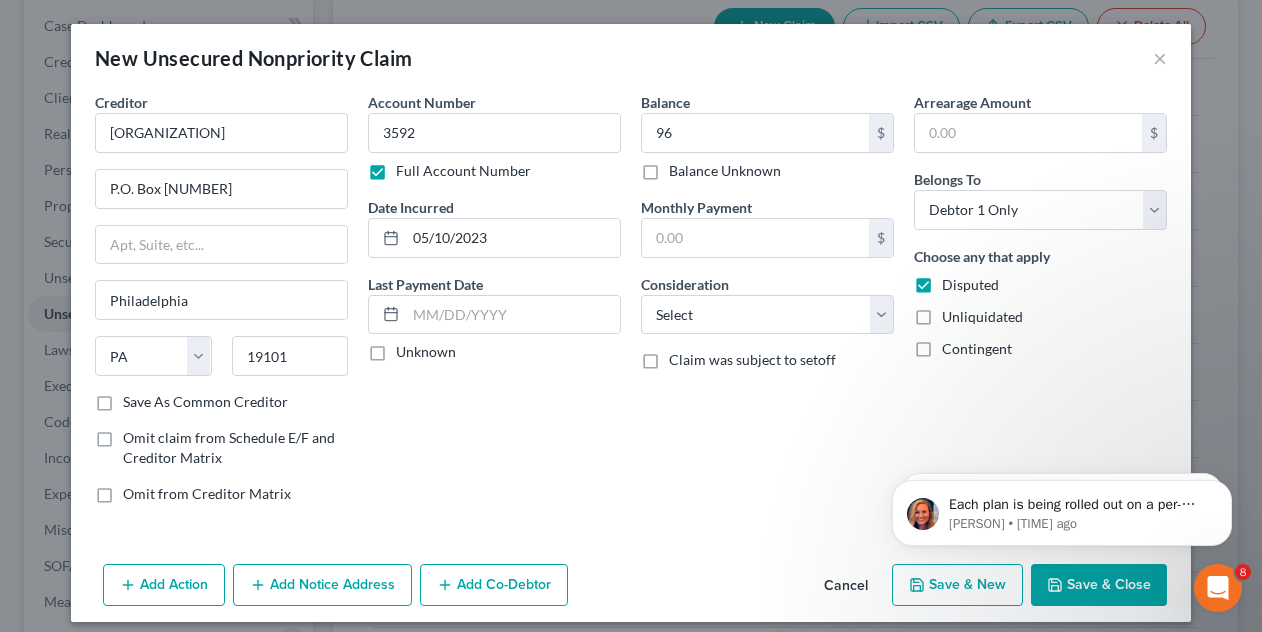 click on "Save As Common Creditor" at bounding box center (137, 398) 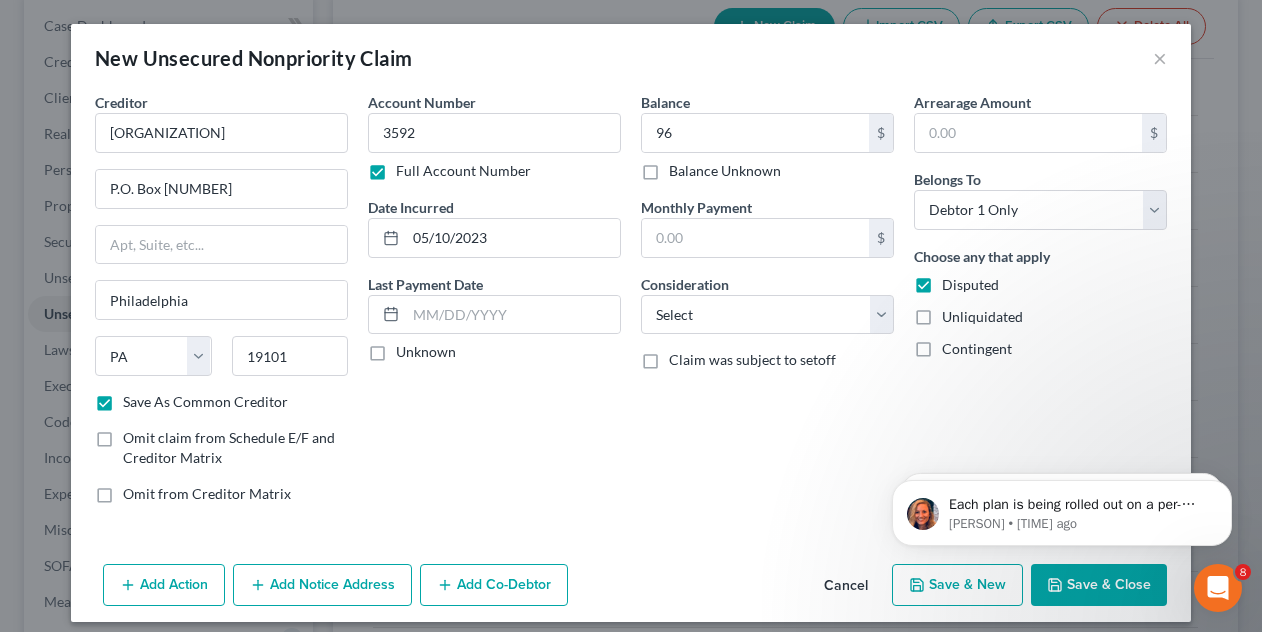 click on "Save & Close" at bounding box center (1099, 585) 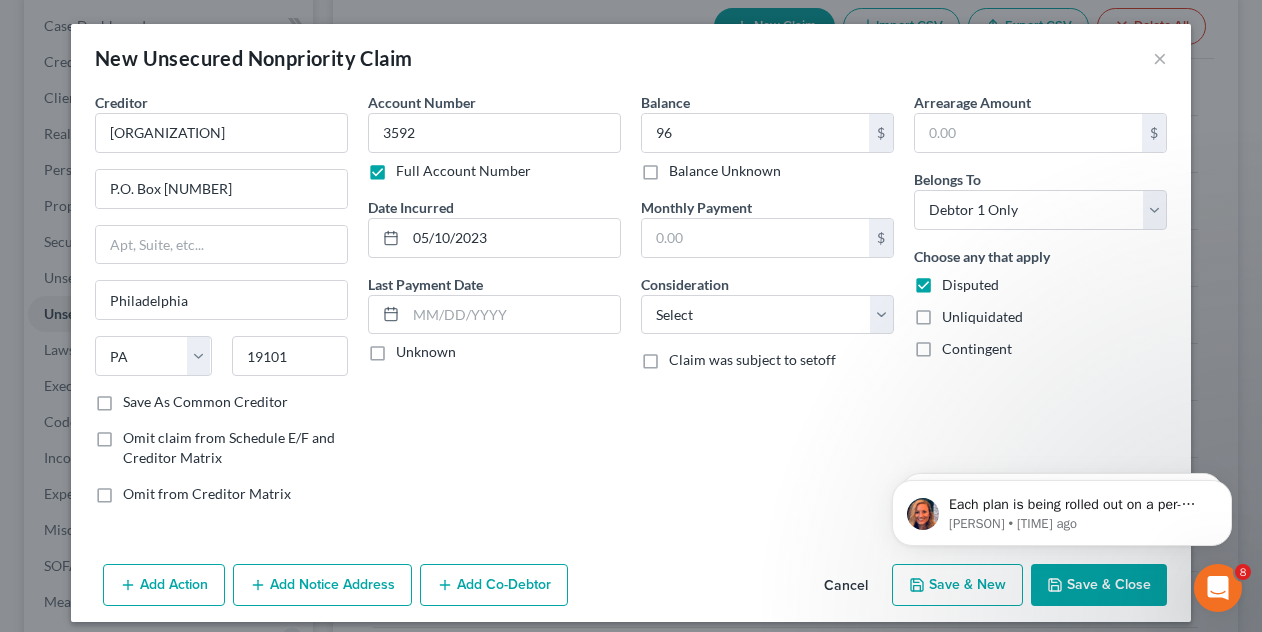 checkbox on "false" 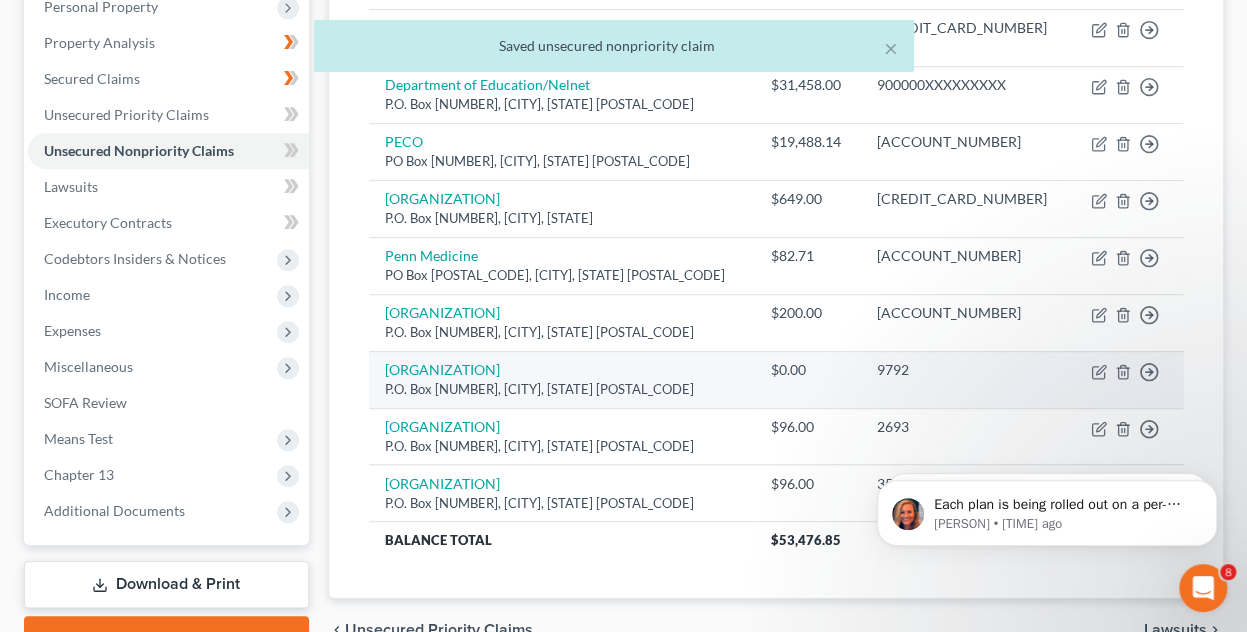 scroll, scrollTop: 464, scrollLeft: 0, axis: vertical 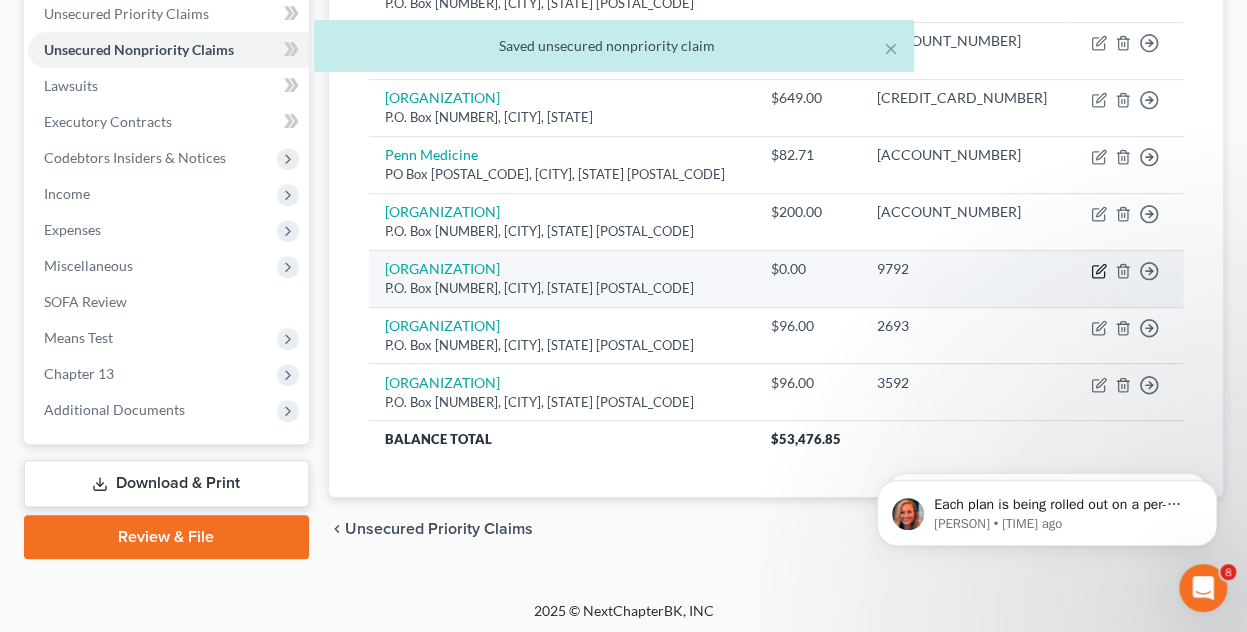 click 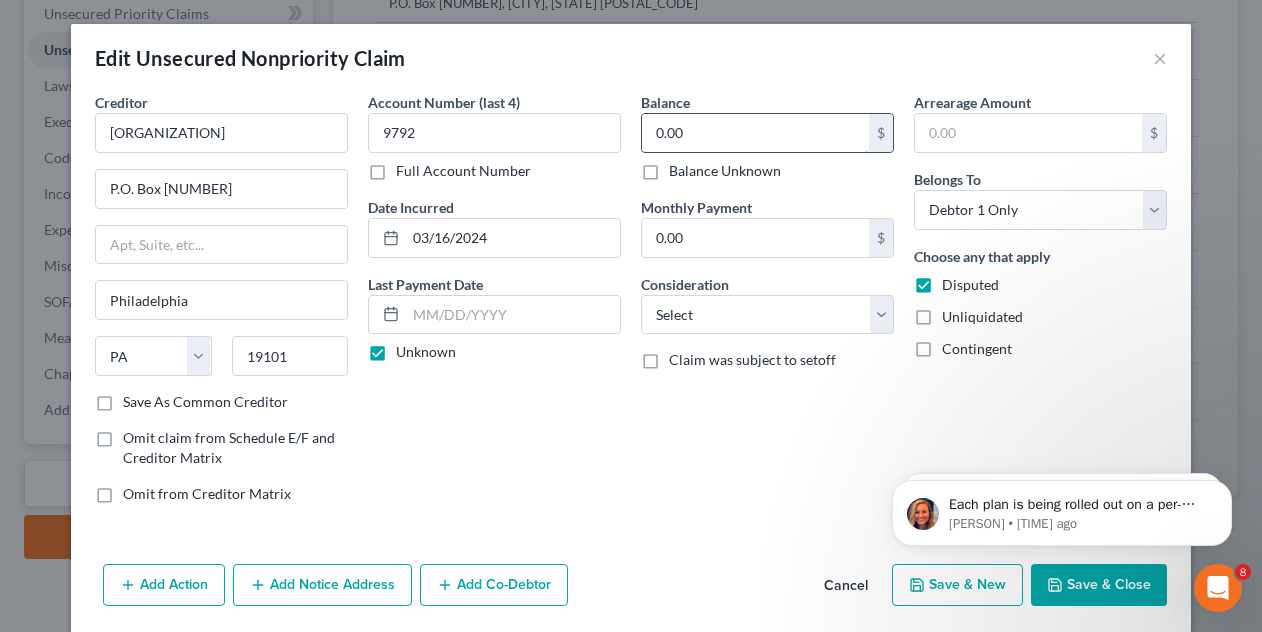 click on "0.00" at bounding box center [755, 133] 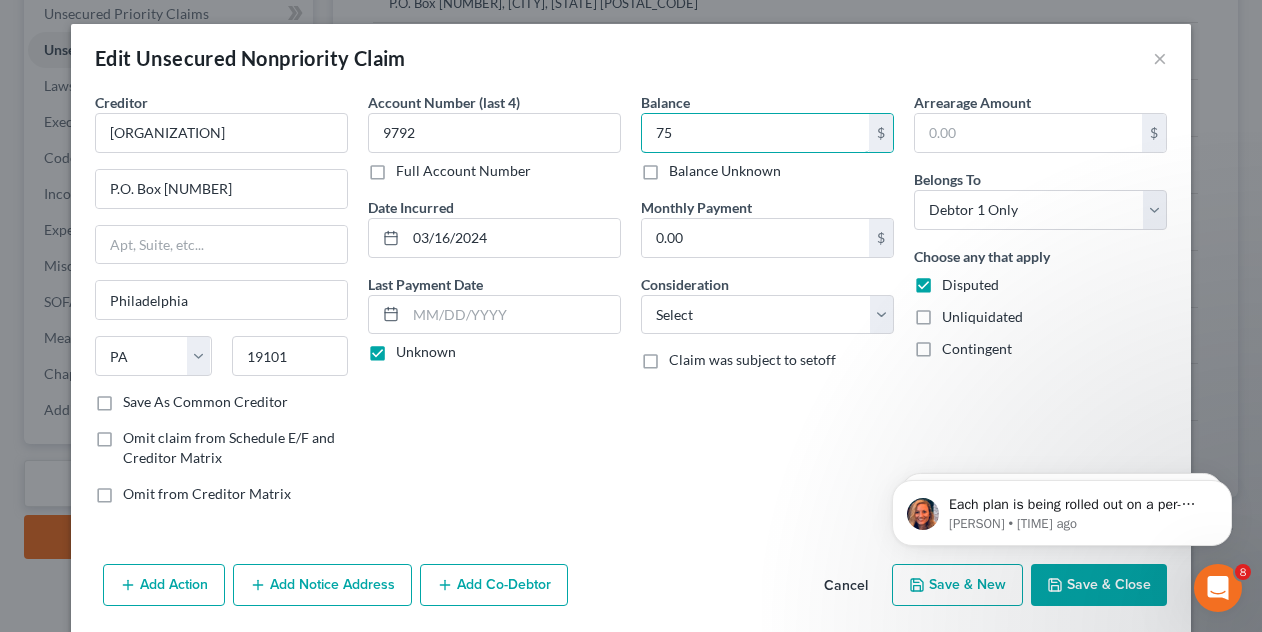 type on "75" 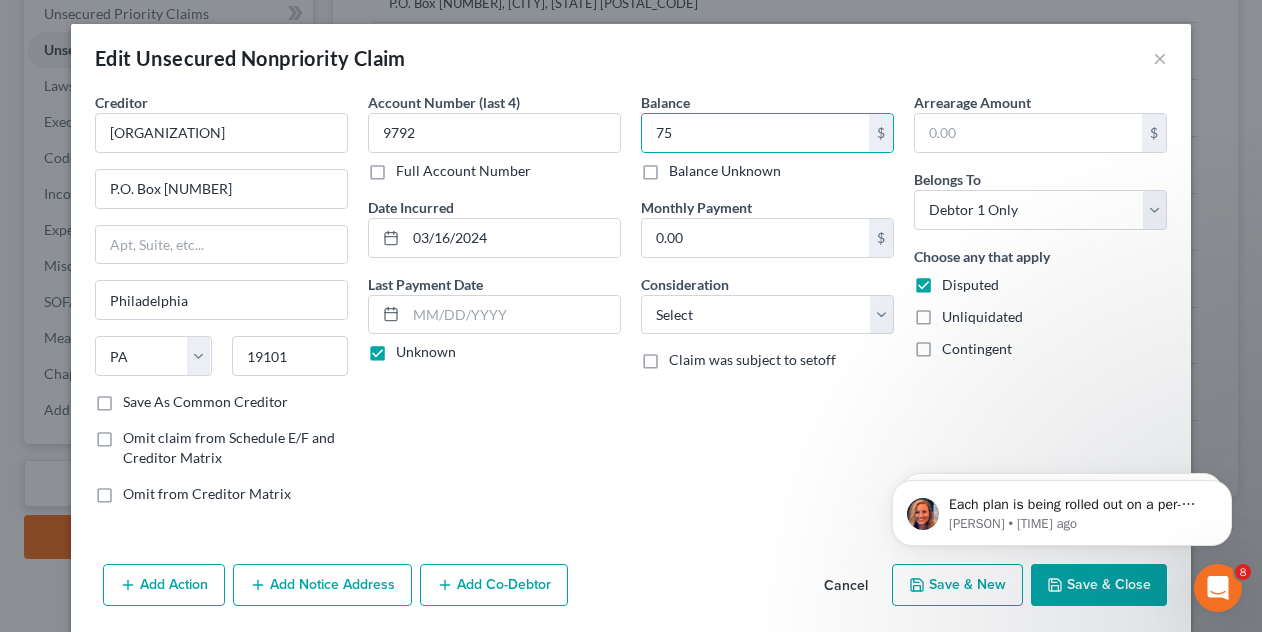 click on "Each plan is being rolled out on a per-district basis. Once your district's plan is available you'll be able to select the plan in this section of the application. Here's an article and video with tips to show you how to use the editor.  Plan Editor Video  As always, let us know if you have any questions! [PERSON] • [TIME] ago NextChapter Alert:    Our team is actively working on implementing Multifactor Authentication (MFA) support for the filing process. However, this feature is not ready yet.   To ensure uninterrupted access to your PACER account through NextChapter, please do not enable MFA on your PACER account at this time.   We’ll notify you in the app as soon as MFA is fully supported. Thank you for your patience! [PERSON] • [TIME] ago" 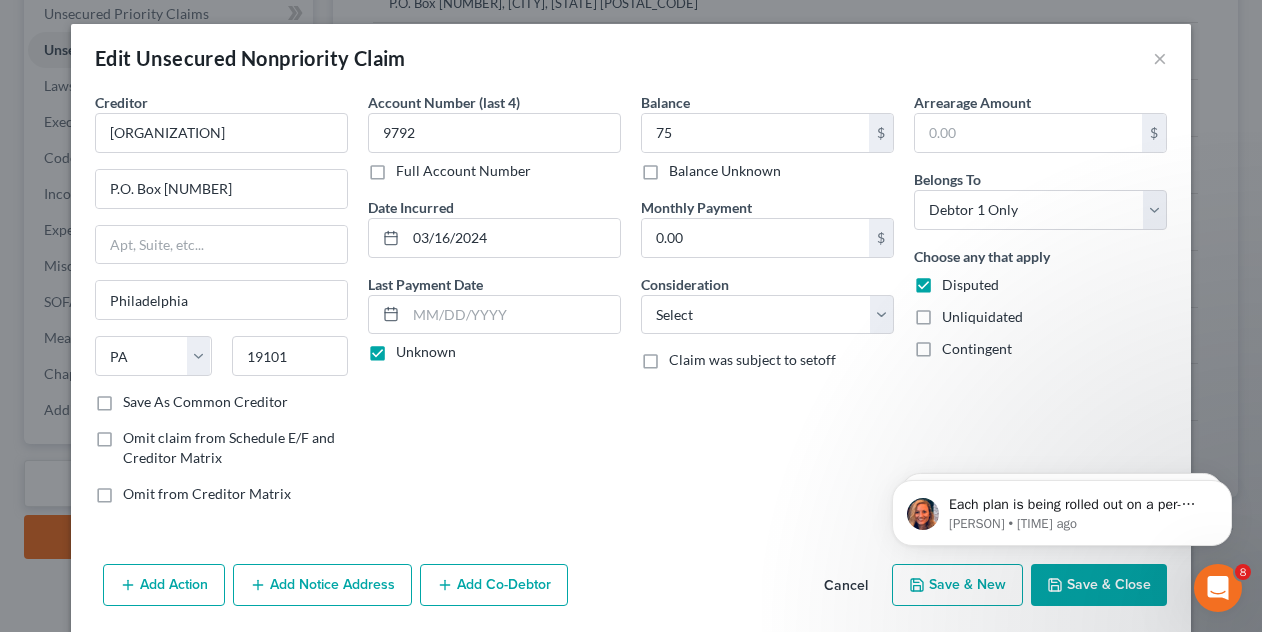 click on "Save & New" at bounding box center (957, 585) 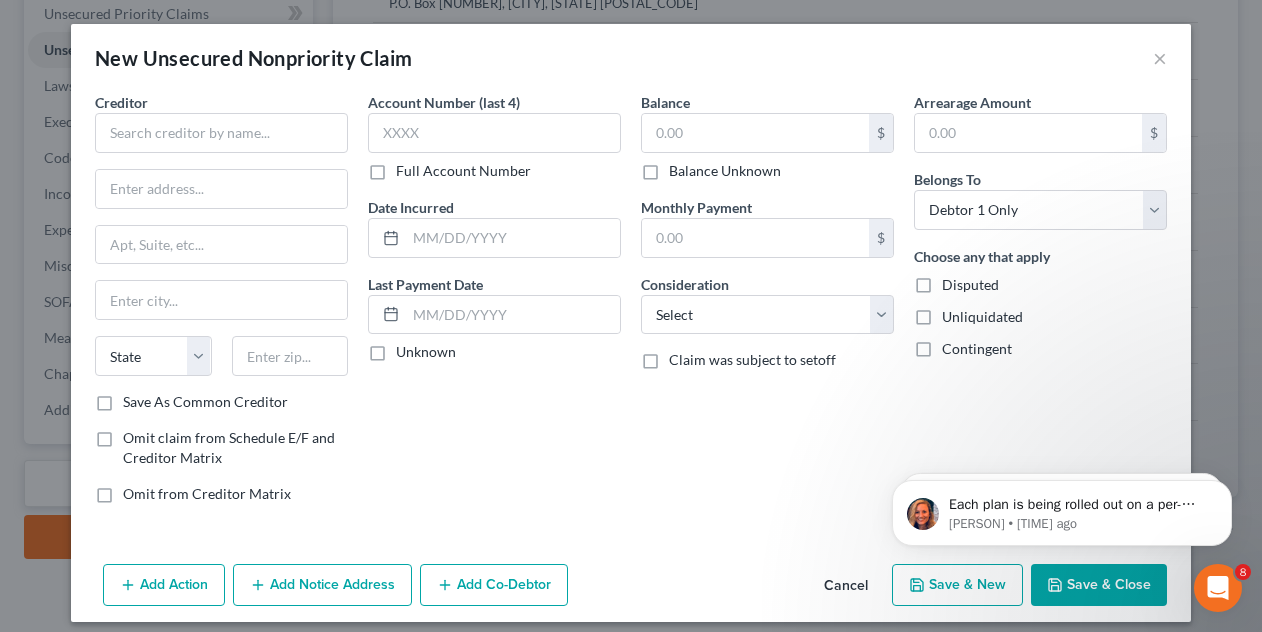 type on "75.00" 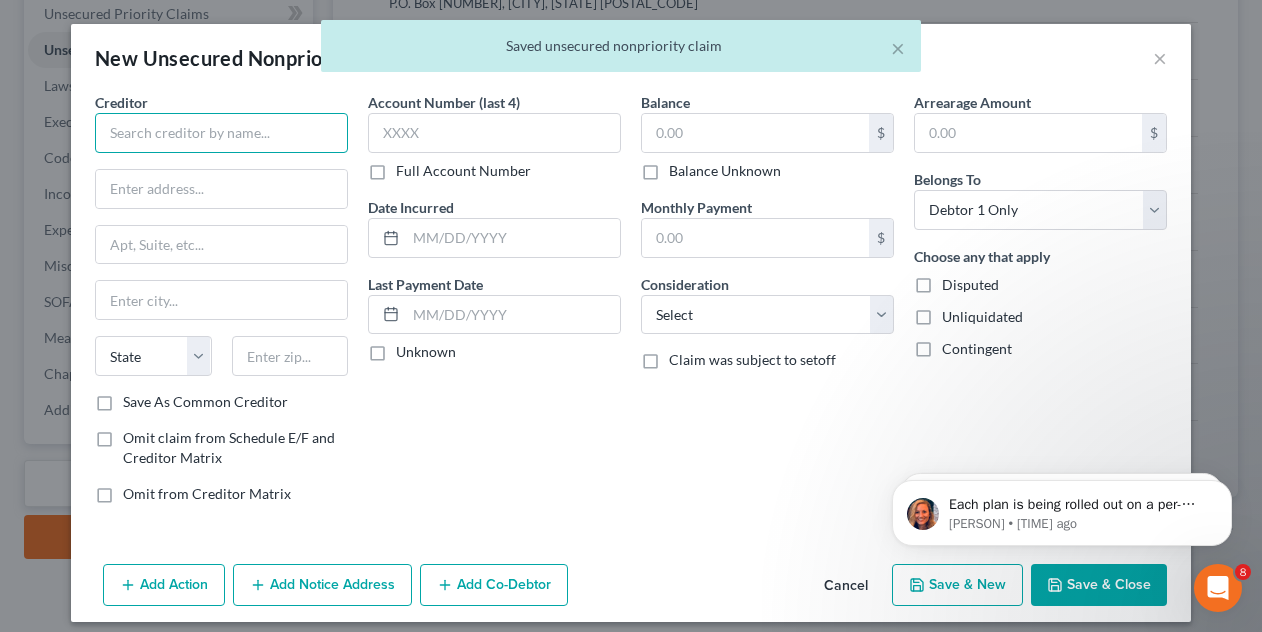 click at bounding box center (221, 133) 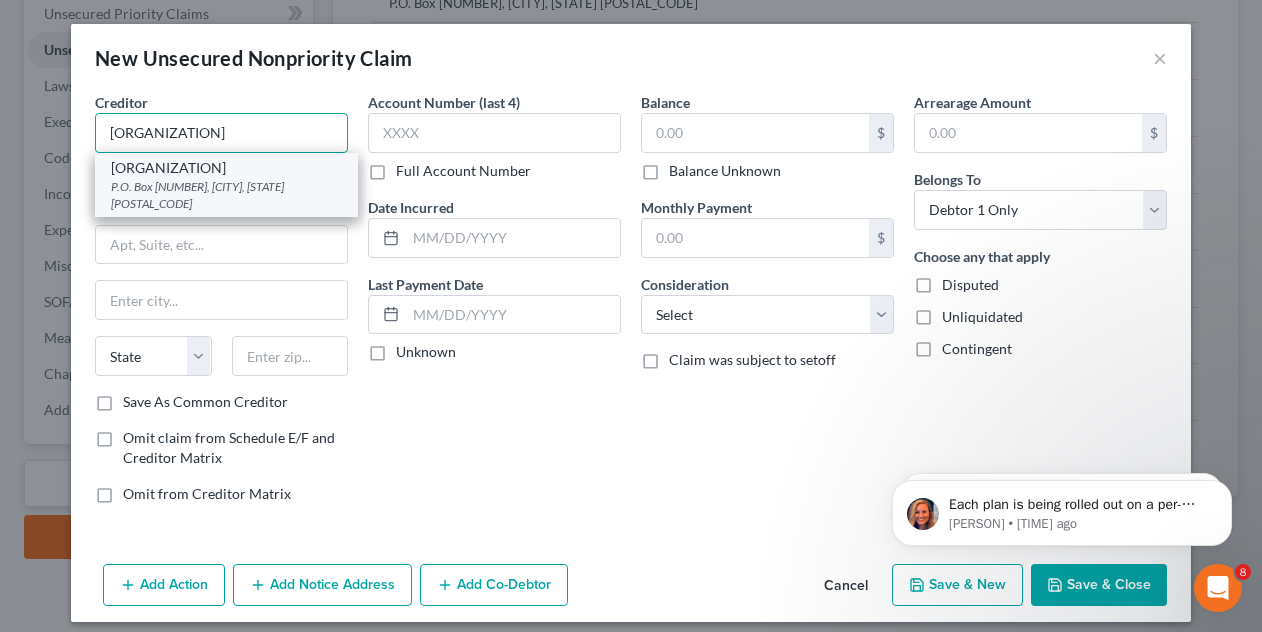 type on "[ORGANIZATION]" 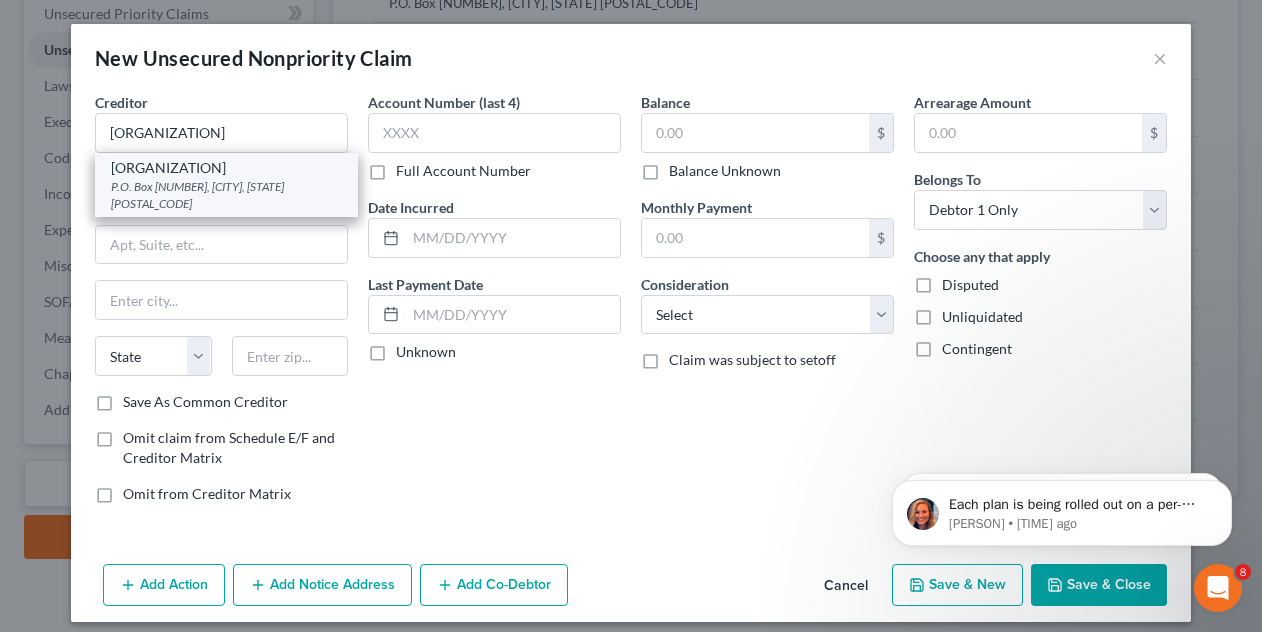 click on "[ORGANIZATION]               P.O. Box [NUMBER], [CITY], [STATE]" at bounding box center (226, 185) 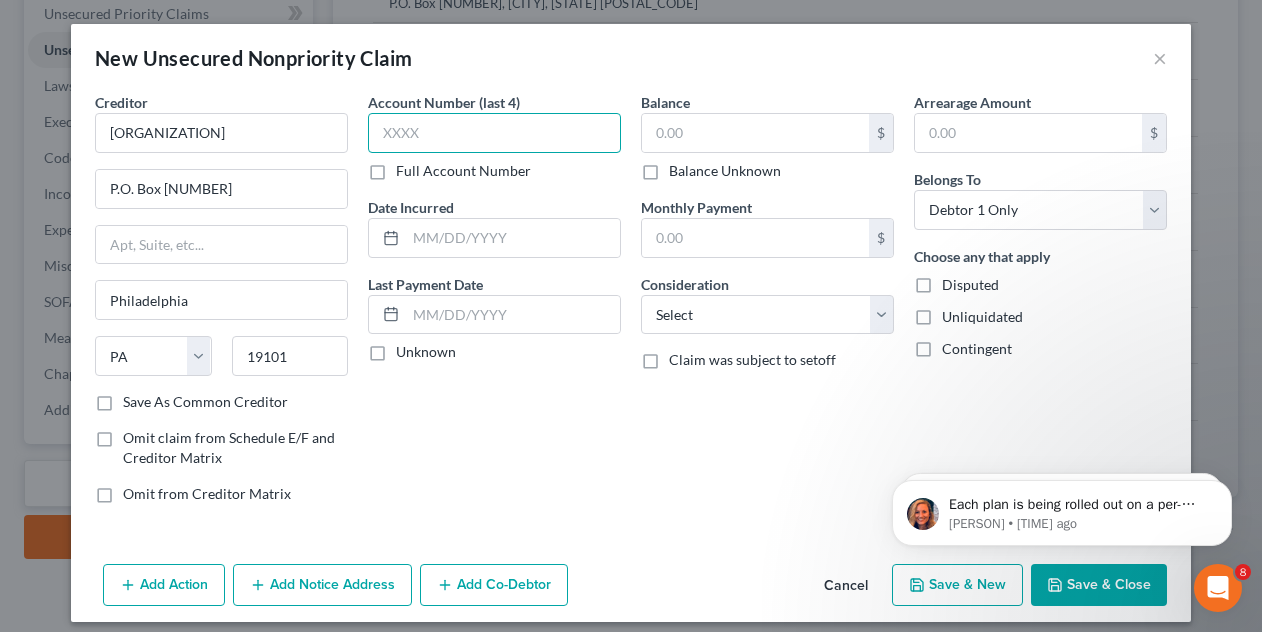 click at bounding box center (494, 133) 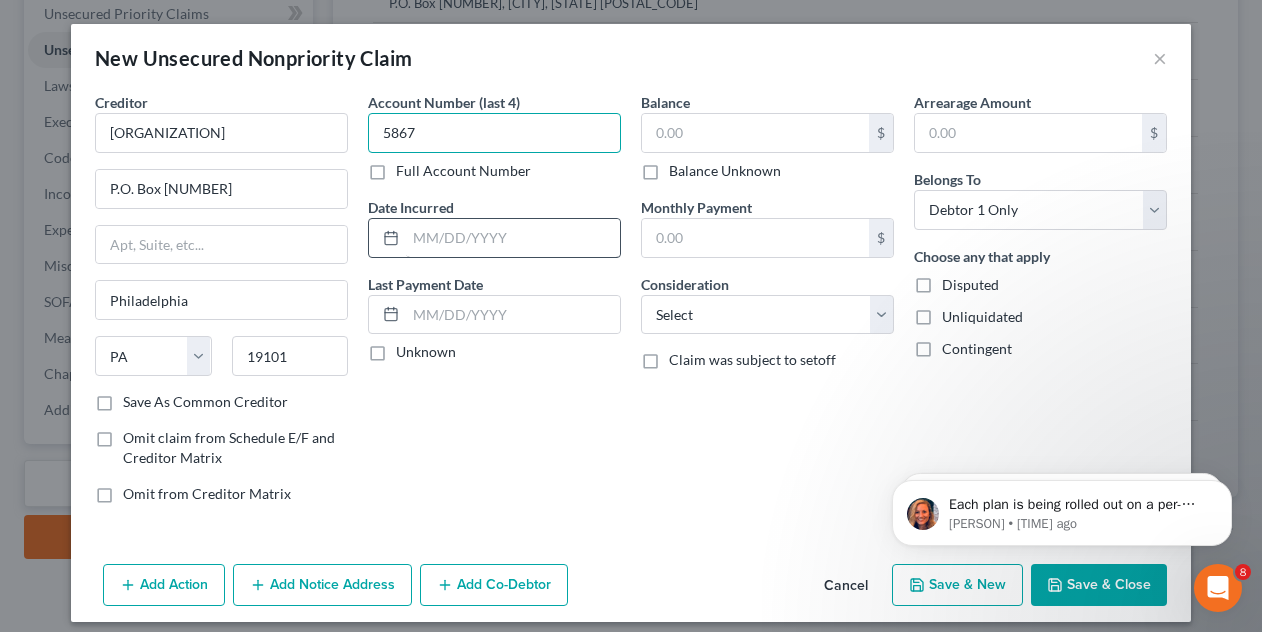 type on "5867" 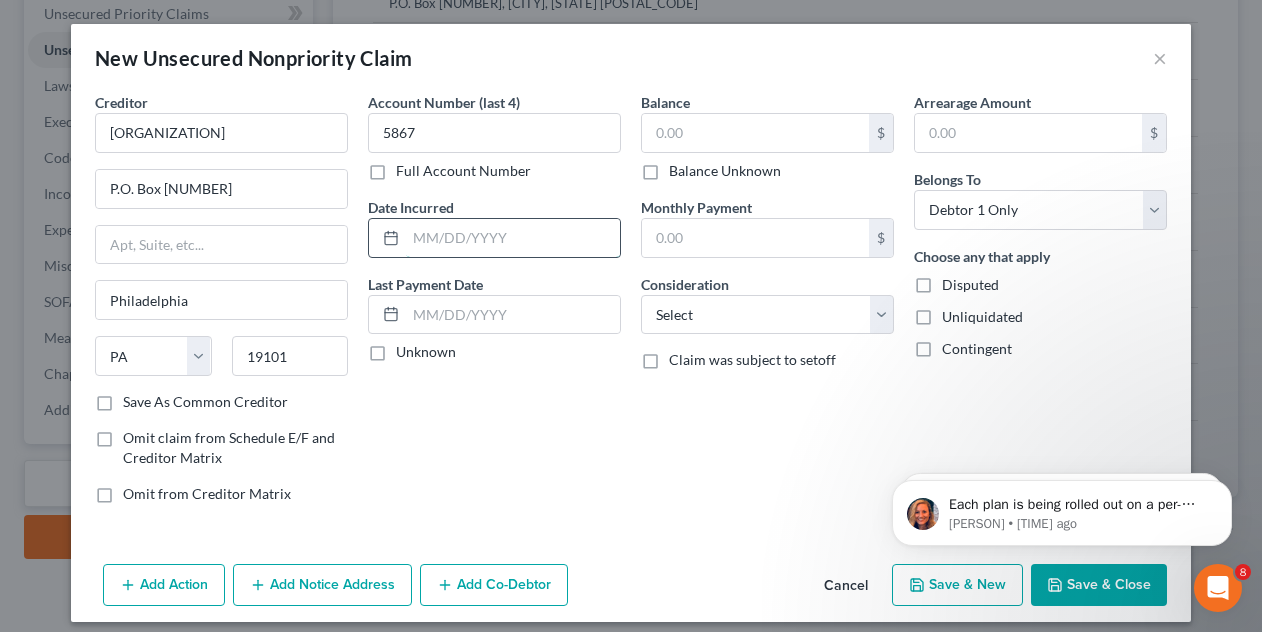click at bounding box center [513, 238] 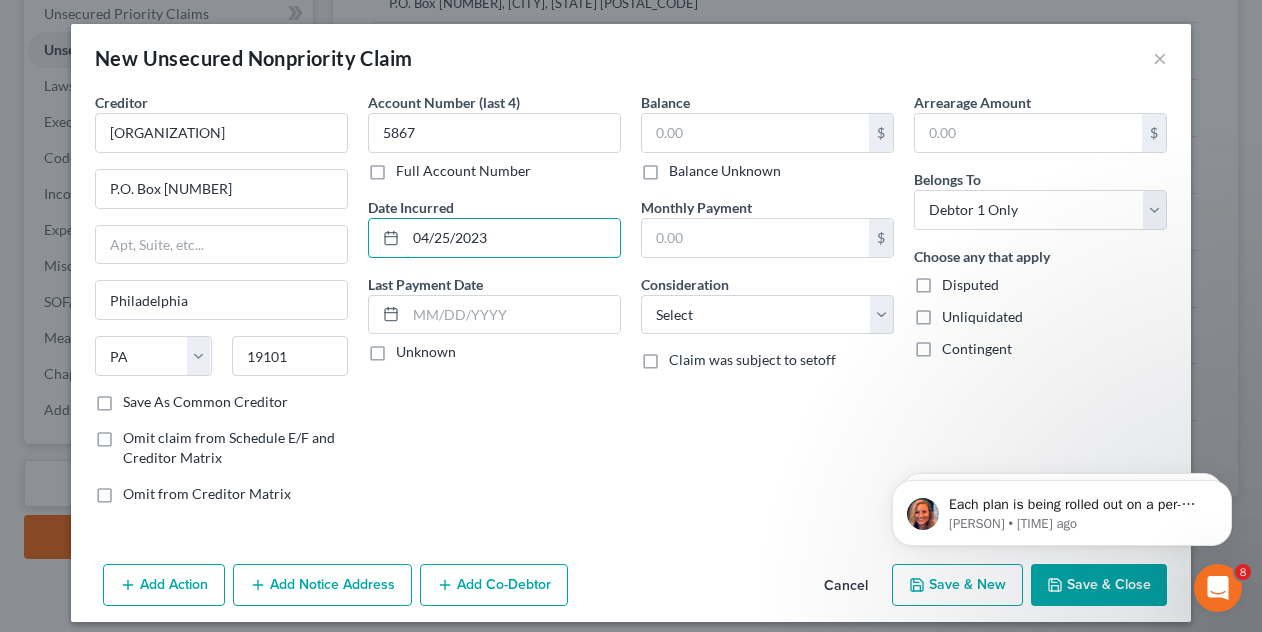 type on "04/25/2023" 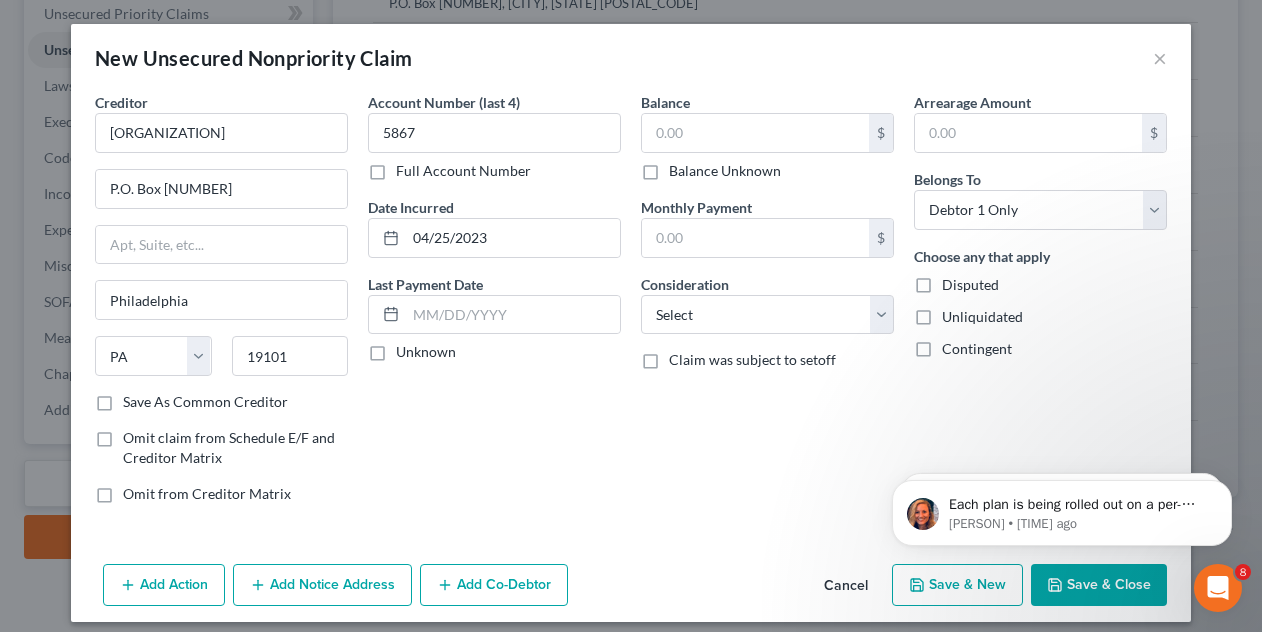 click on "Unknown" at bounding box center [426, 352] 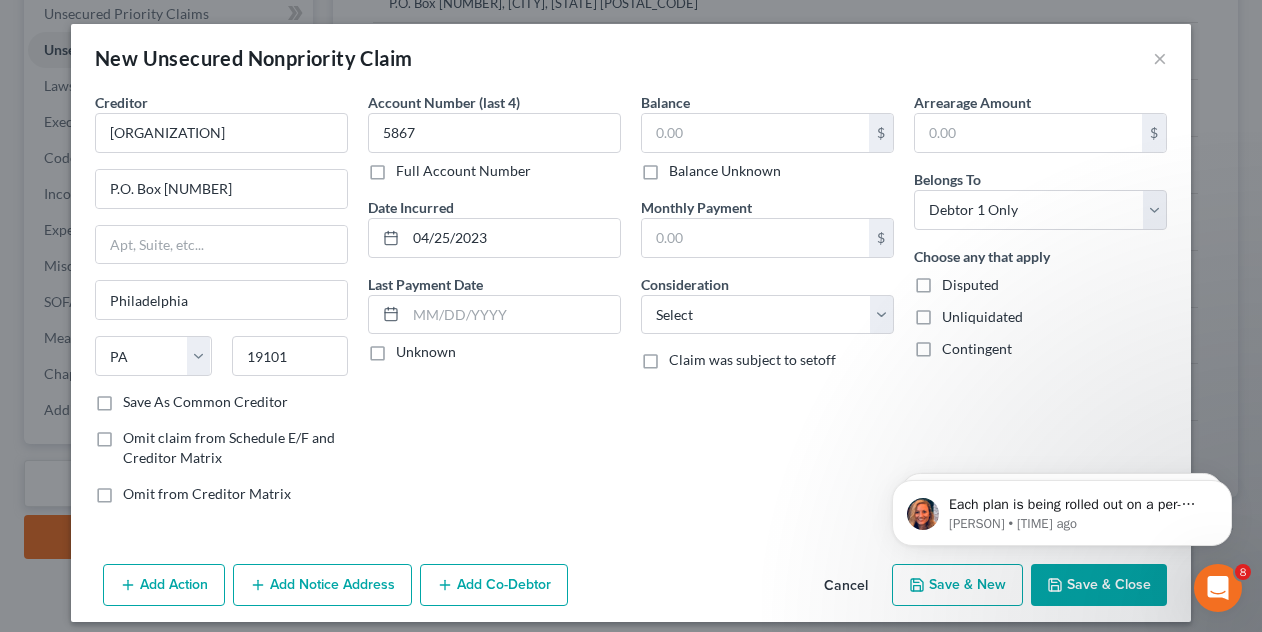 click on "Unknown" at bounding box center (410, 348) 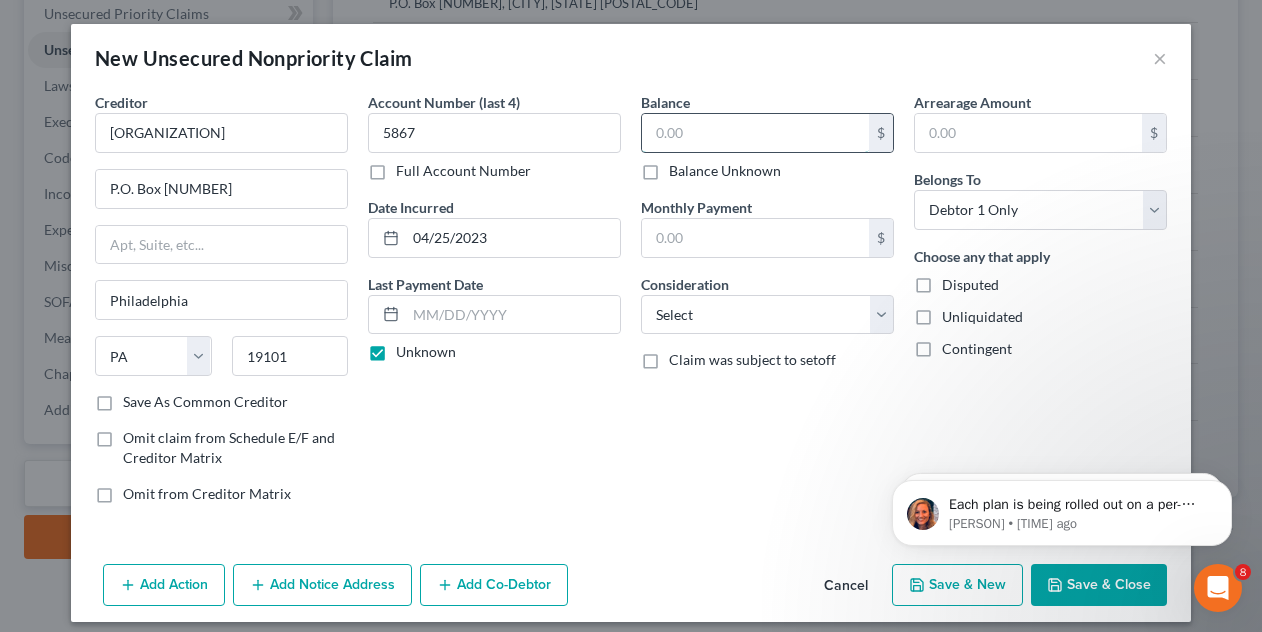 click at bounding box center [755, 133] 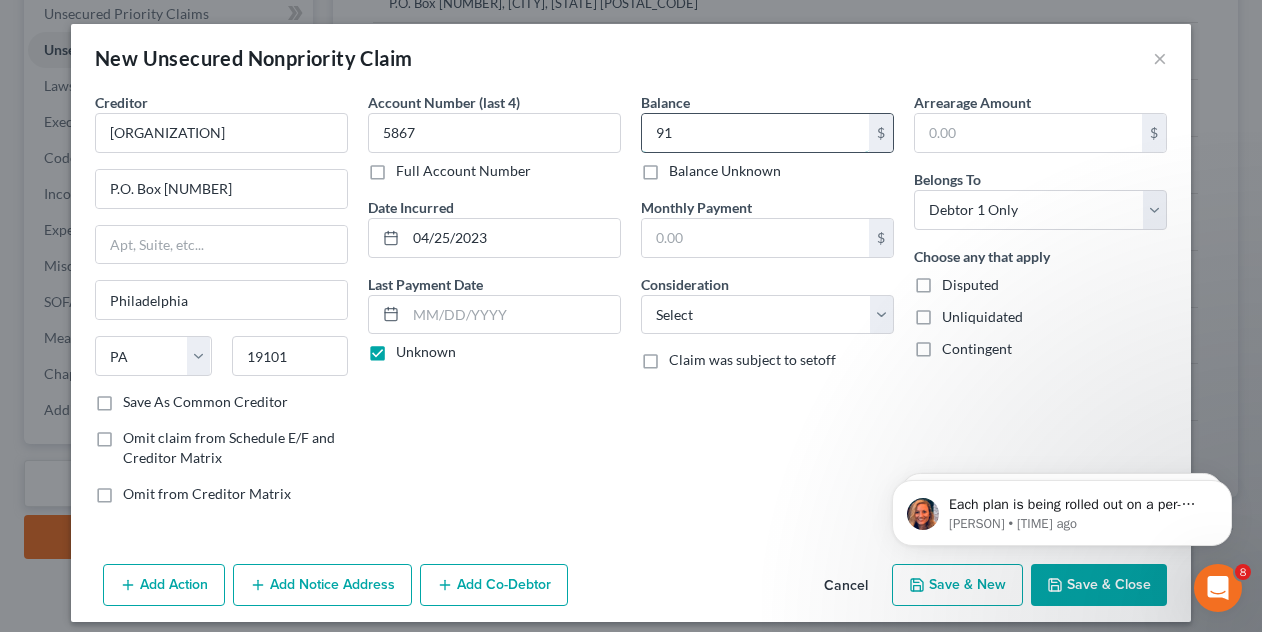 type on "91" 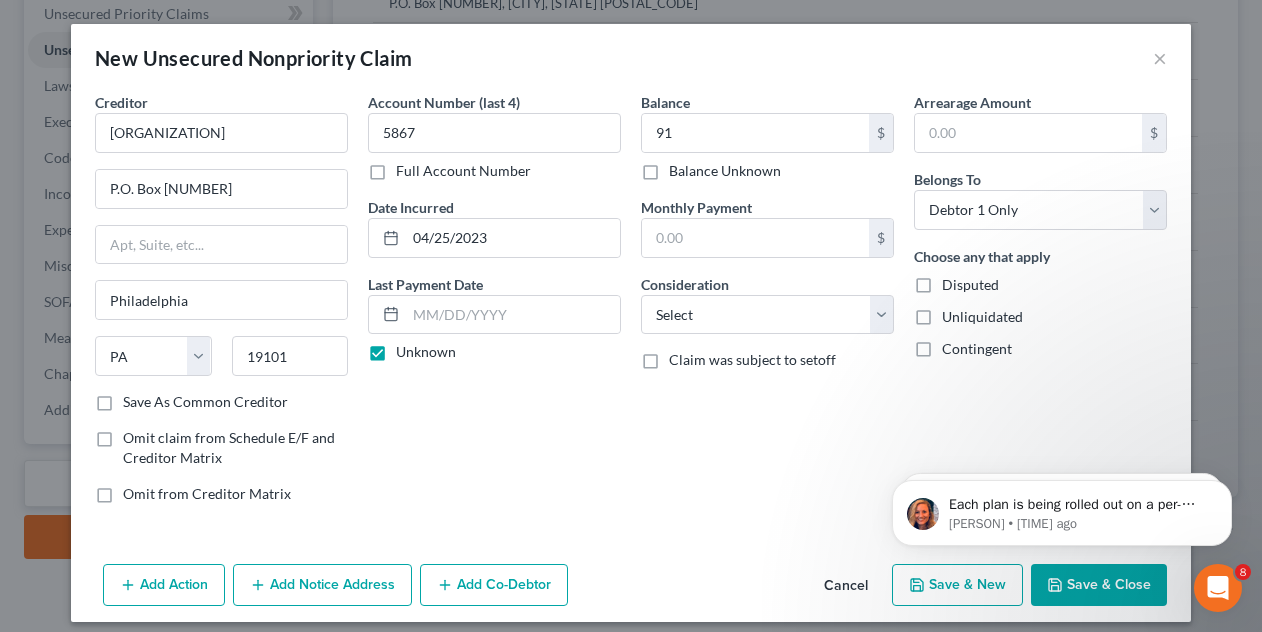 click on "Disputed" at bounding box center [970, 285] 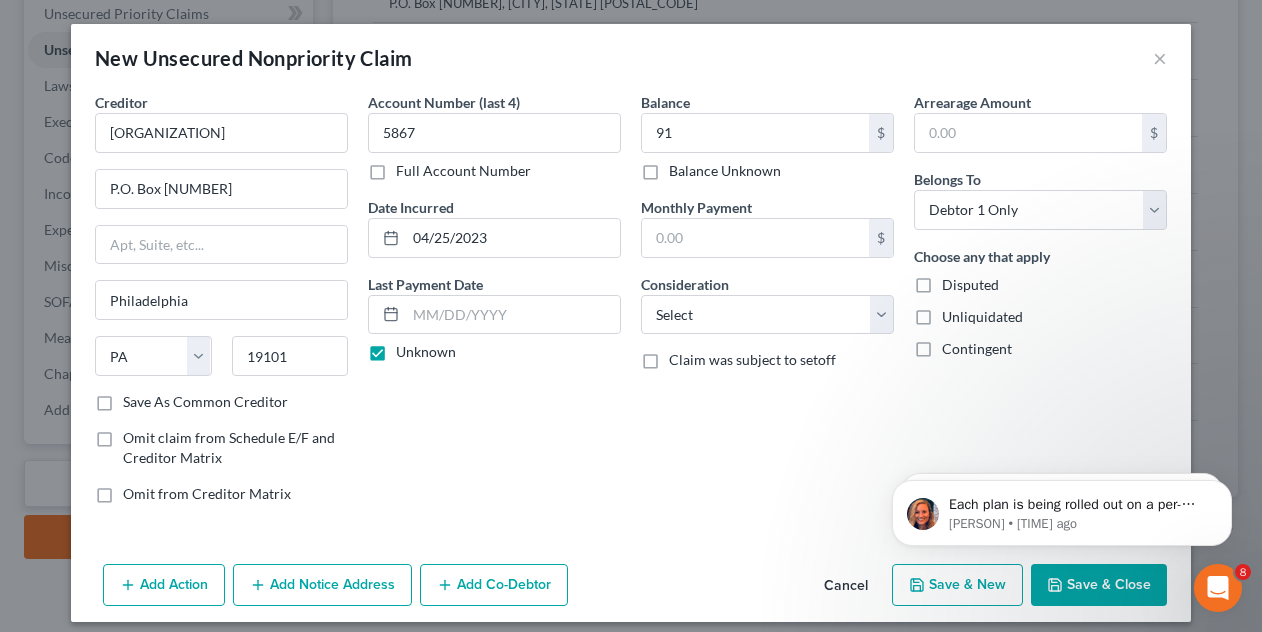click on "Disputed" at bounding box center [956, 281] 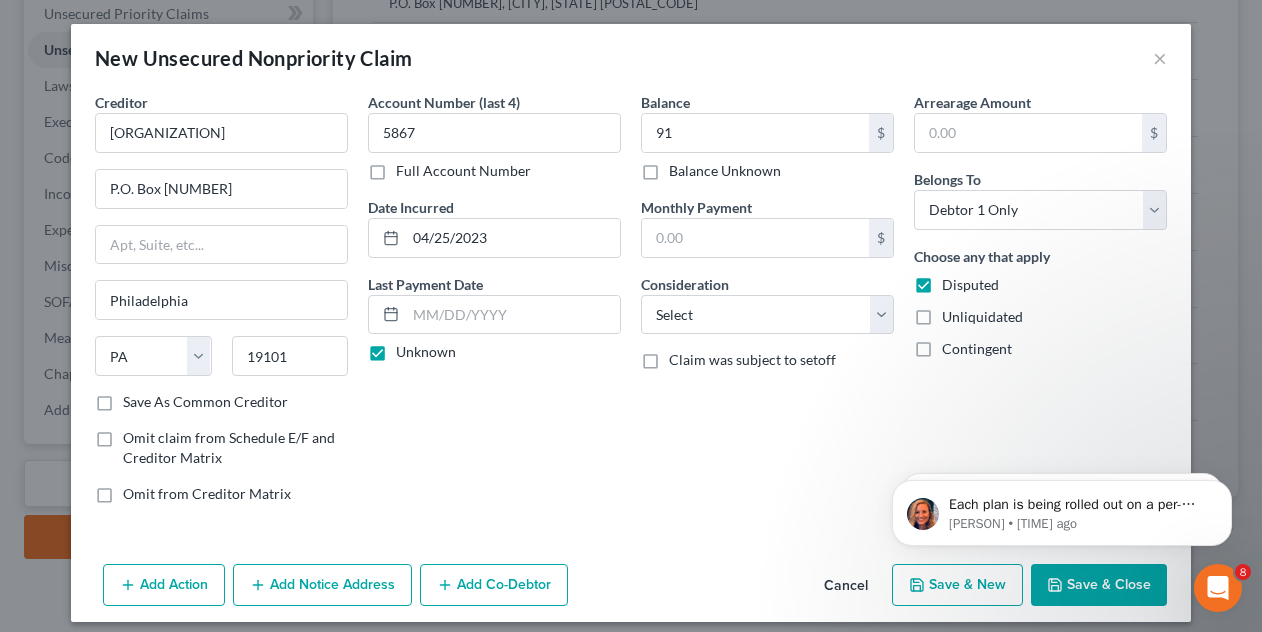 click on "Save & New" at bounding box center (957, 585) 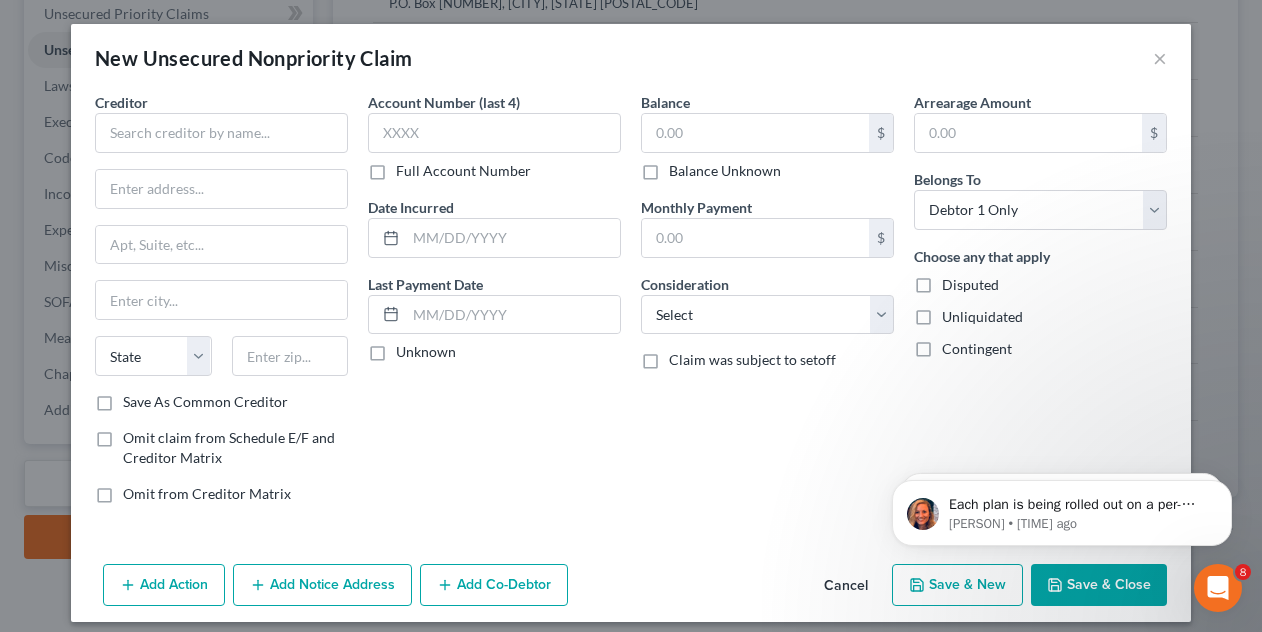 type on "91.00" 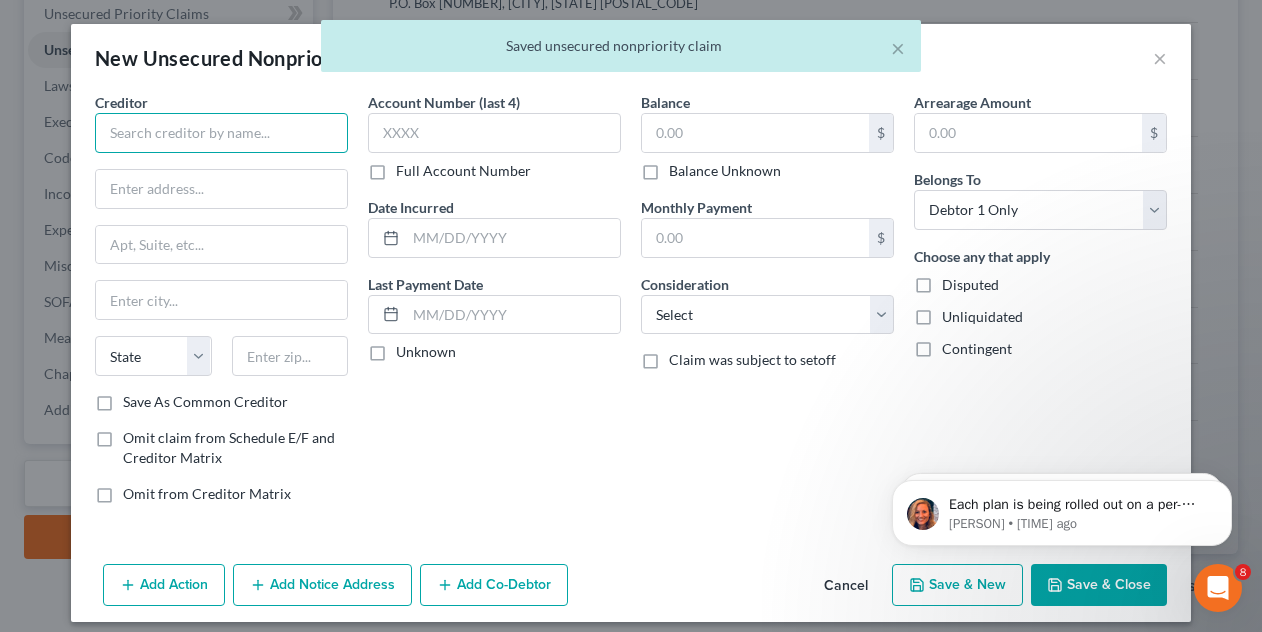 click at bounding box center (221, 133) 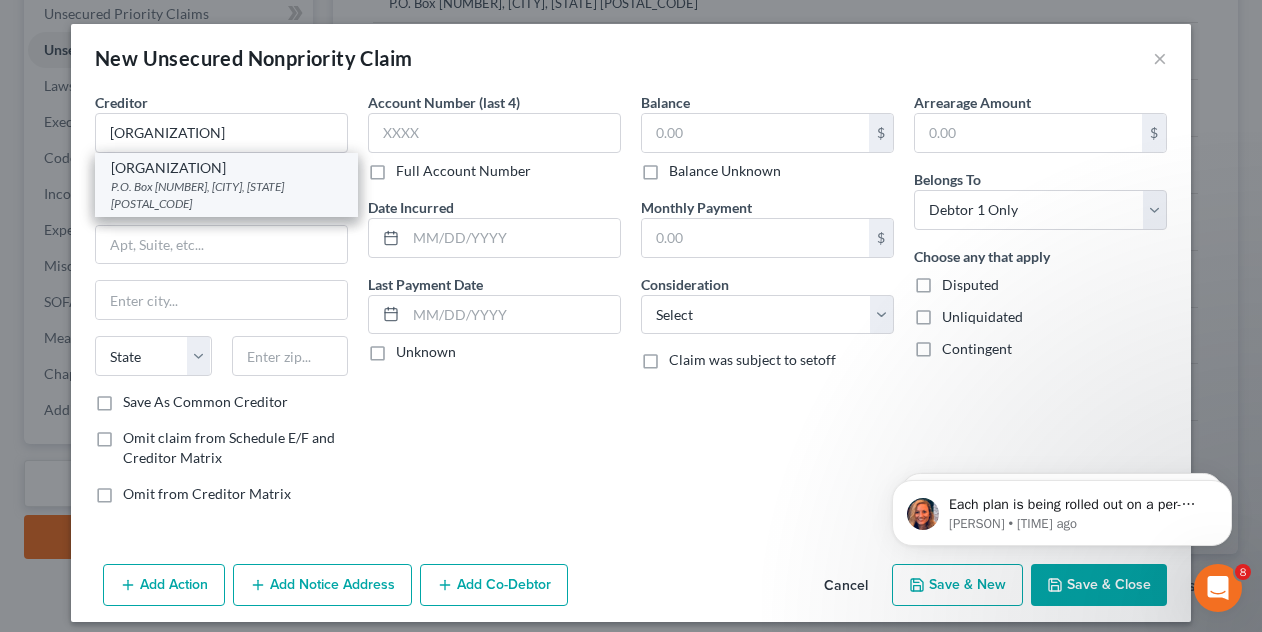 click on "[ORGANIZATION]" at bounding box center (226, 168) 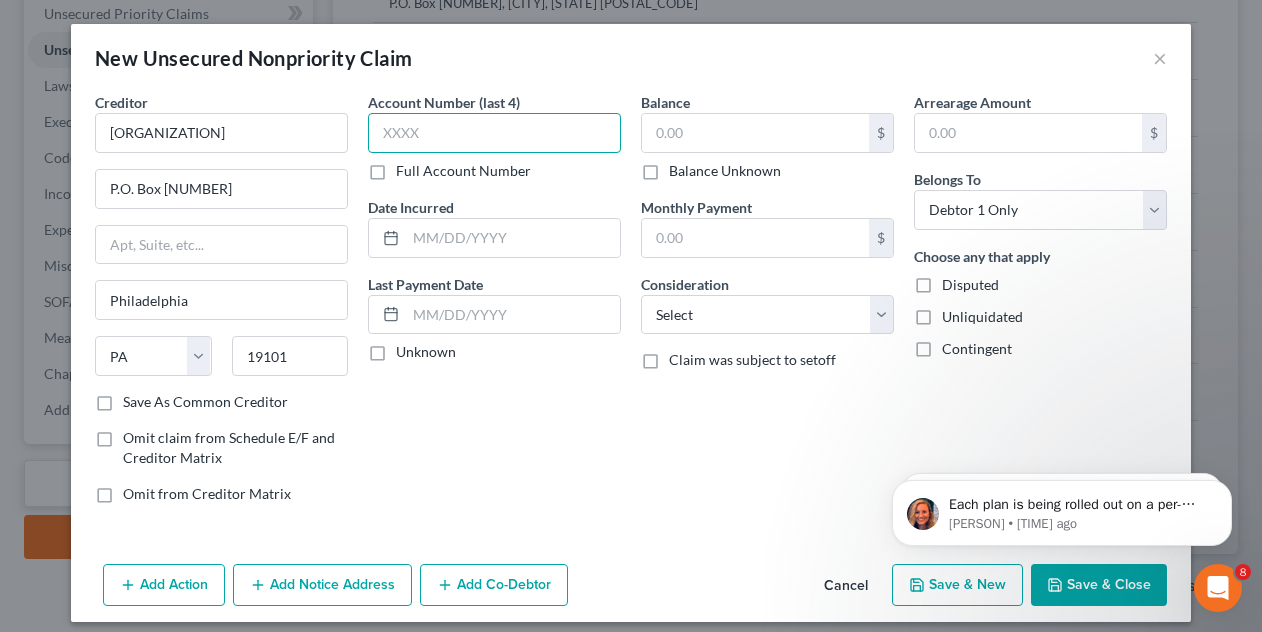 click at bounding box center [494, 133] 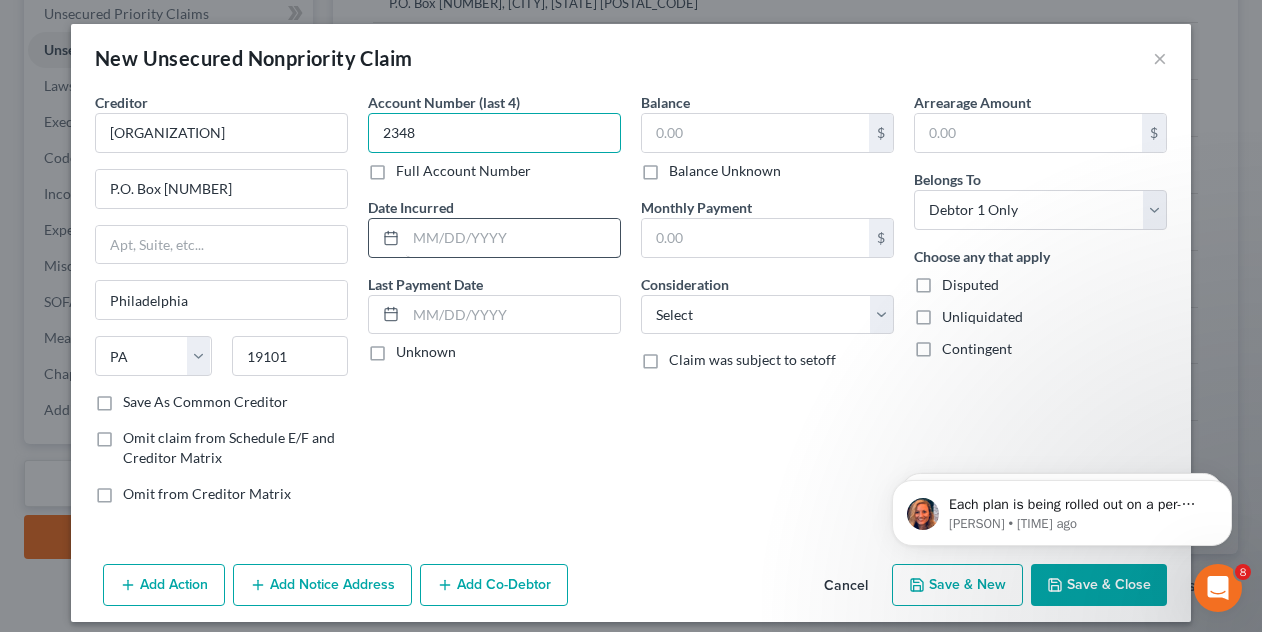 type on "2348" 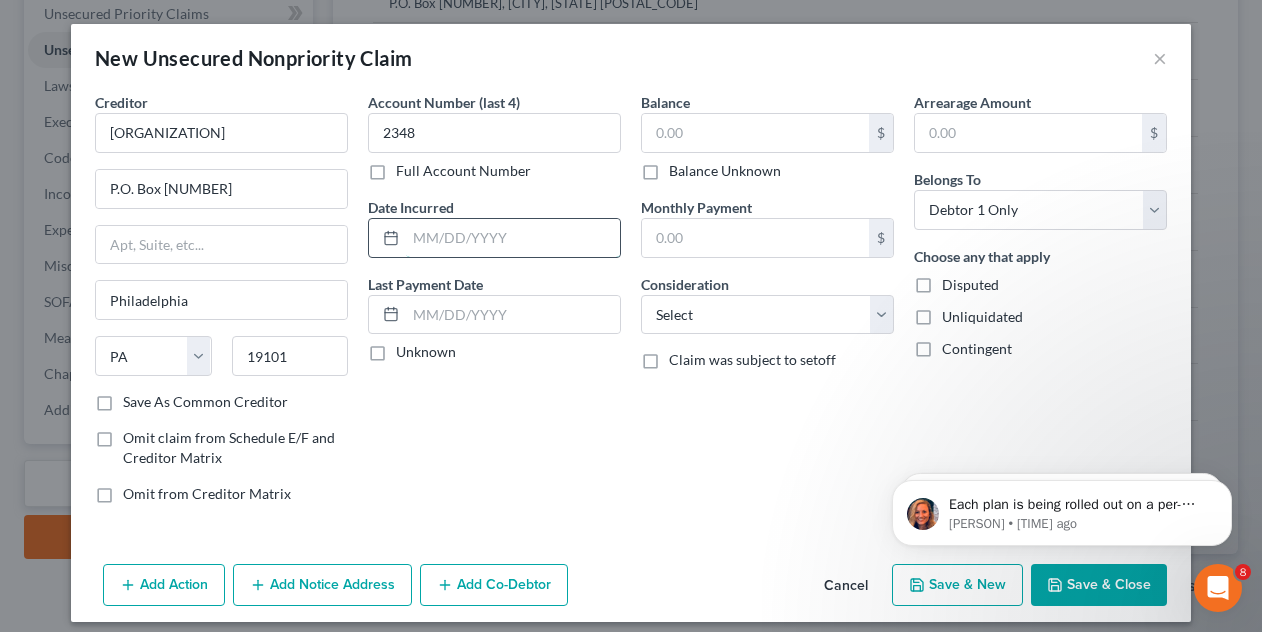 click at bounding box center (513, 238) 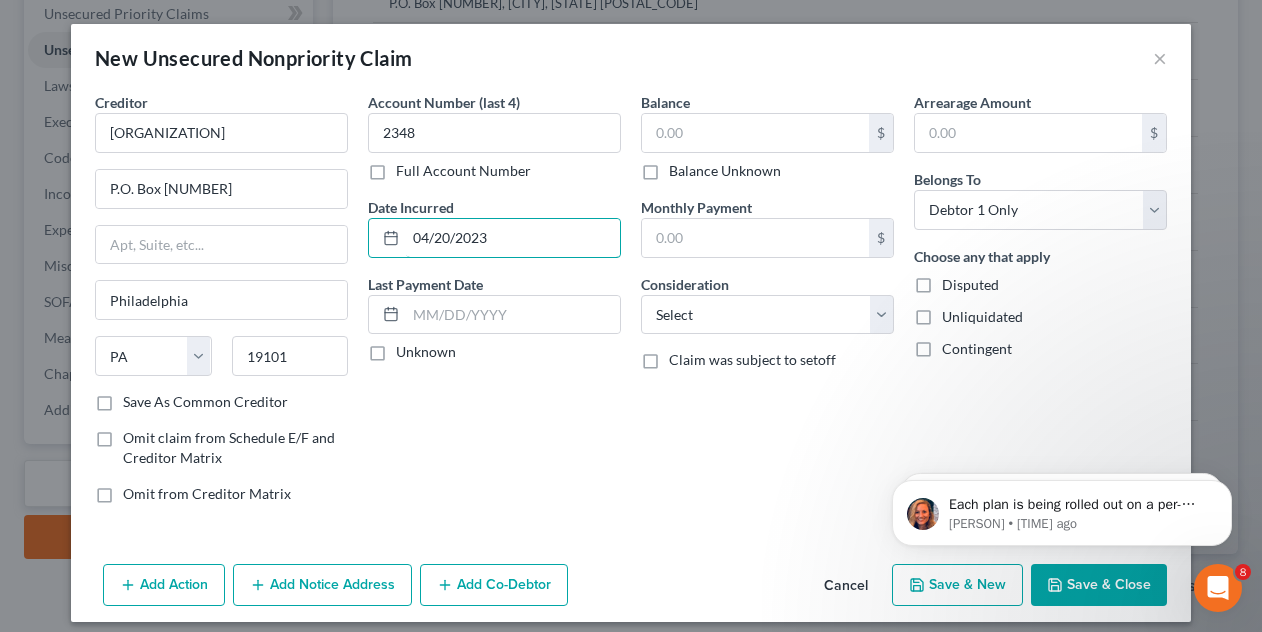 type on "04/20/2023" 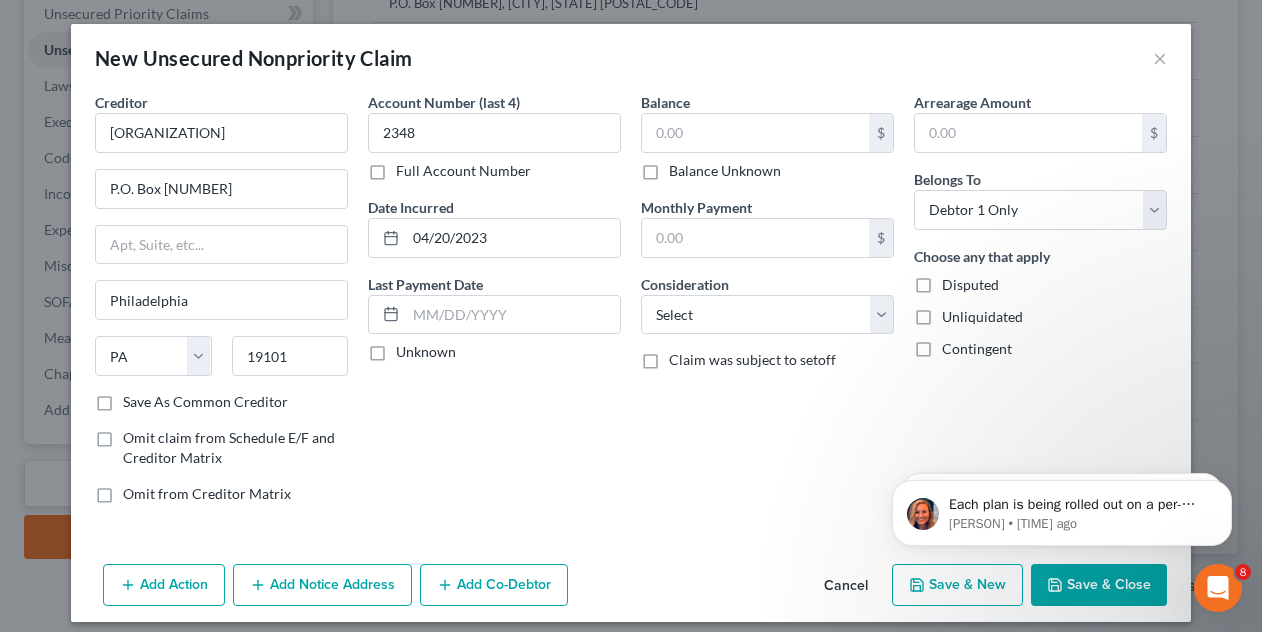 click on "Unknown" at bounding box center [426, 352] 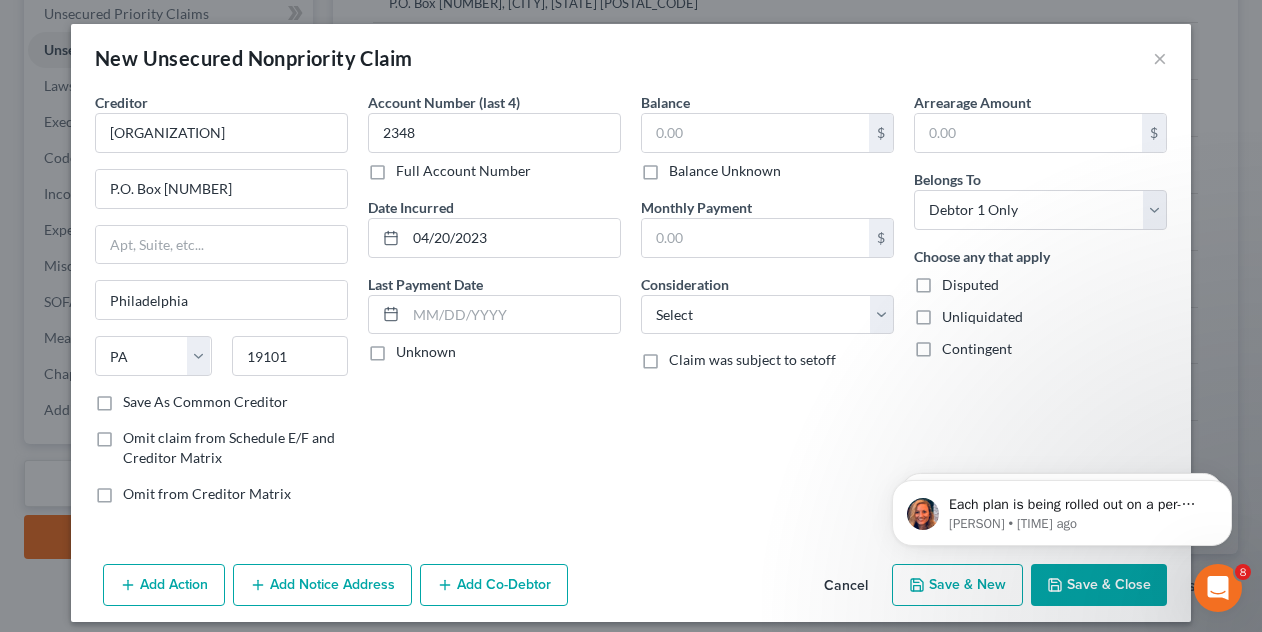 click on "Unknown" at bounding box center [410, 348] 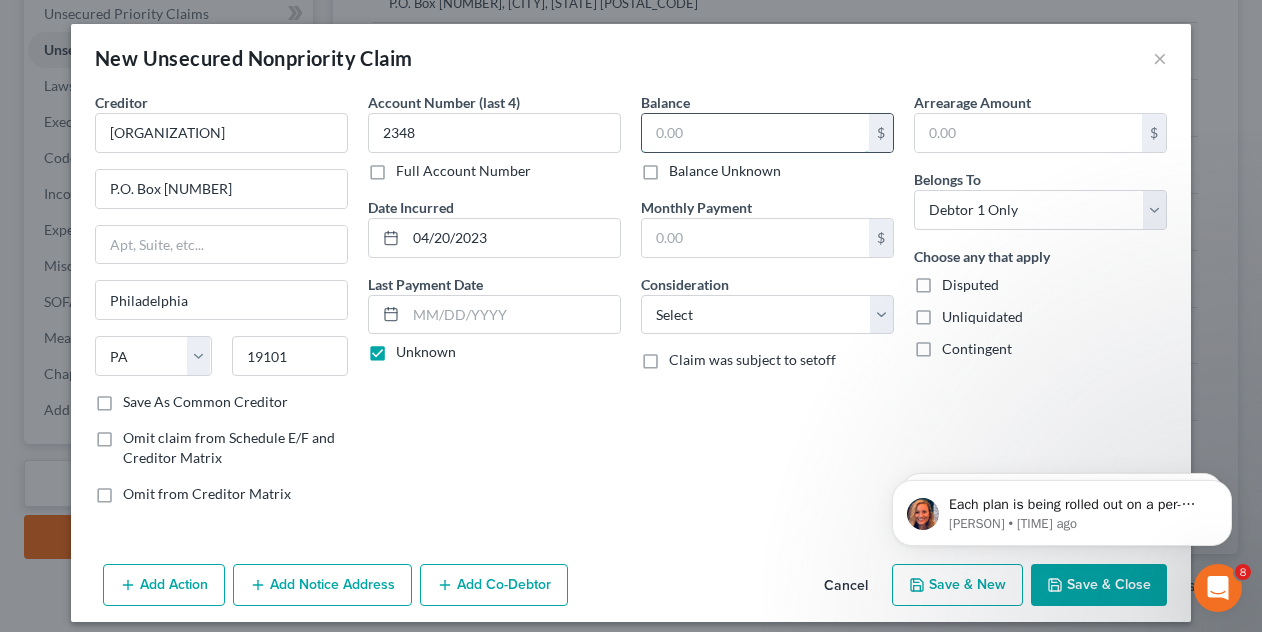 click at bounding box center [755, 133] 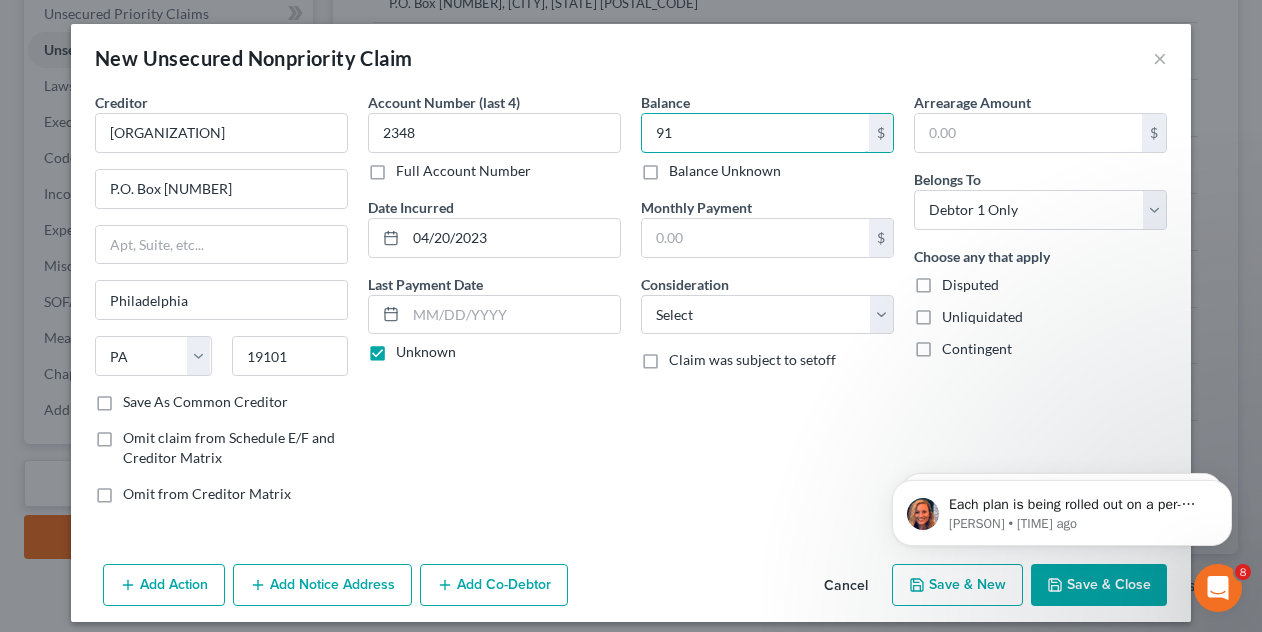 type on "91" 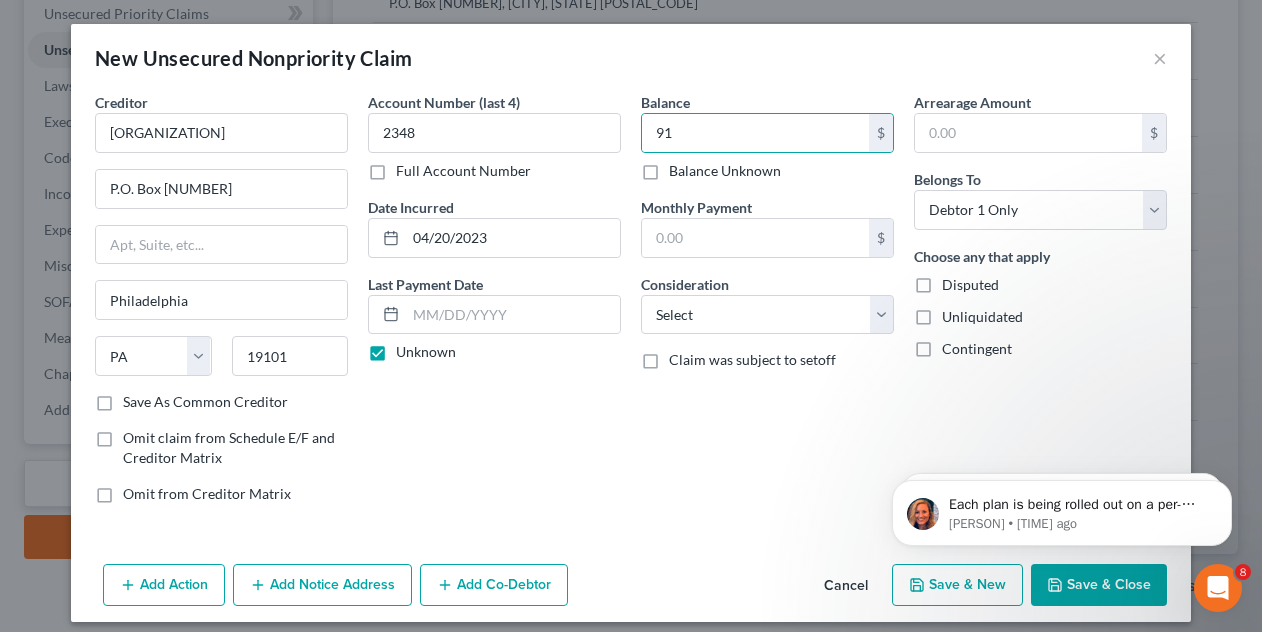 click on "Disputed" at bounding box center [970, 285] 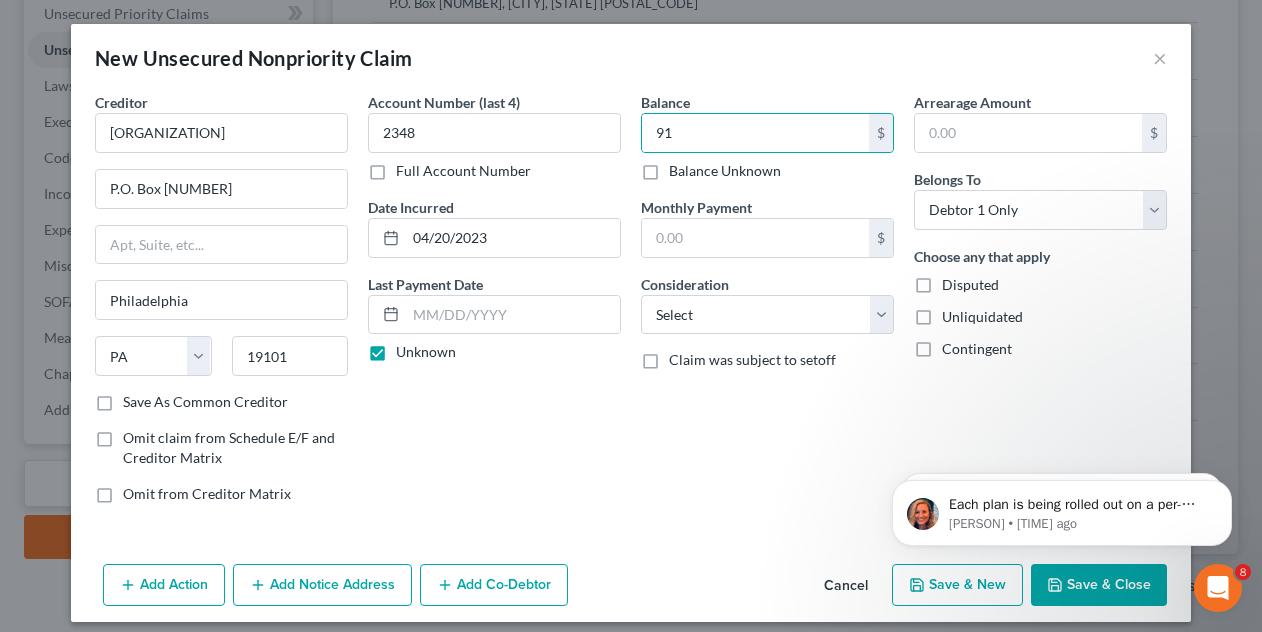 click on "Disputed" at bounding box center [956, 281] 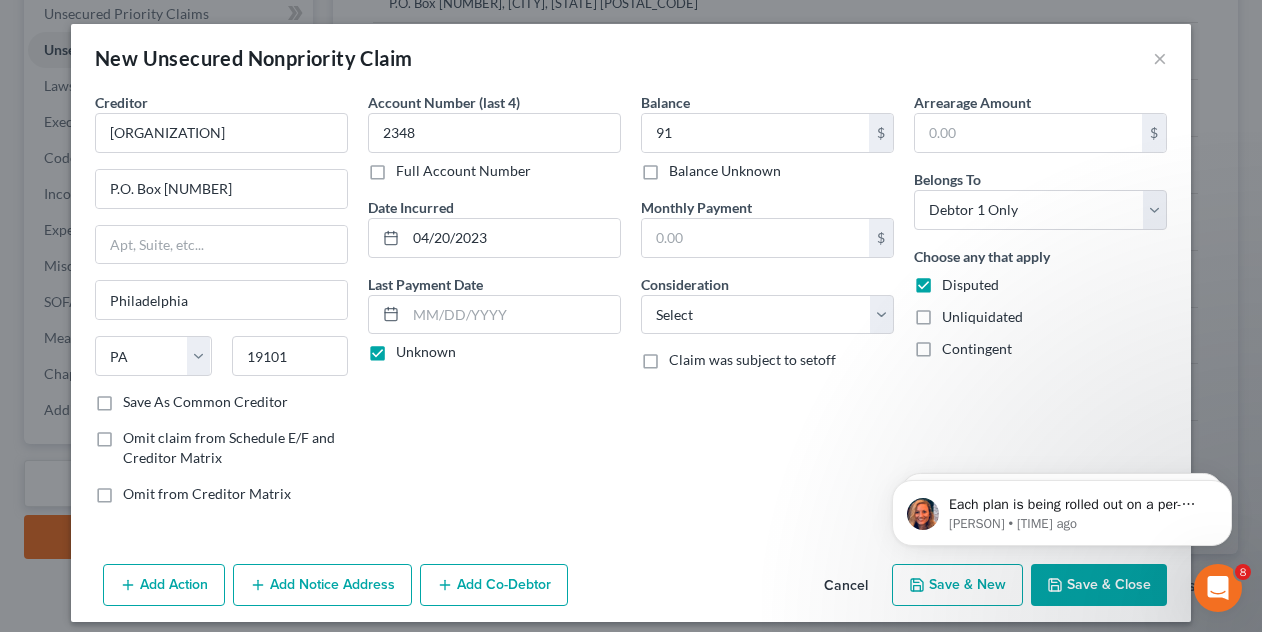 click on "Save & New" at bounding box center (957, 585) 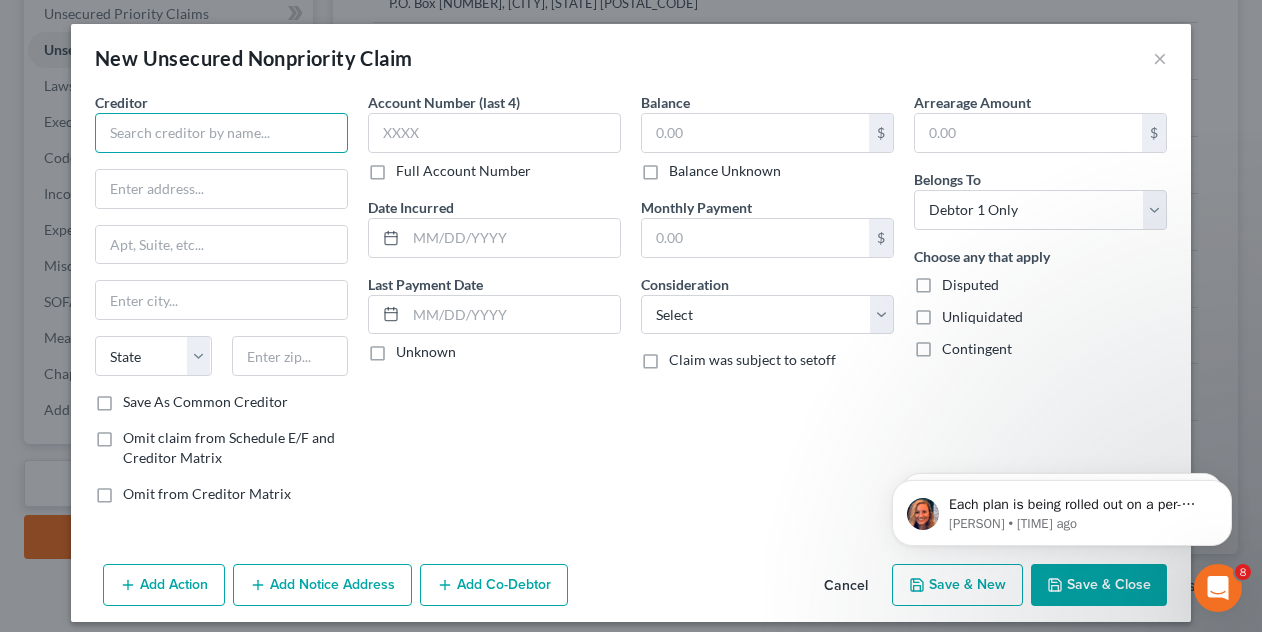 click at bounding box center [221, 133] 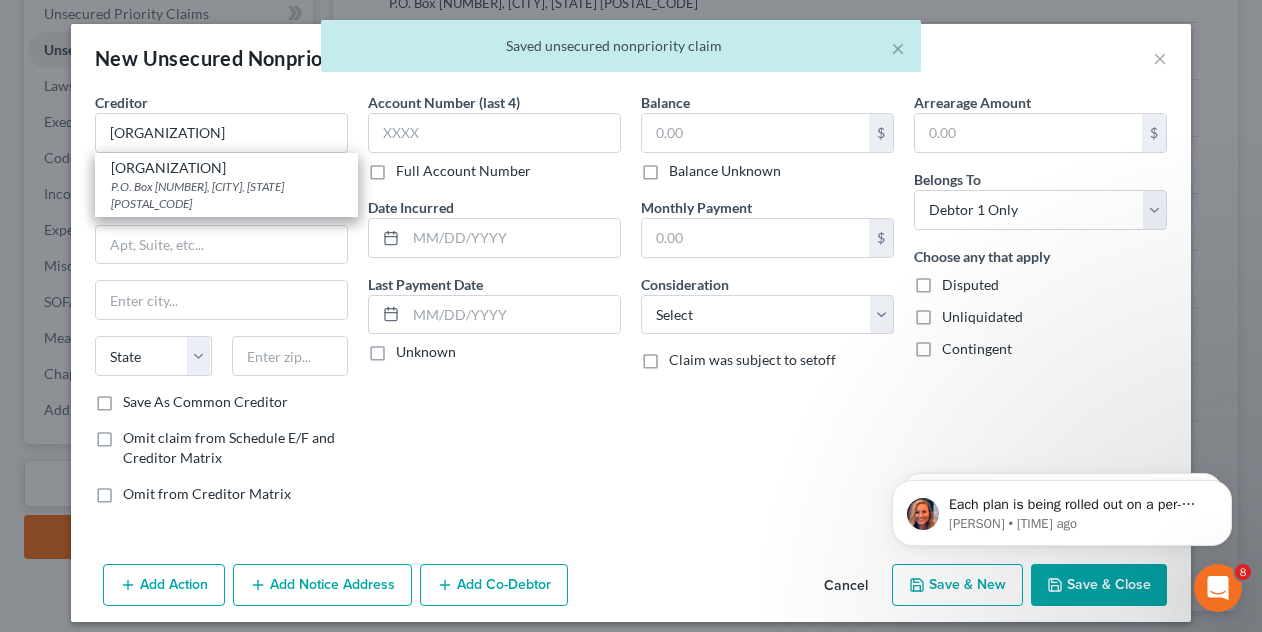 drag, startPoint x: 188, startPoint y: 193, endPoint x: 339, endPoint y: 164, distance: 153.75955 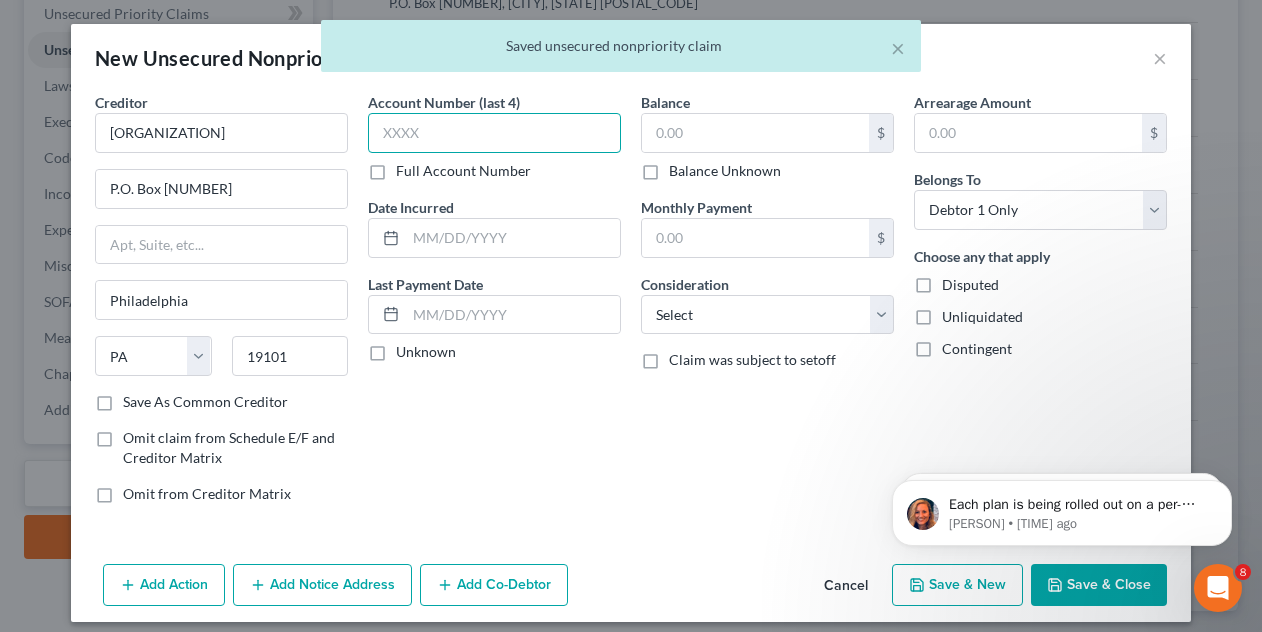 click at bounding box center [494, 133] 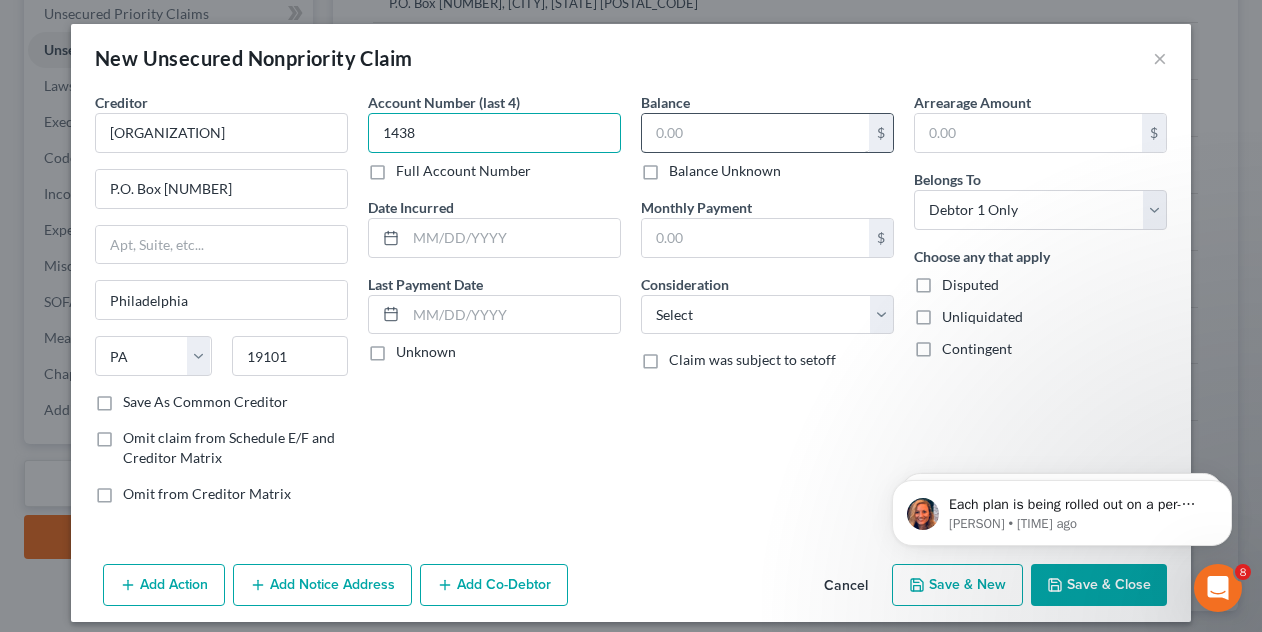 type on "1438" 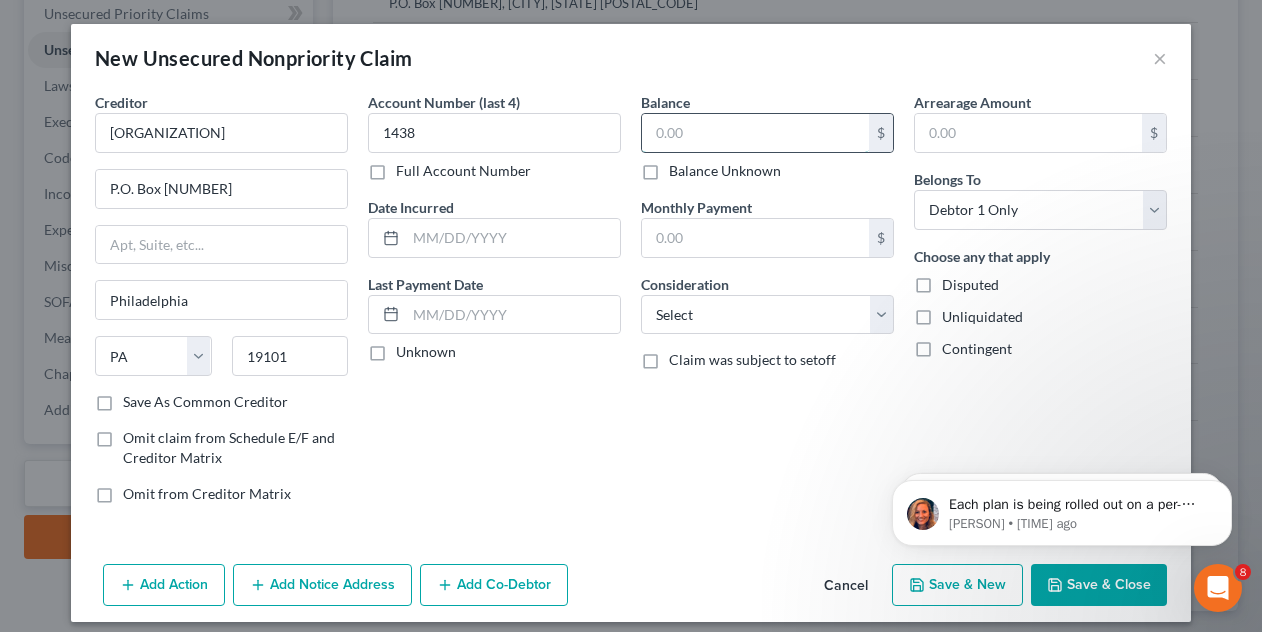 click at bounding box center [755, 133] 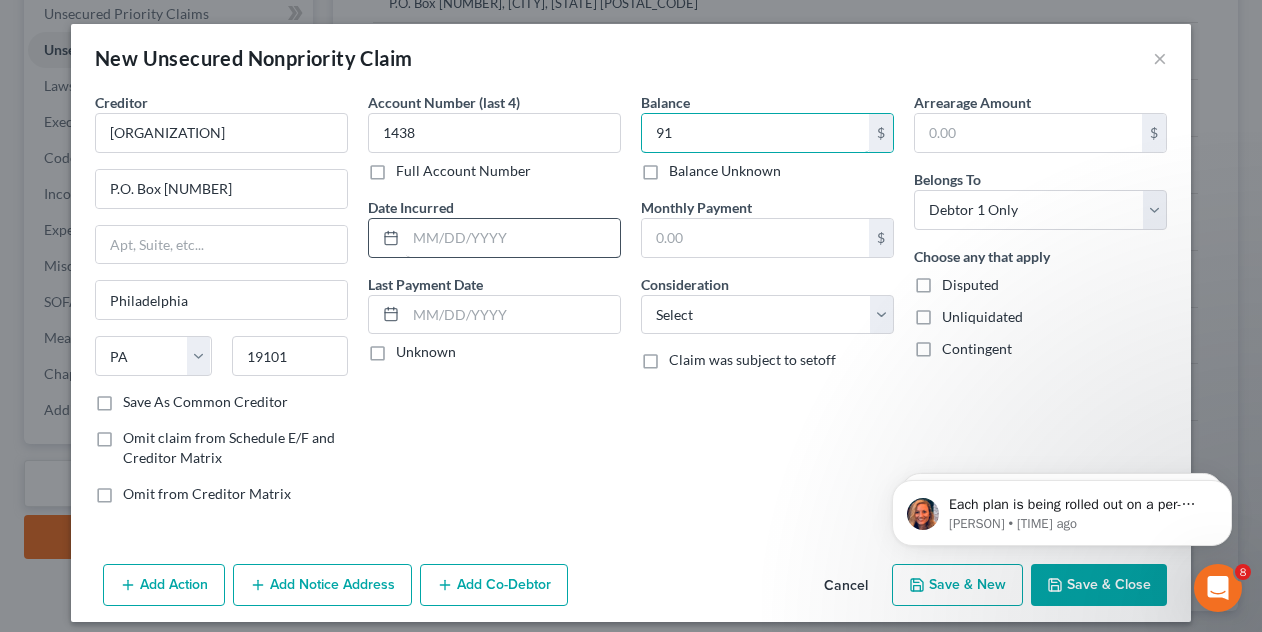 type on "91" 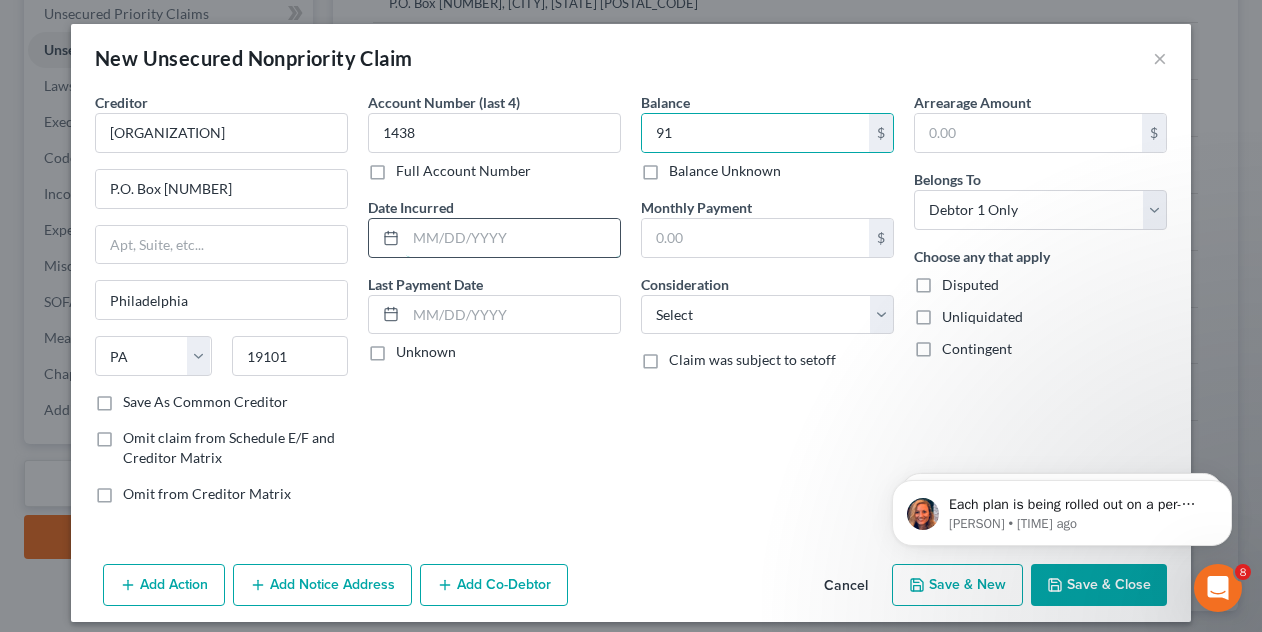click at bounding box center [513, 238] 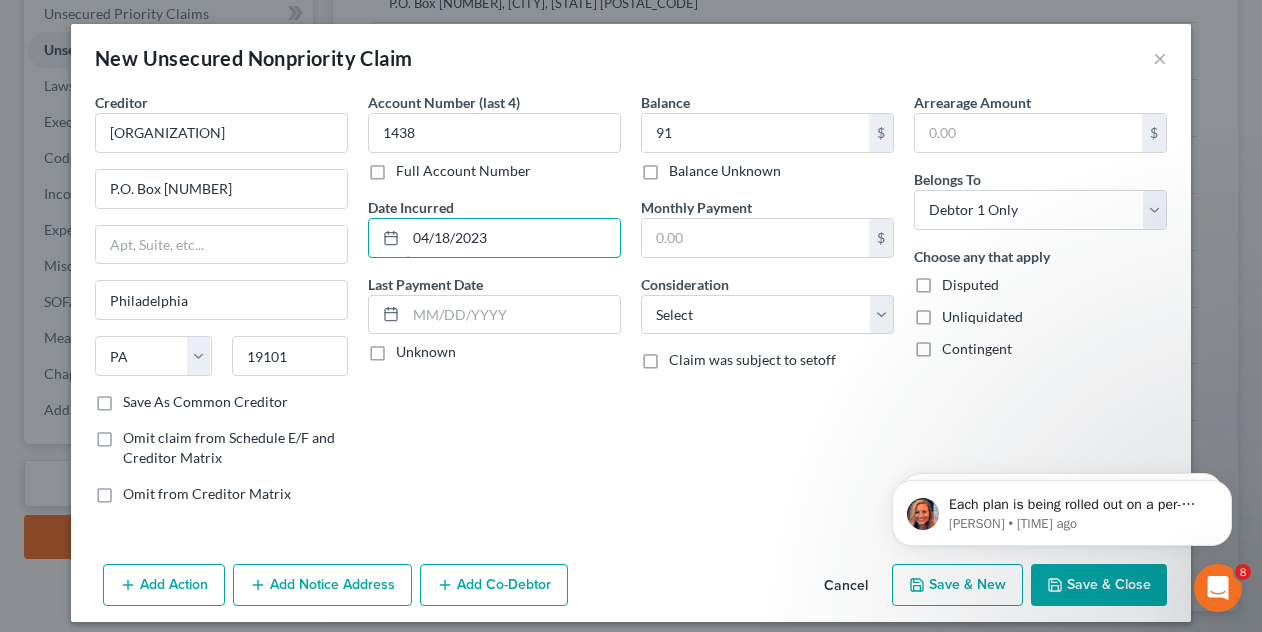 type on "04/18/2023" 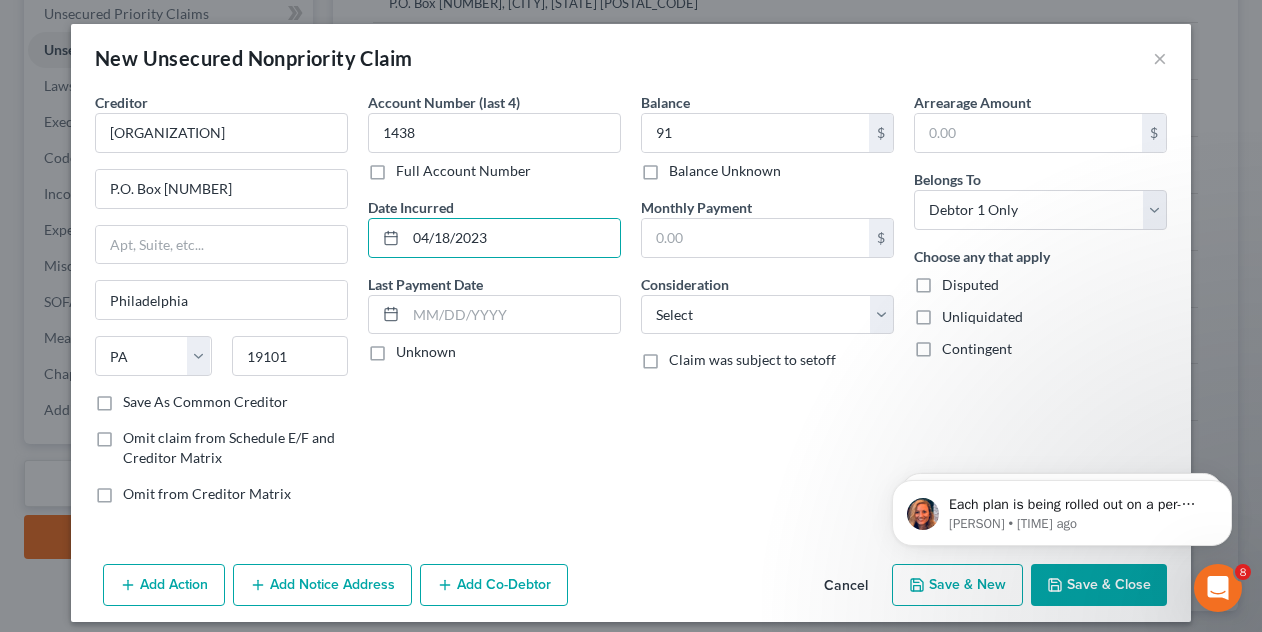 click on "Unknown" at bounding box center [426, 352] 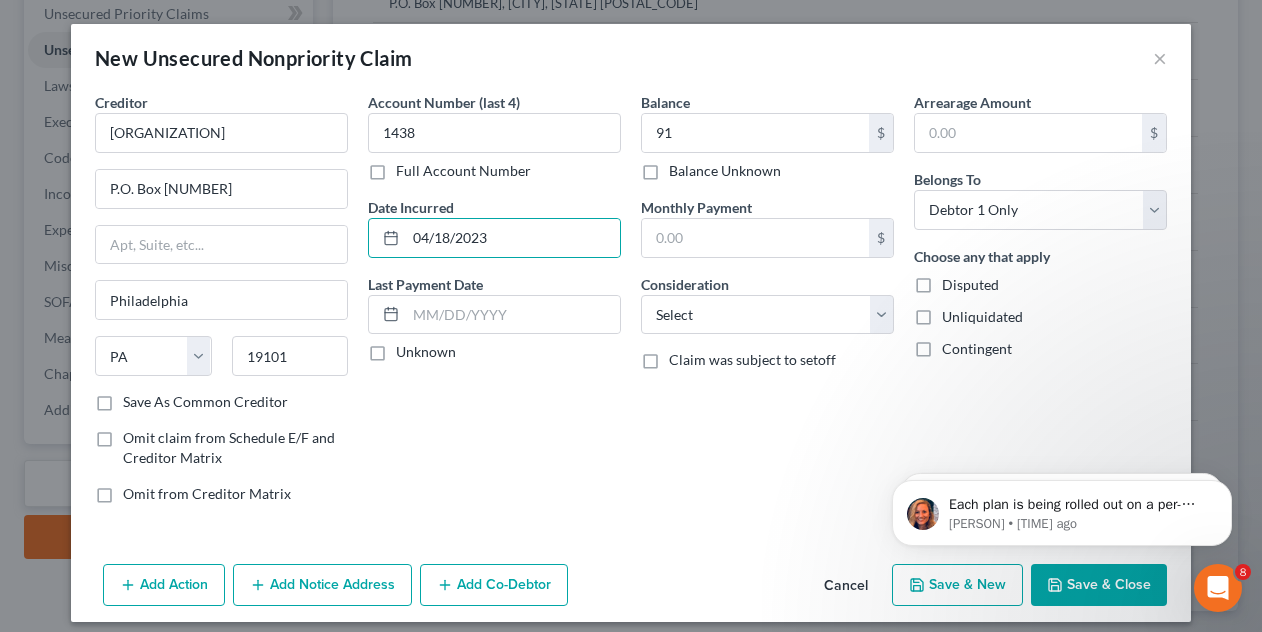 click on "Unknown" at bounding box center [410, 348] 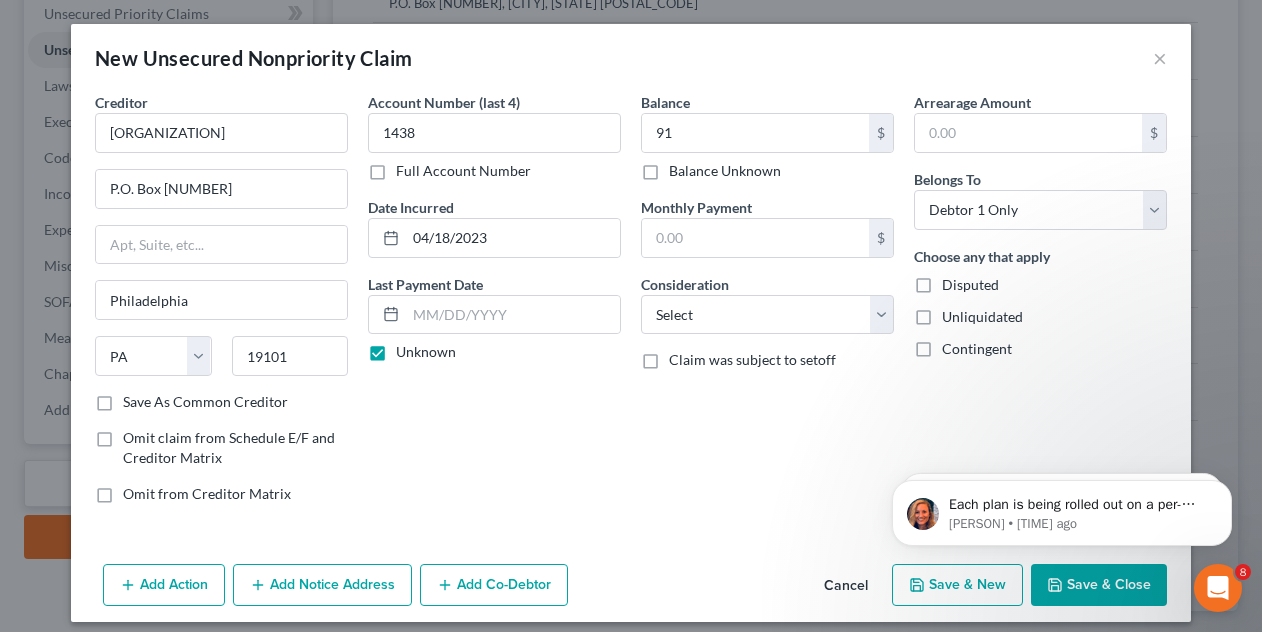click on "Disputed" at bounding box center (970, 285) 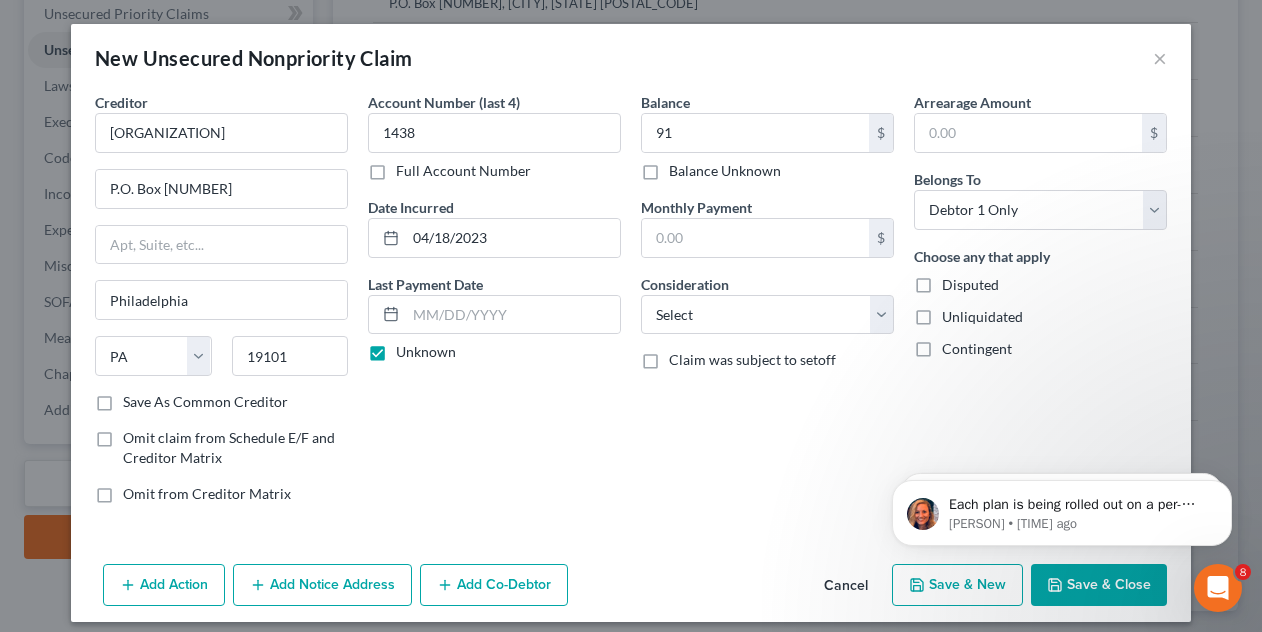 click on "Disputed" at bounding box center [956, 281] 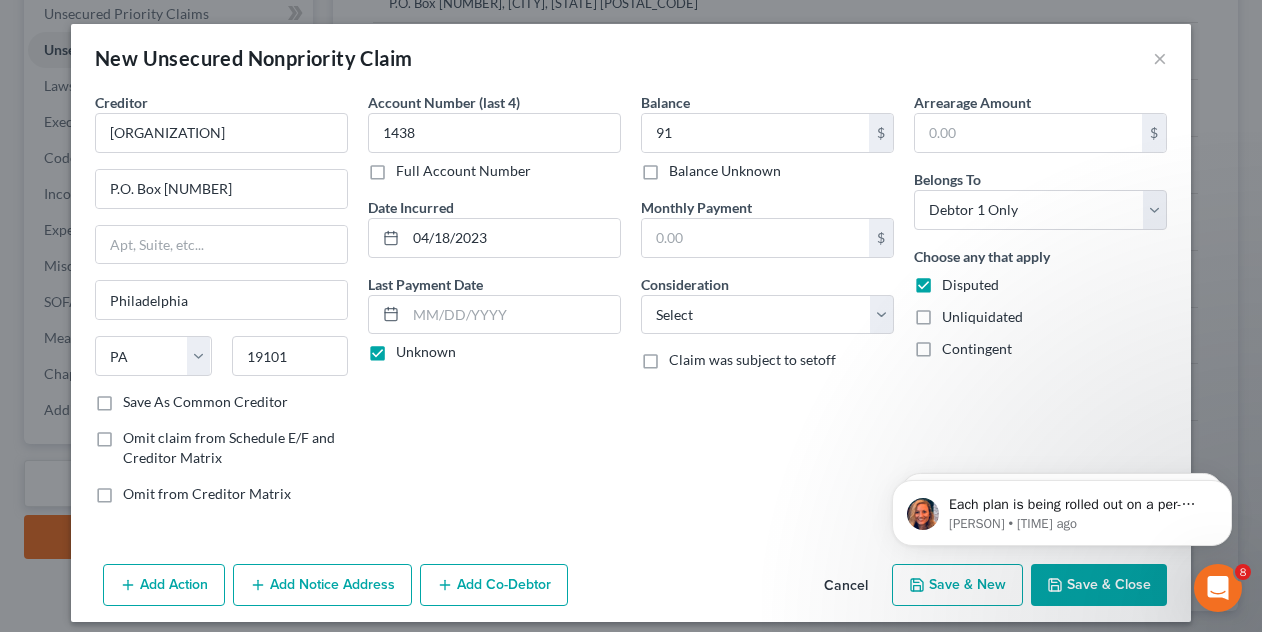 click on "Save & New" at bounding box center [957, 585] 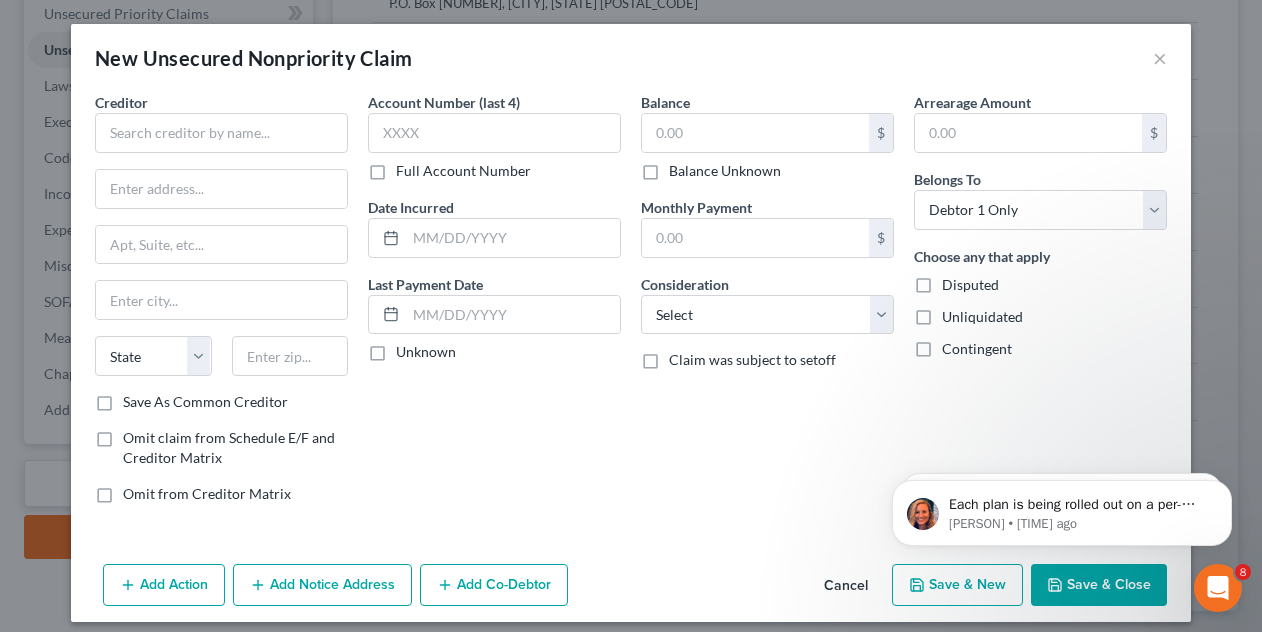 type on "91.00" 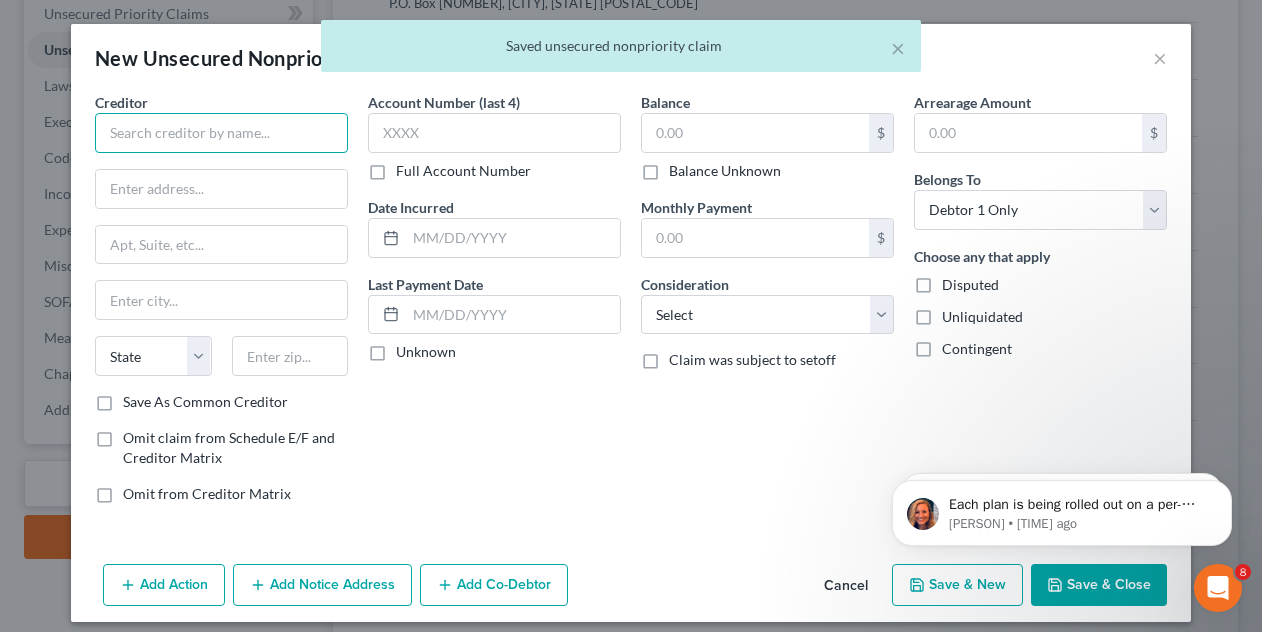 click at bounding box center [221, 133] 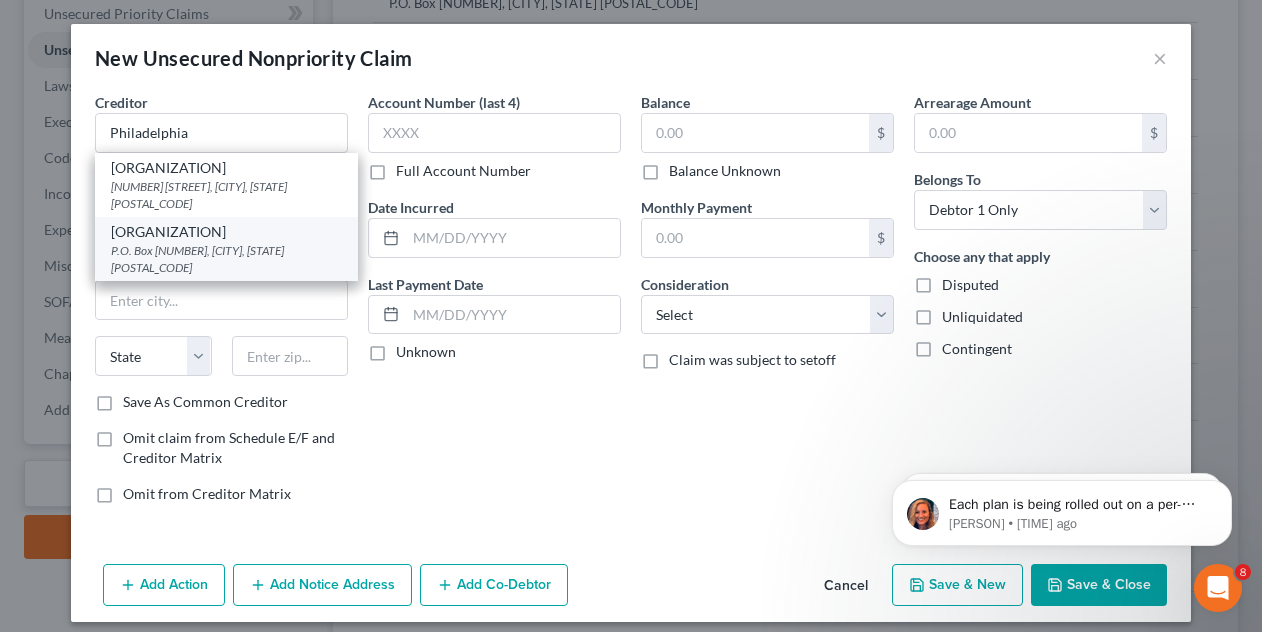 click on "P.O. Box [NUMBER], [CITY], [STATE] [POSTAL_CODE]" at bounding box center [226, 259] 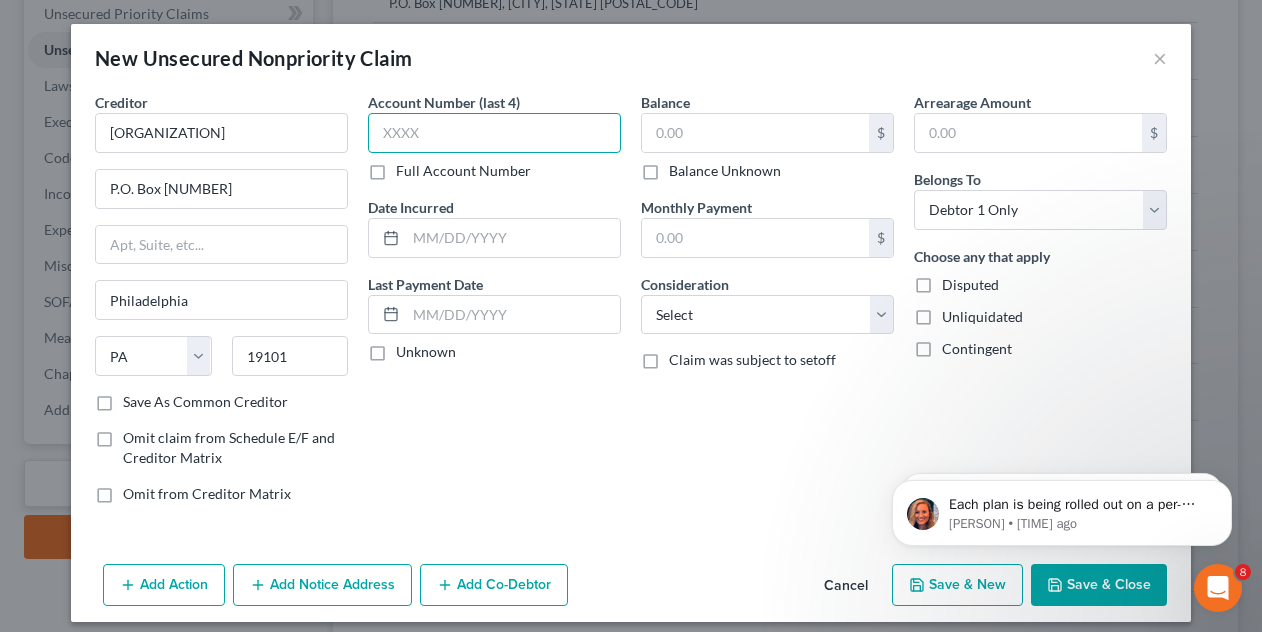 click at bounding box center [494, 133] 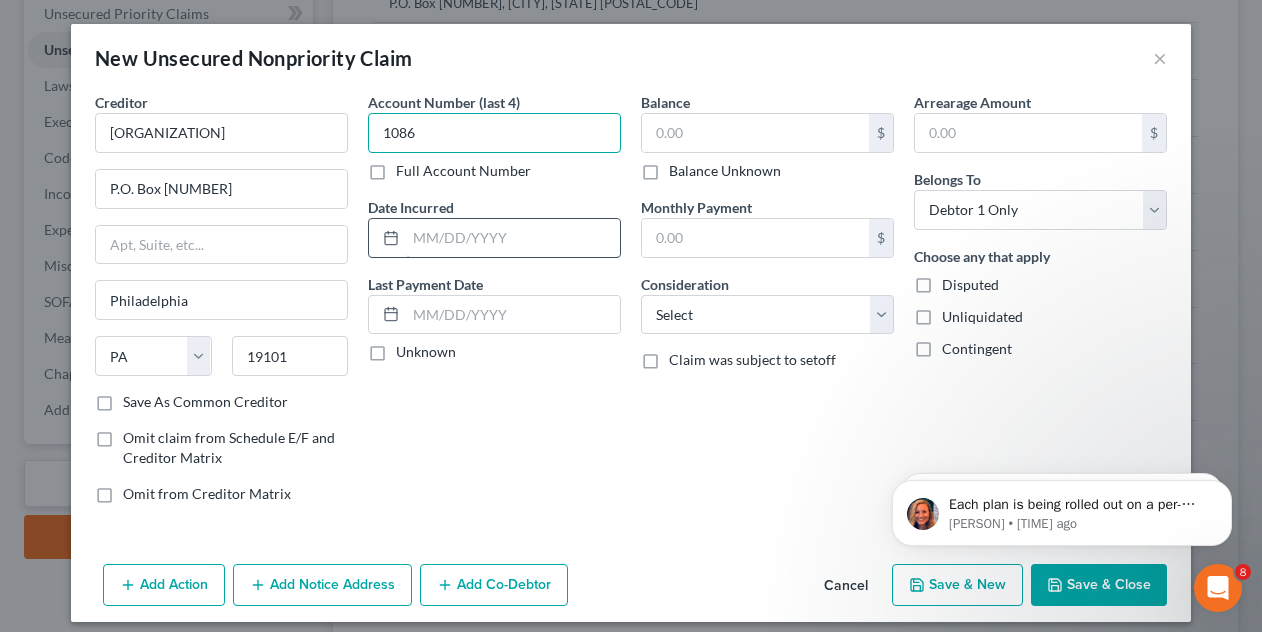 type on "1086" 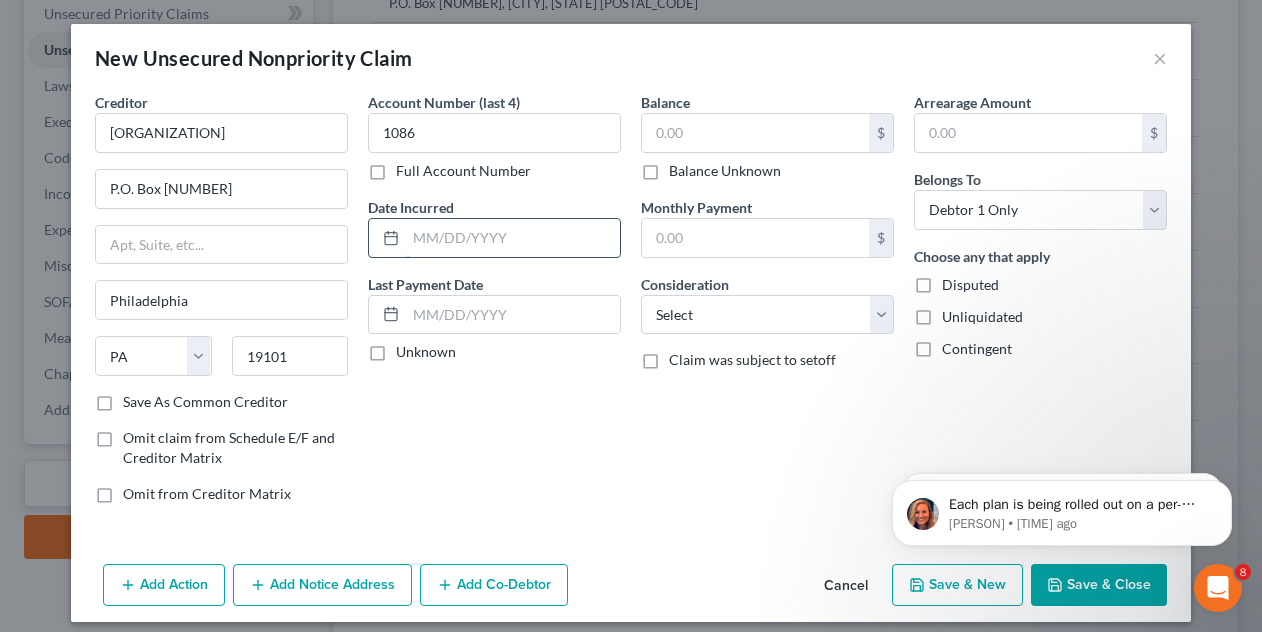 click at bounding box center [513, 238] 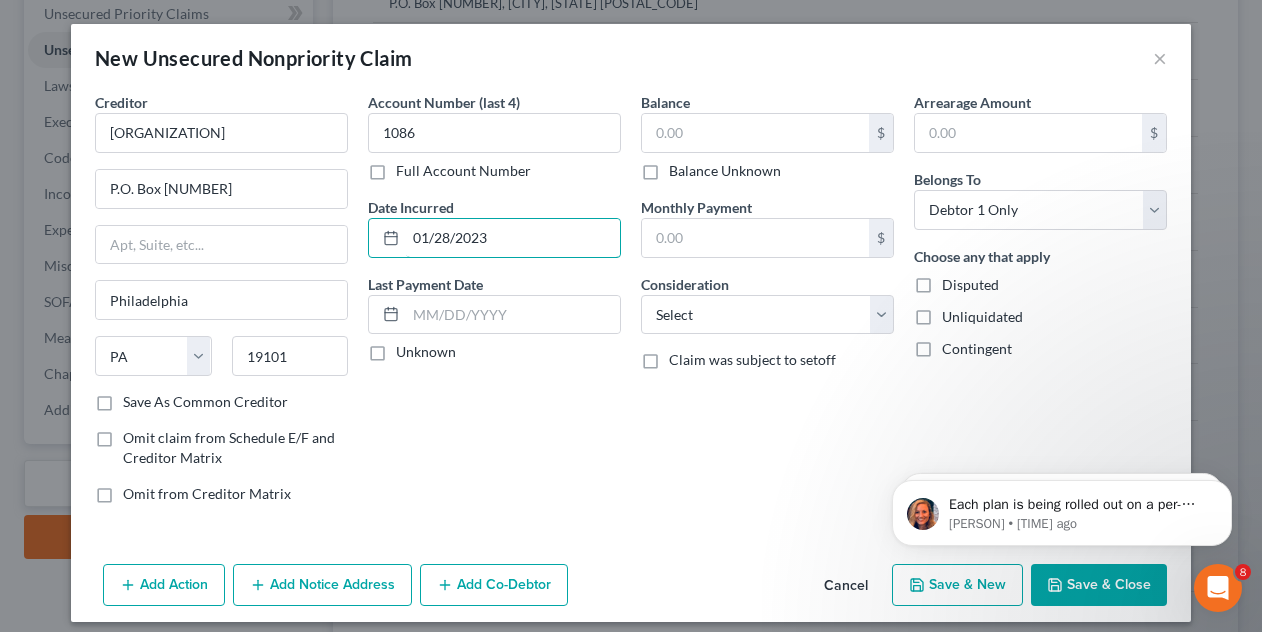type on "01/28/2023" 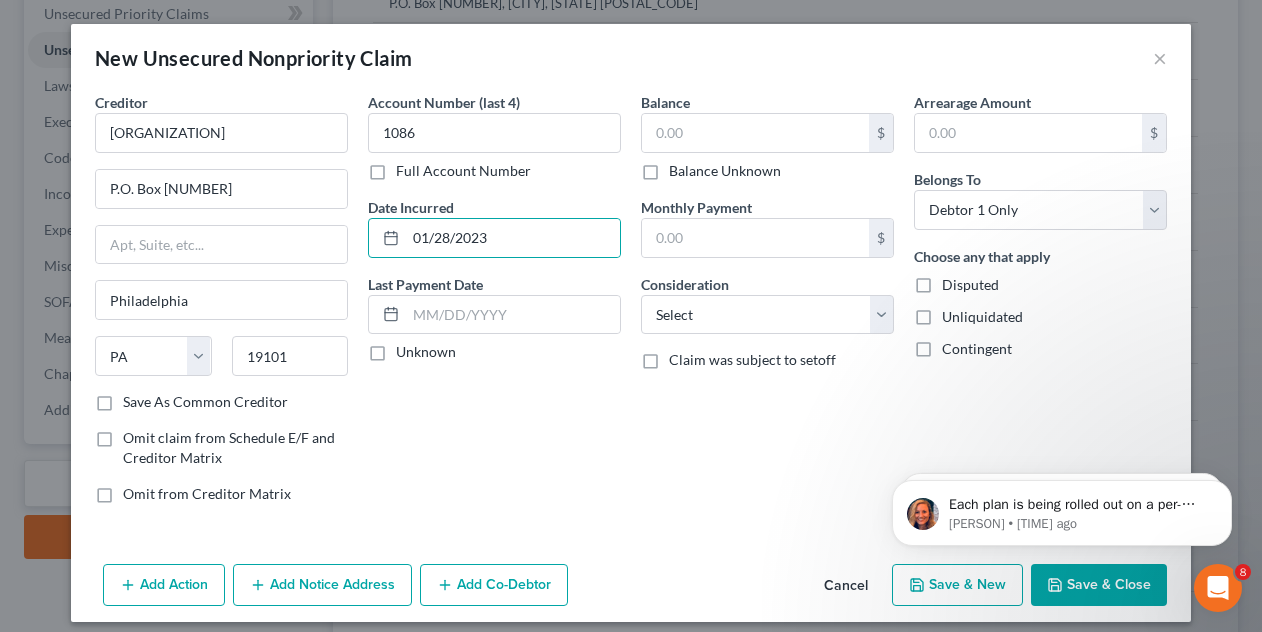 click on "Unknown" at bounding box center [426, 352] 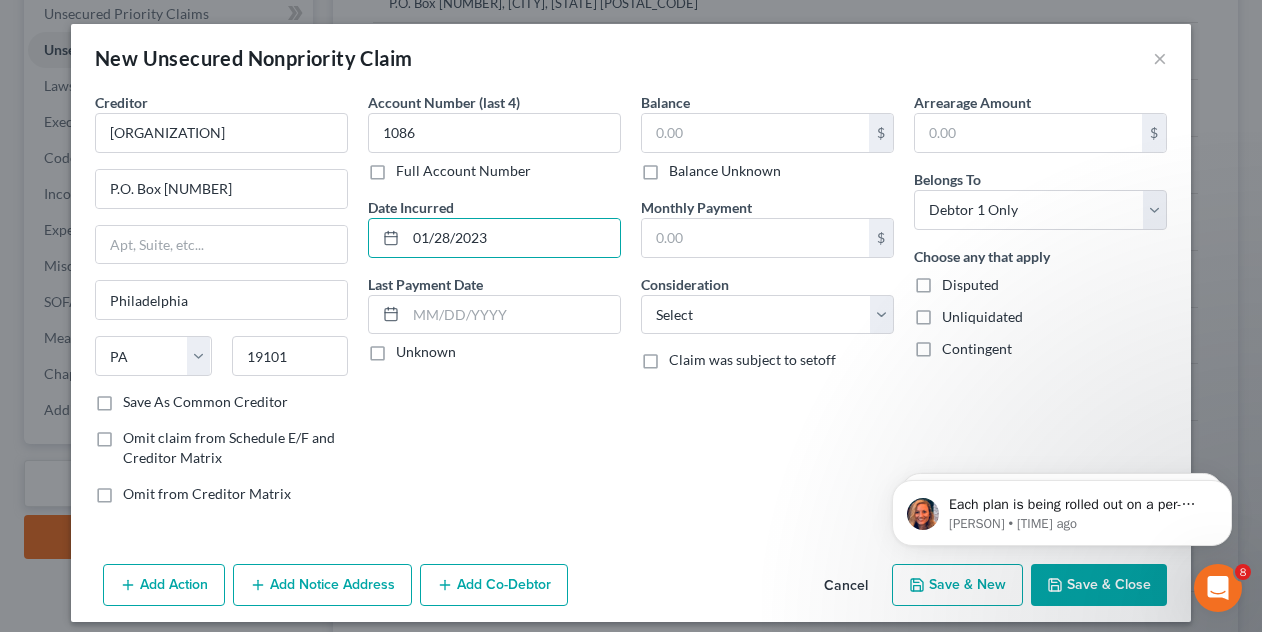 click on "Unknown" at bounding box center (410, 348) 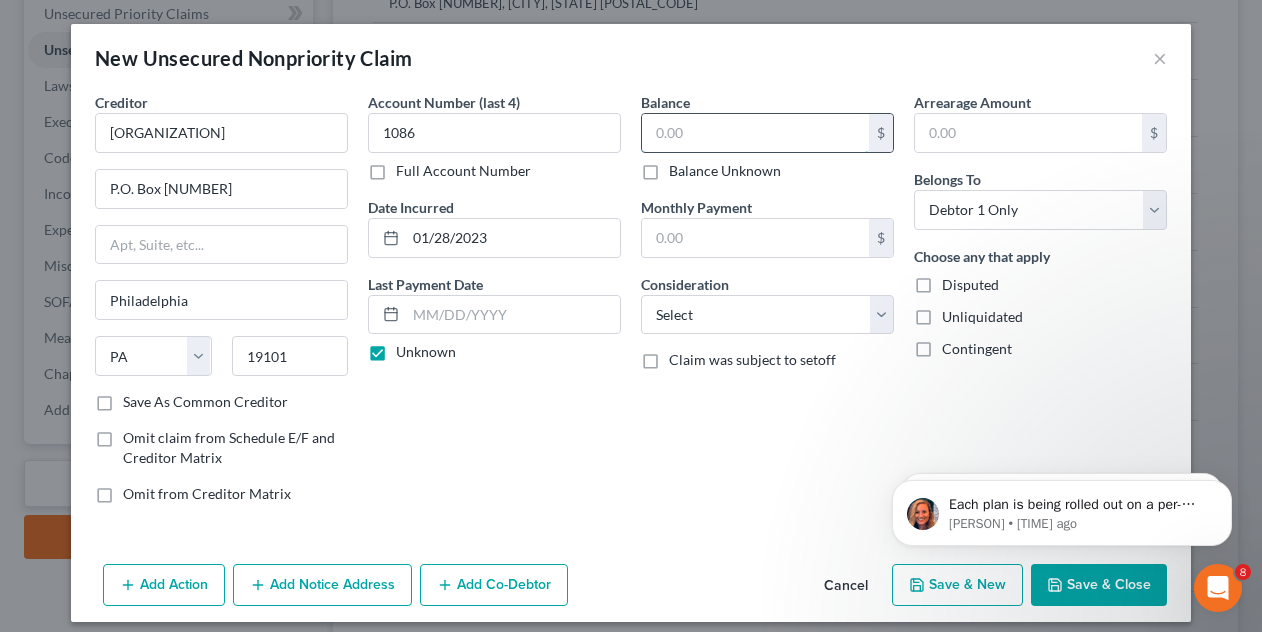 click at bounding box center [755, 133] 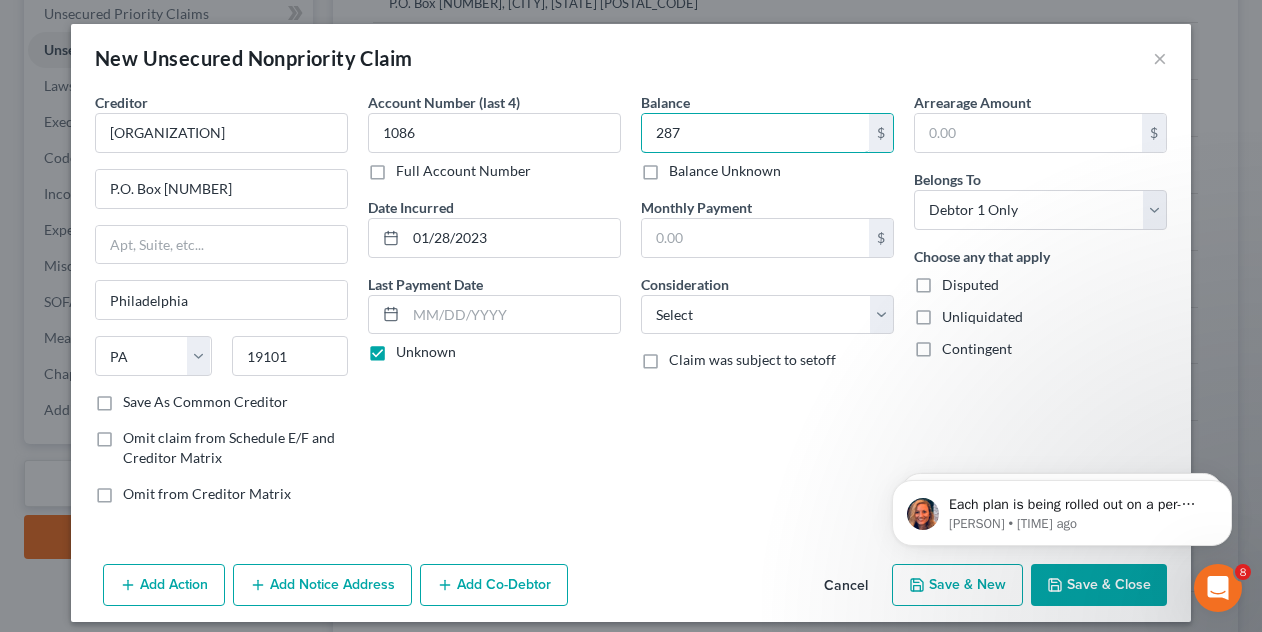 type on "287" 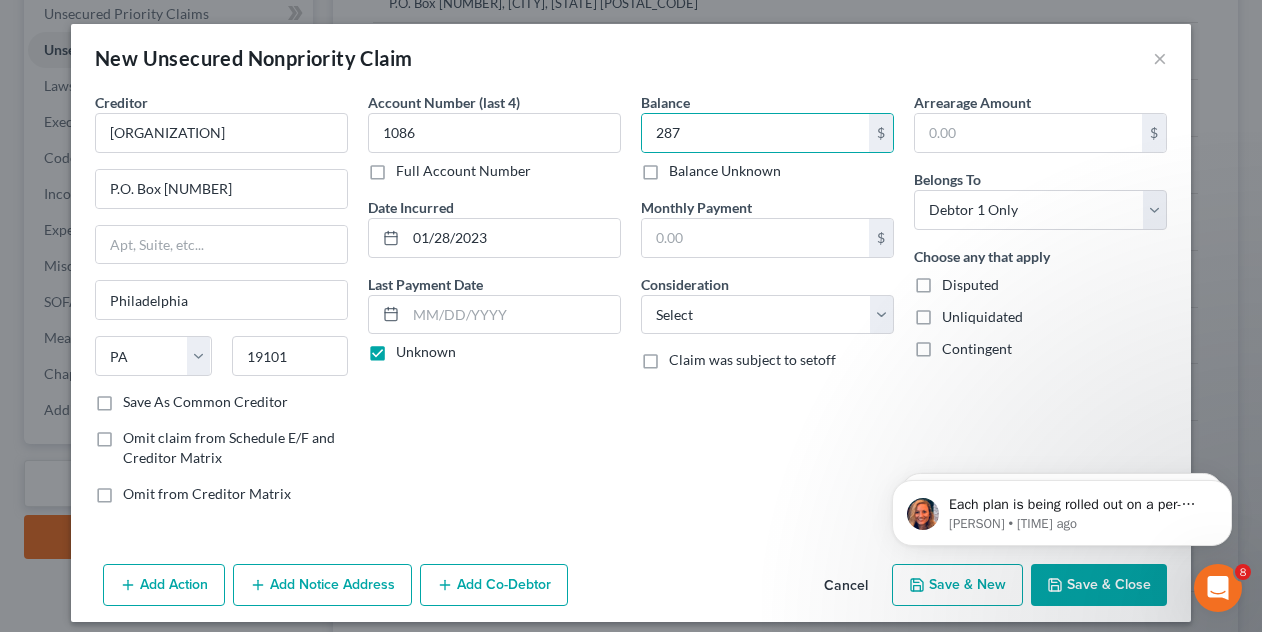 click on "Disputed" at bounding box center [970, 285] 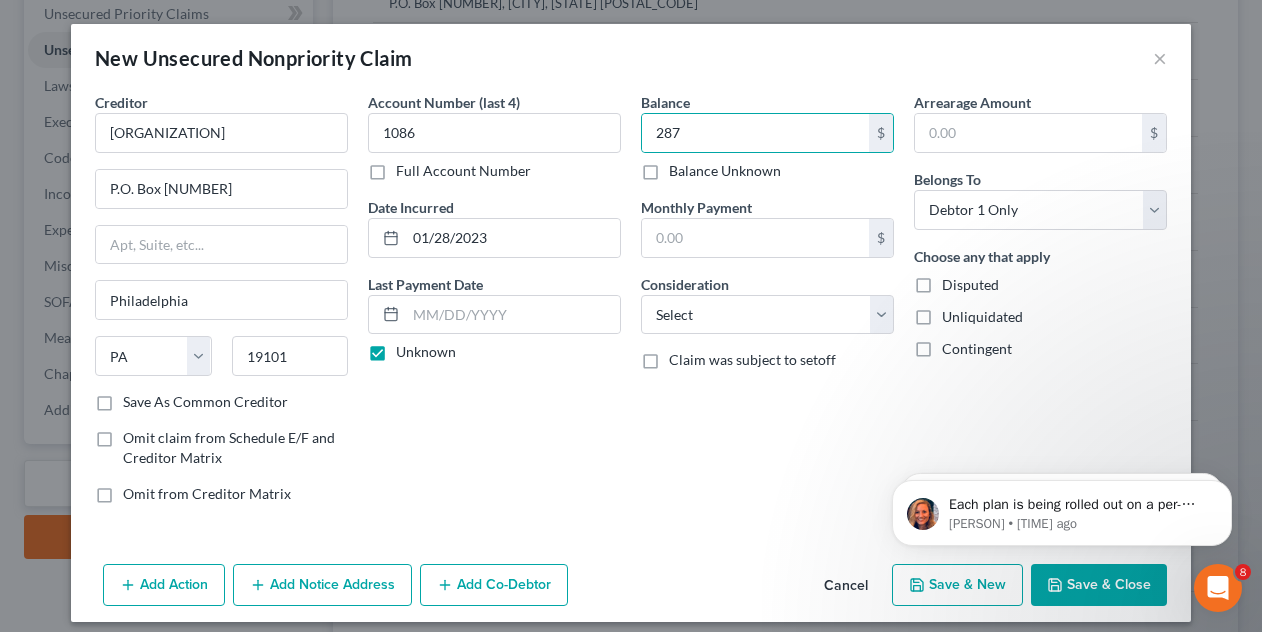 click on "Disputed" at bounding box center [956, 281] 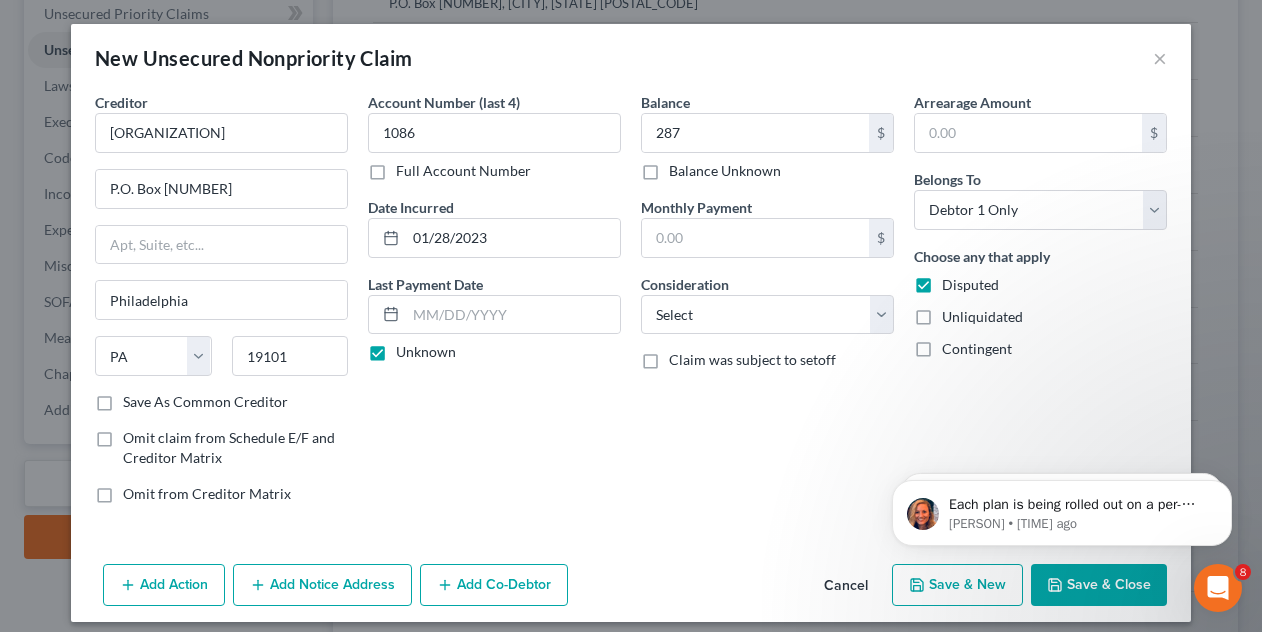 click on "Save & Close" at bounding box center [1099, 585] 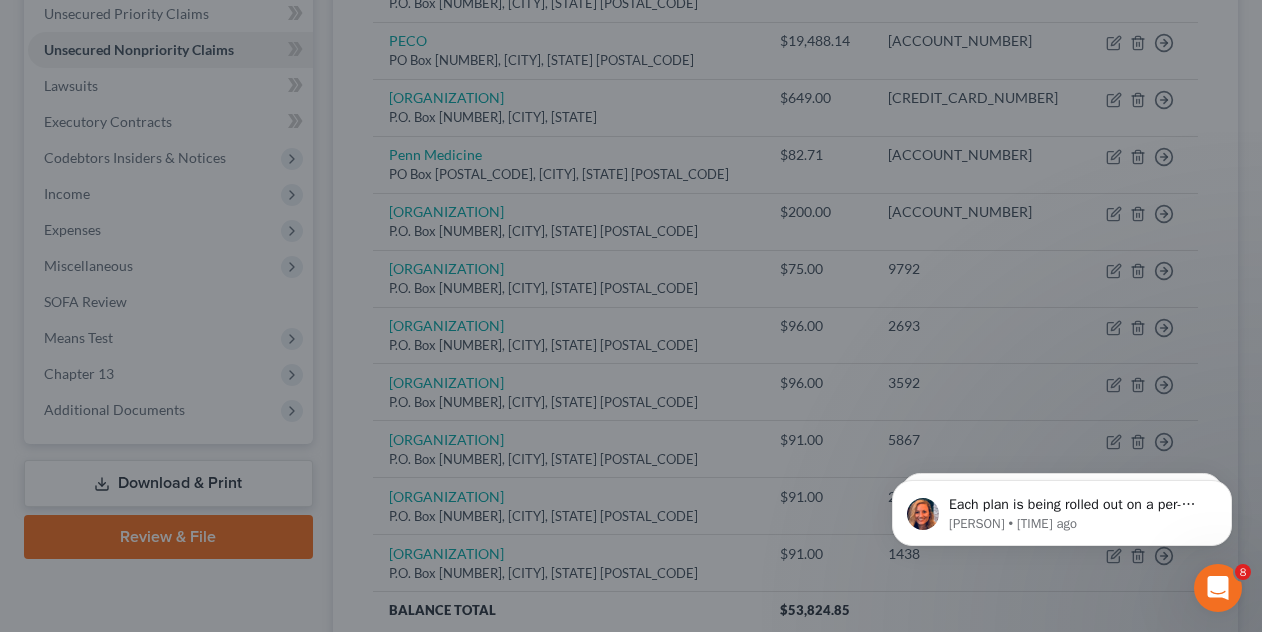 type on "287.00" 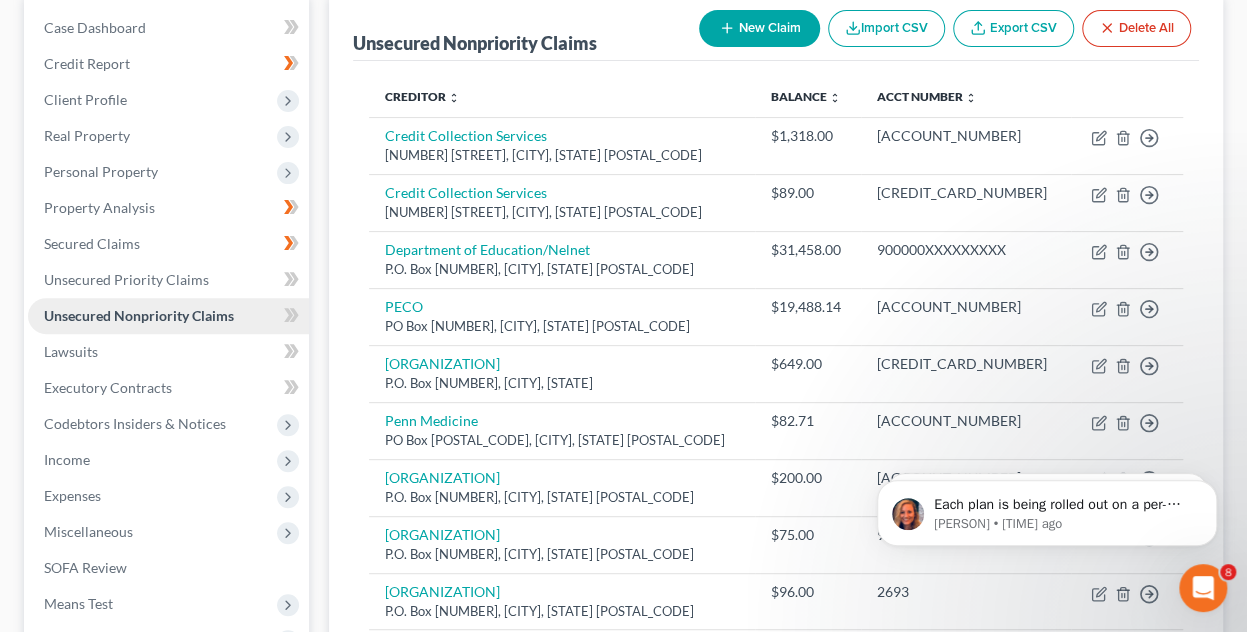scroll, scrollTop: 200, scrollLeft: 0, axis: vertical 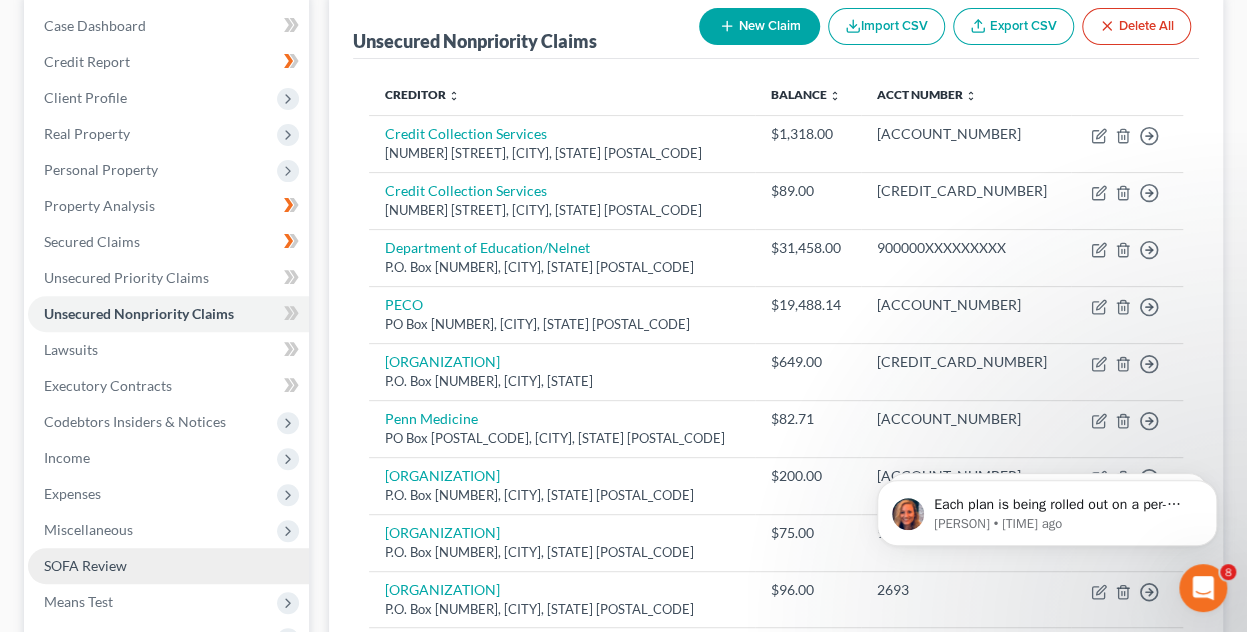 click on "SOFA Review" at bounding box center (85, 565) 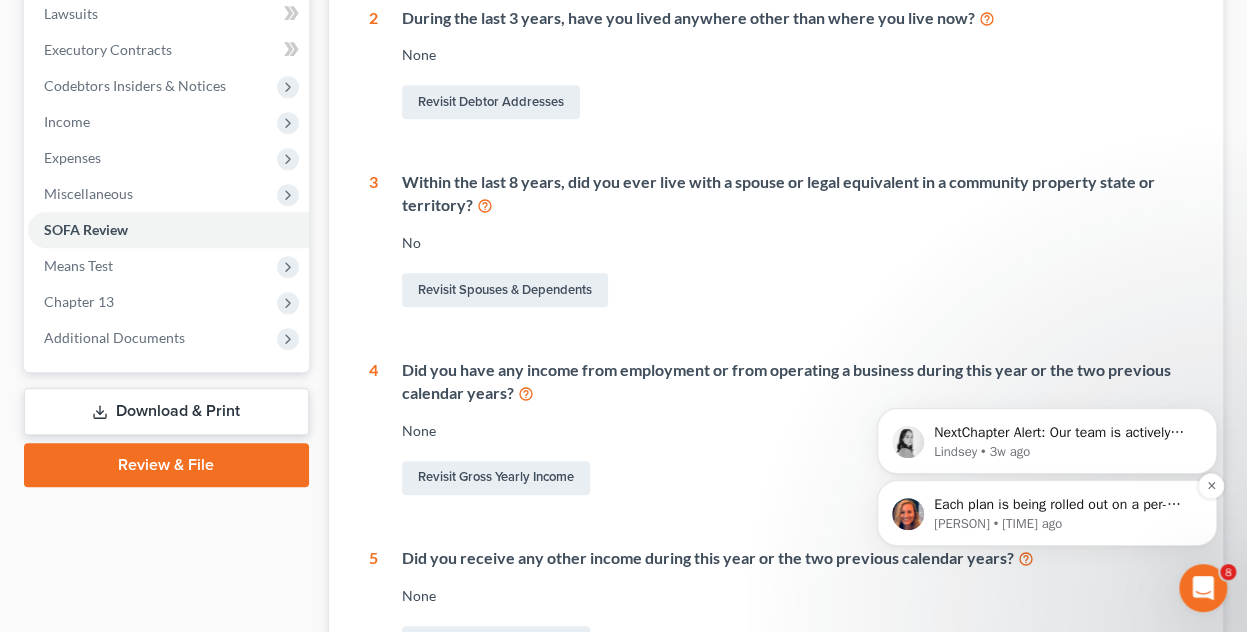 scroll, scrollTop: 678, scrollLeft: 0, axis: vertical 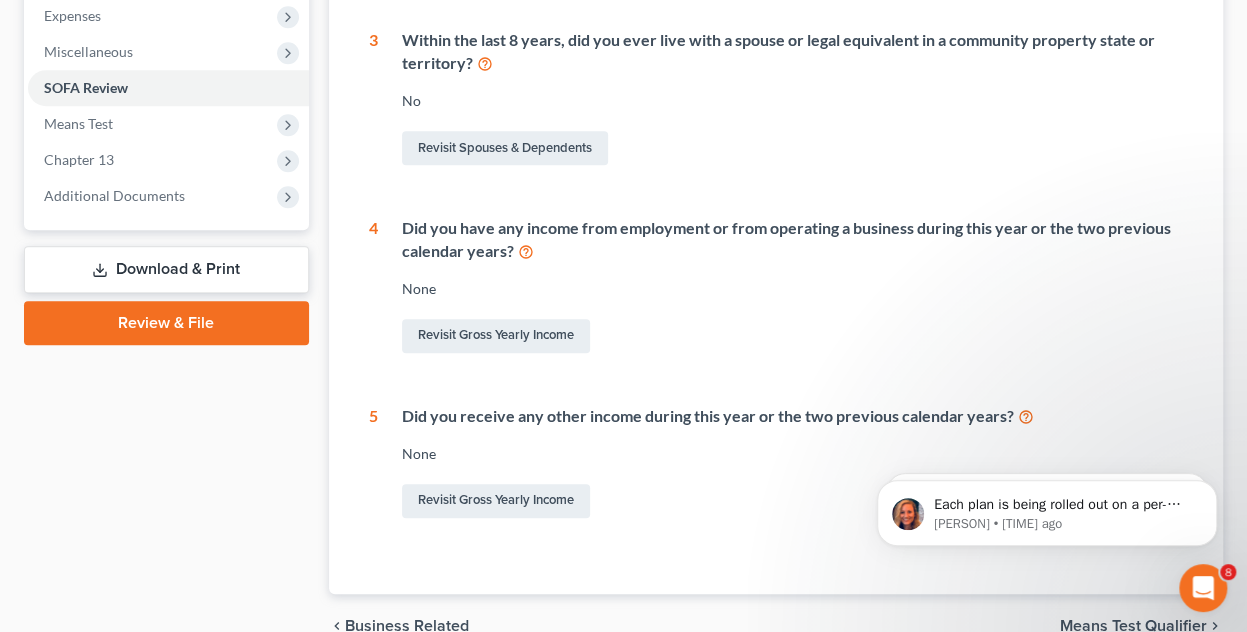 click on "Means Test Qualifier" at bounding box center (1133, 626) 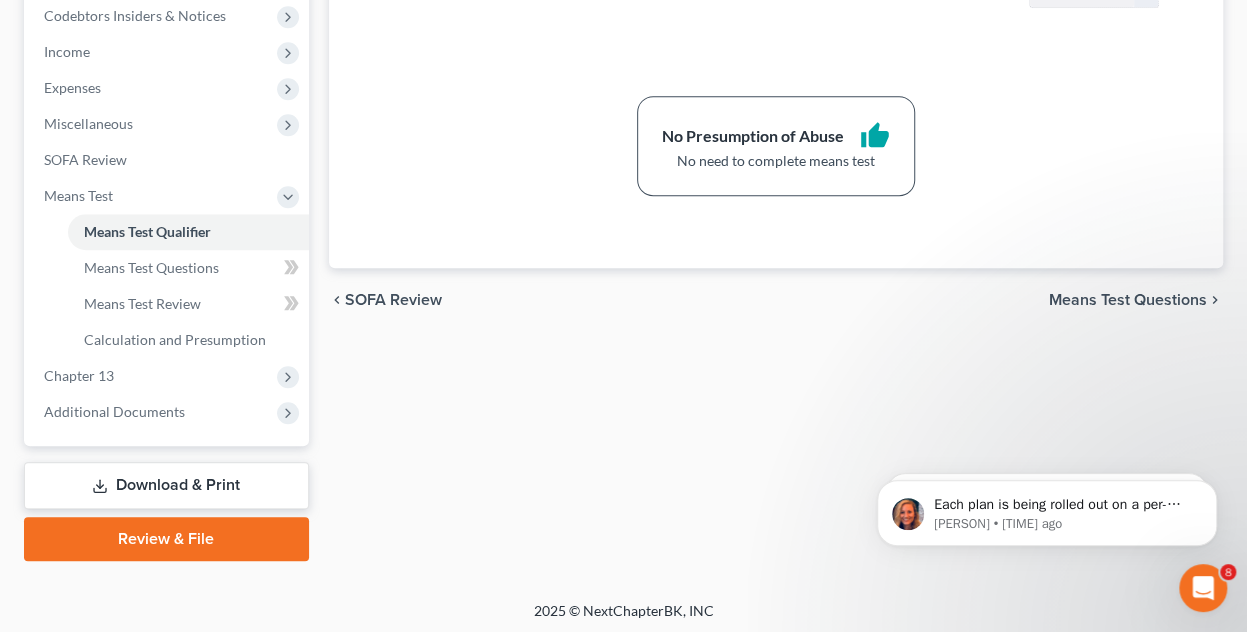 scroll, scrollTop: 608, scrollLeft: 0, axis: vertical 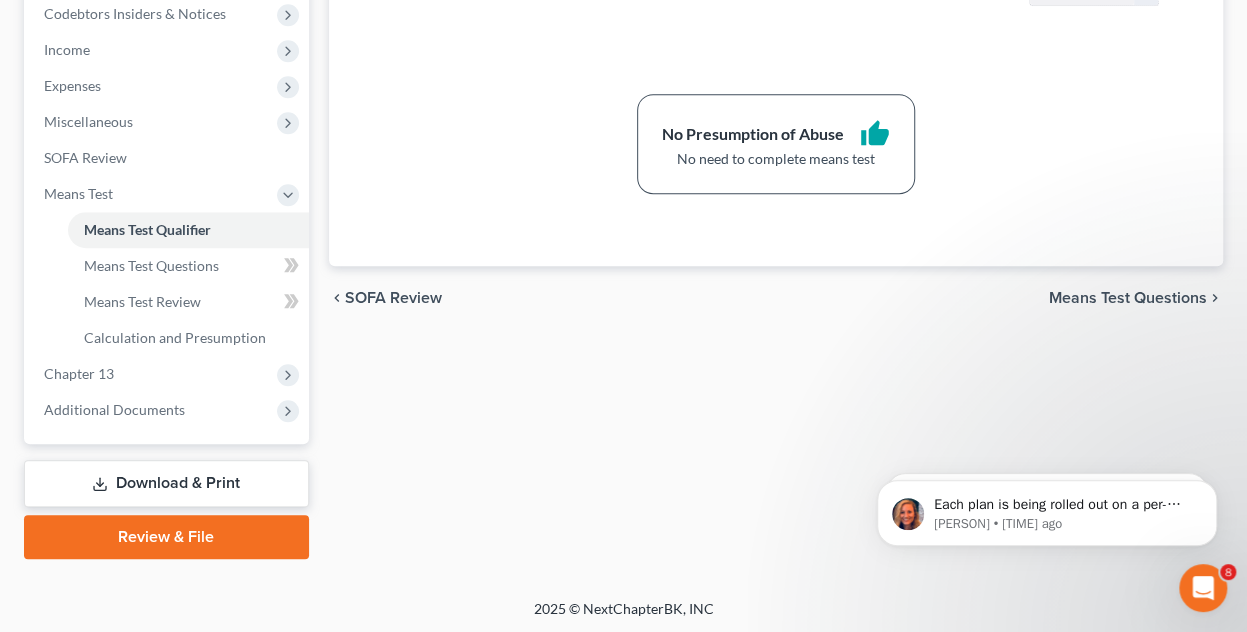 click on "Means Test Questions" at bounding box center (1128, 298) 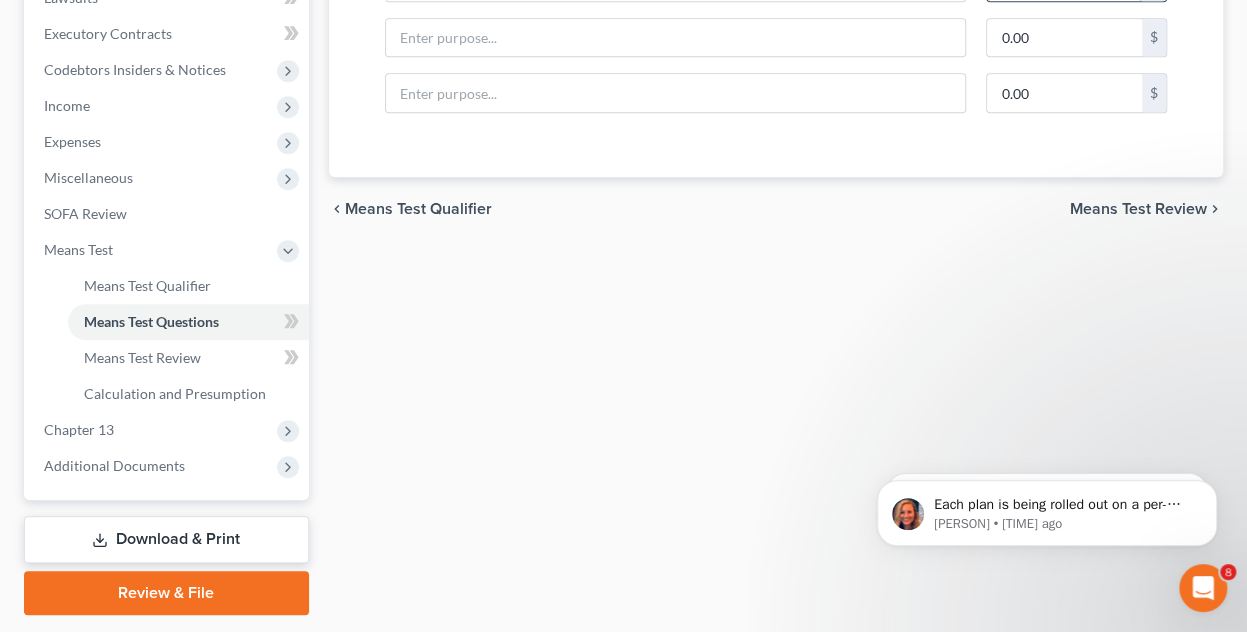 scroll, scrollTop: 600, scrollLeft: 0, axis: vertical 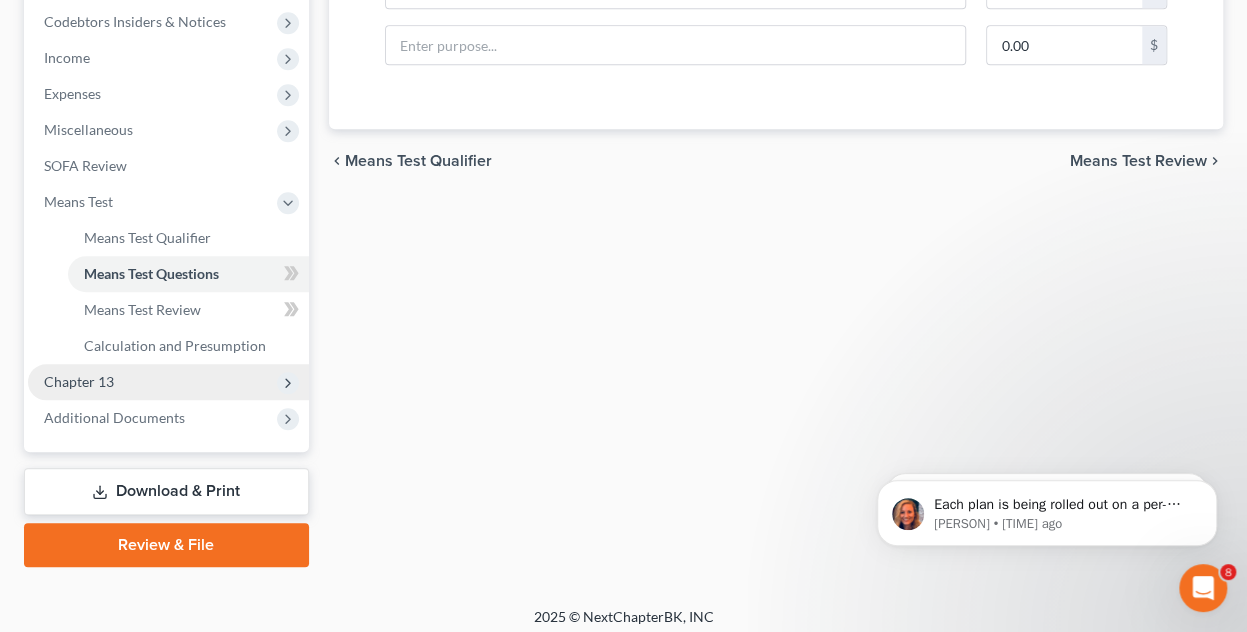 click on "Chapter 13" at bounding box center [79, 381] 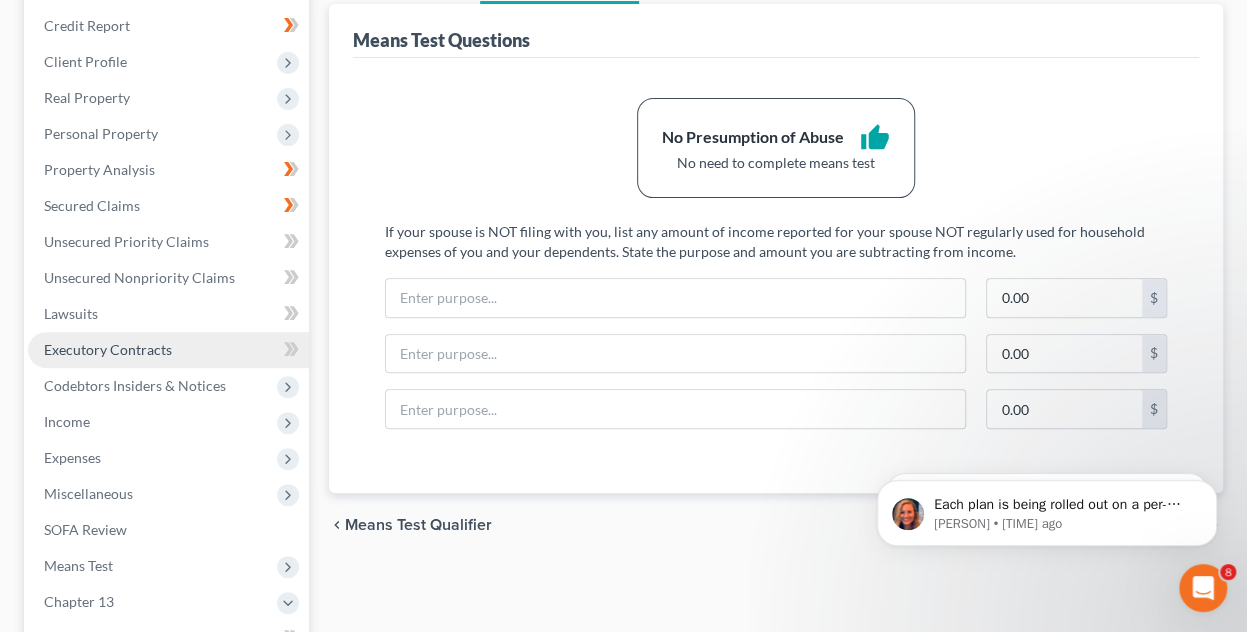 scroll, scrollTop: 536, scrollLeft: 0, axis: vertical 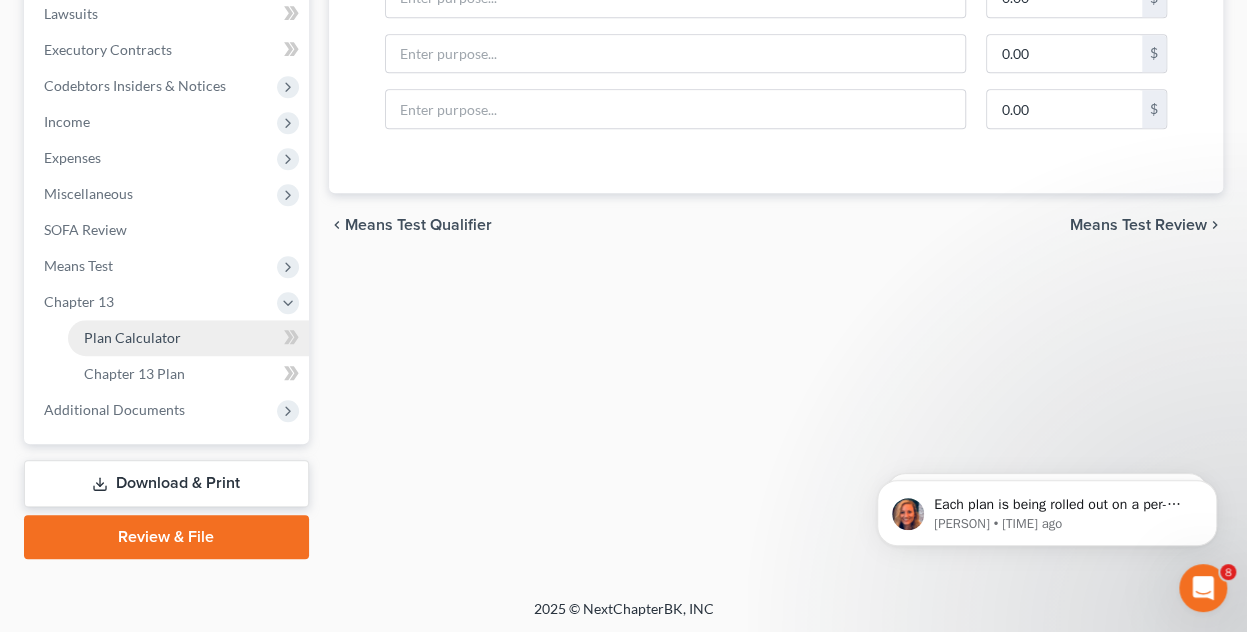 click on "Plan Calculator" at bounding box center (132, 337) 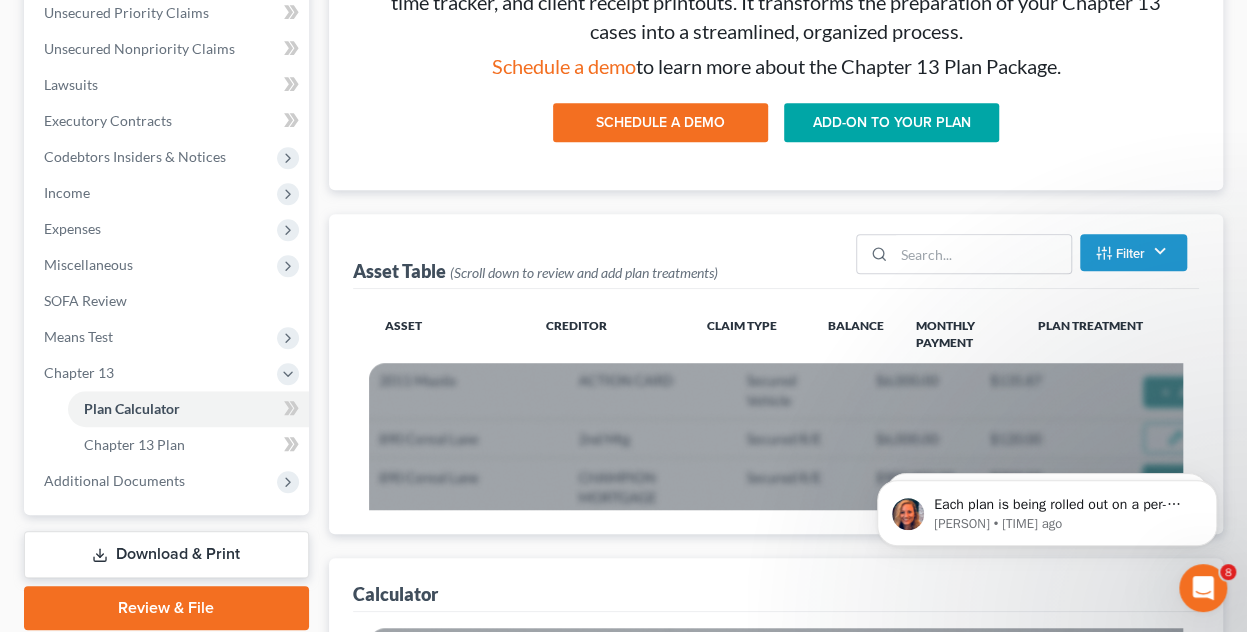 scroll, scrollTop: 500, scrollLeft: 0, axis: vertical 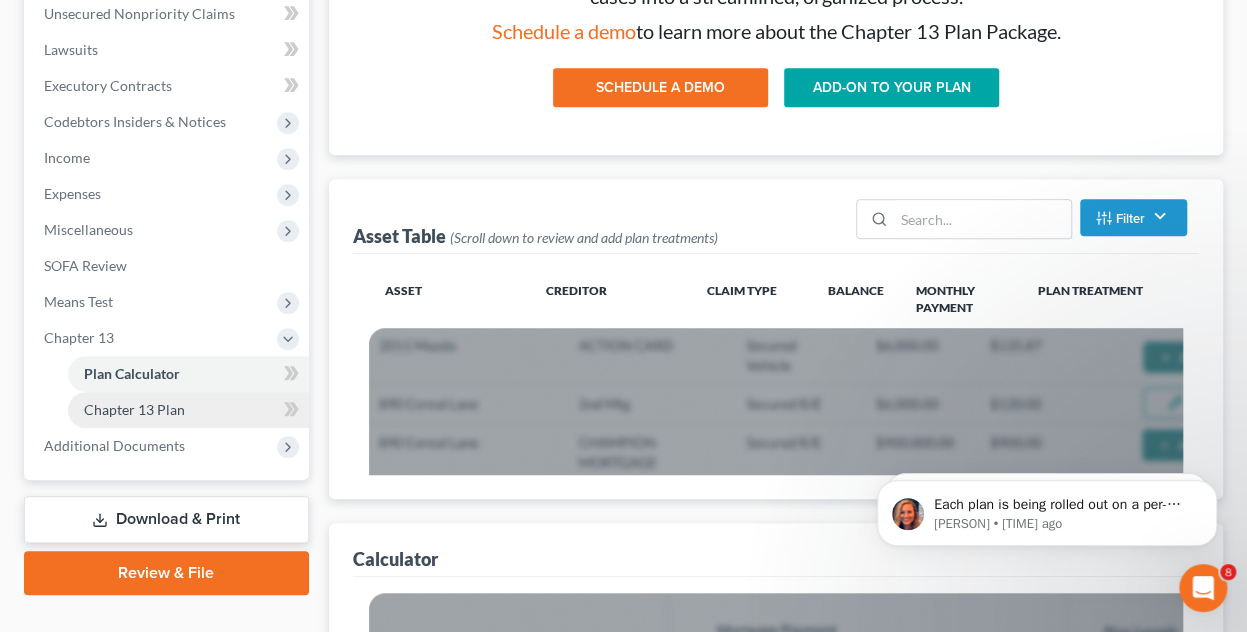 click on "Chapter 13 Plan" at bounding box center [134, 409] 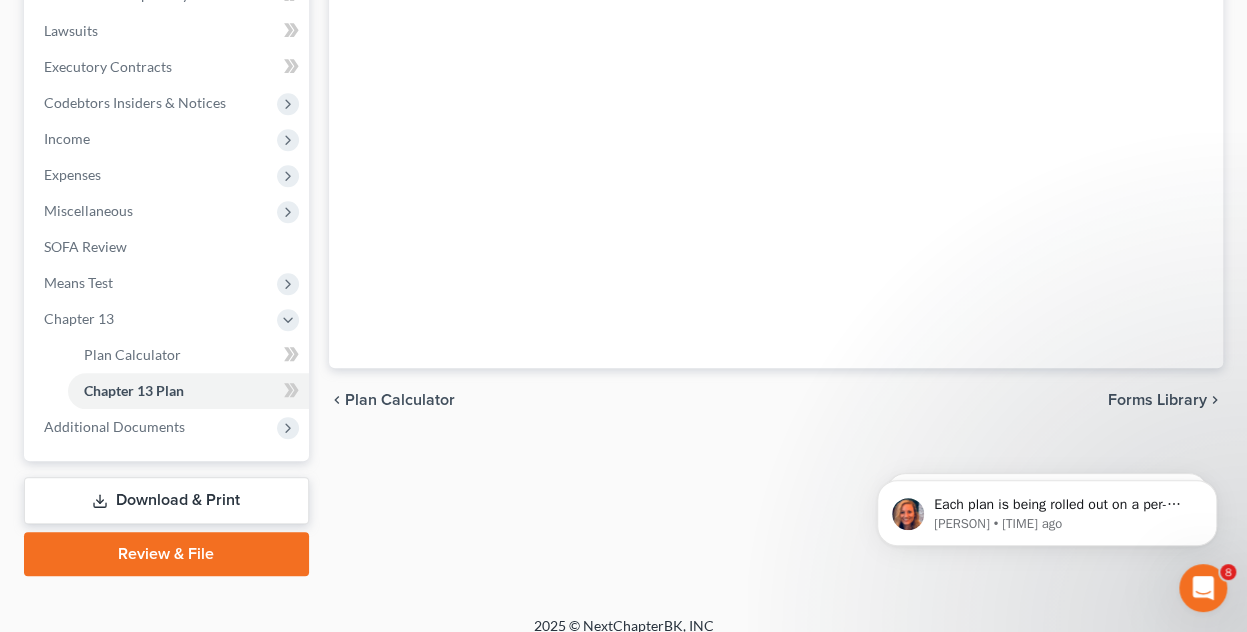 scroll, scrollTop: 536, scrollLeft: 0, axis: vertical 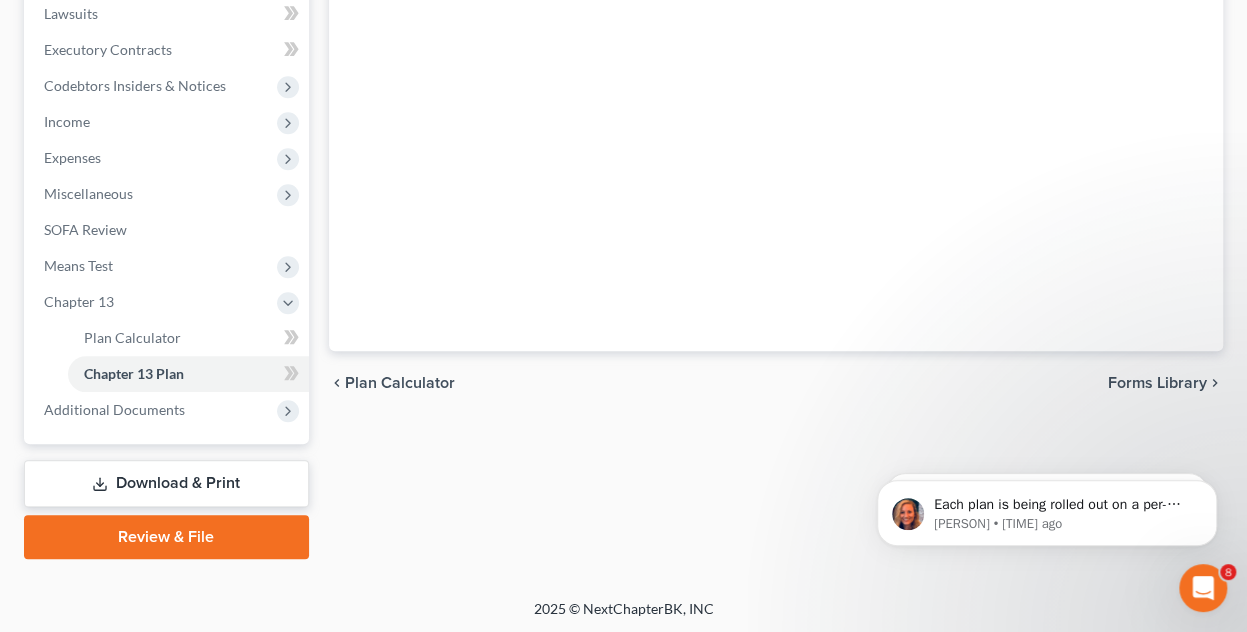 click on "Forms Library" at bounding box center [1157, 383] 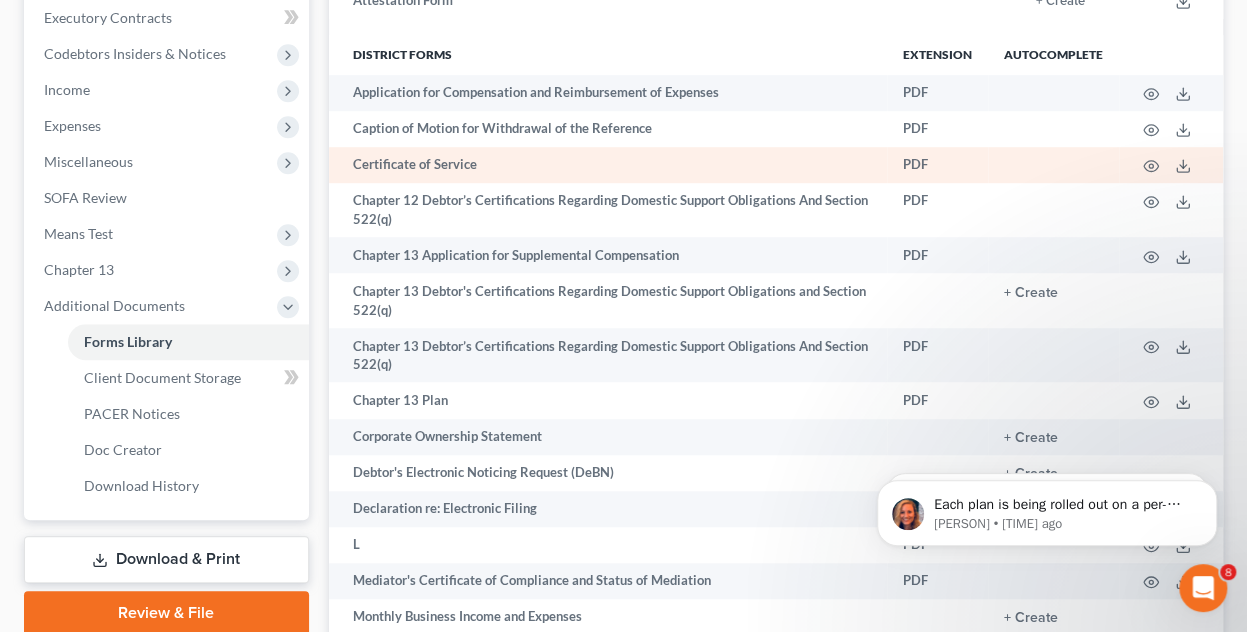 scroll, scrollTop: 600, scrollLeft: 0, axis: vertical 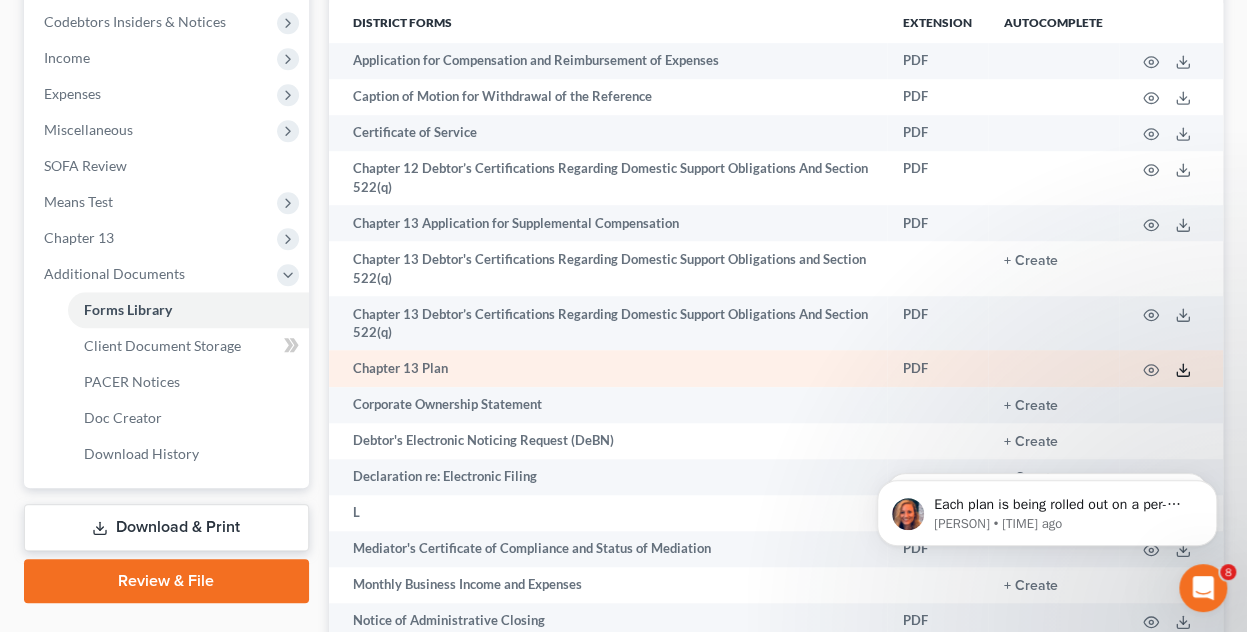 click 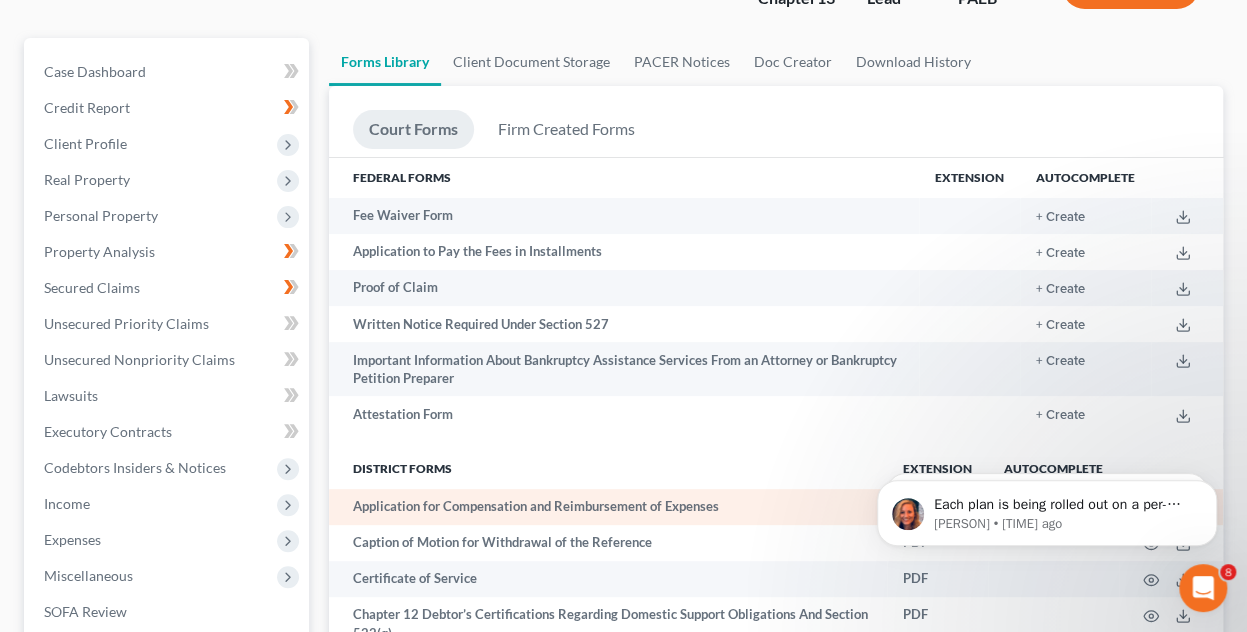 scroll, scrollTop: 0, scrollLeft: 0, axis: both 